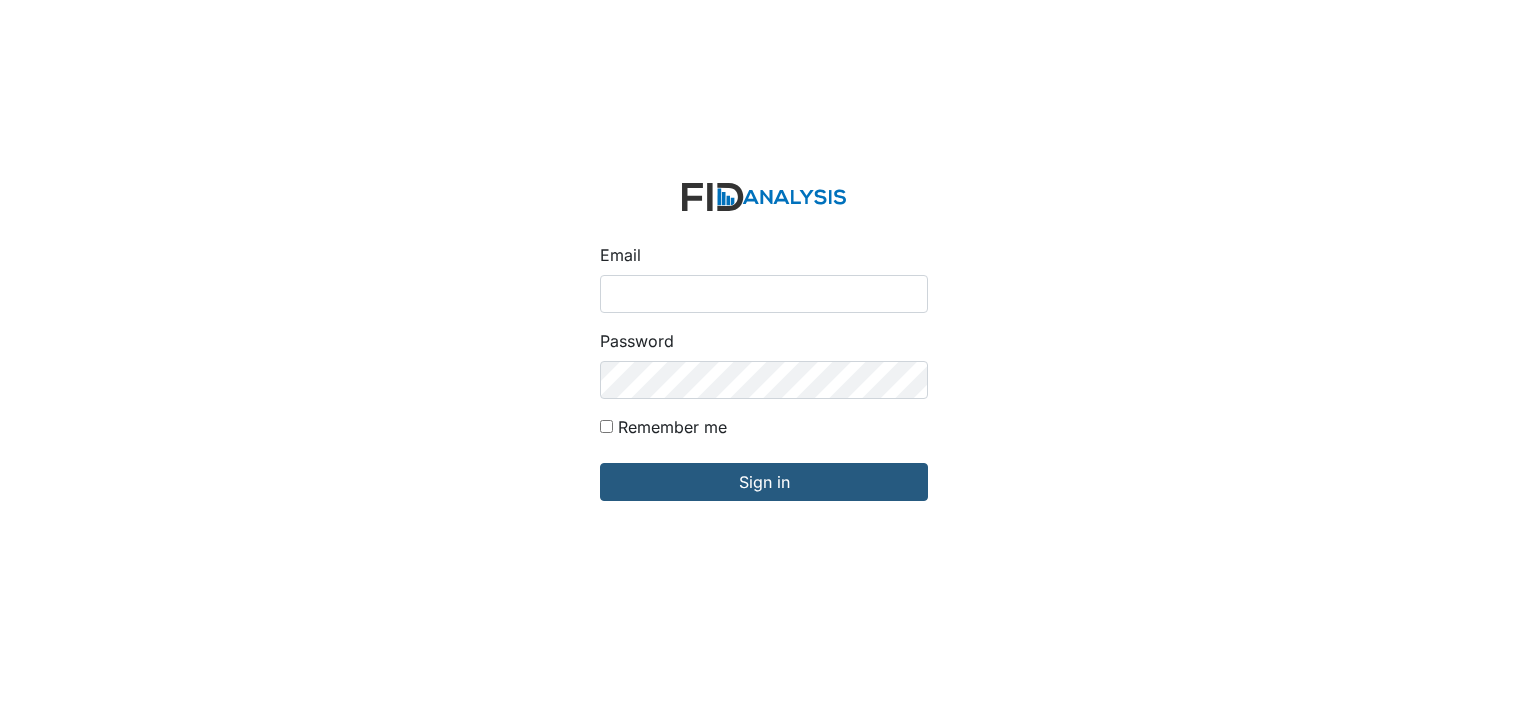 scroll, scrollTop: 0, scrollLeft: 0, axis: both 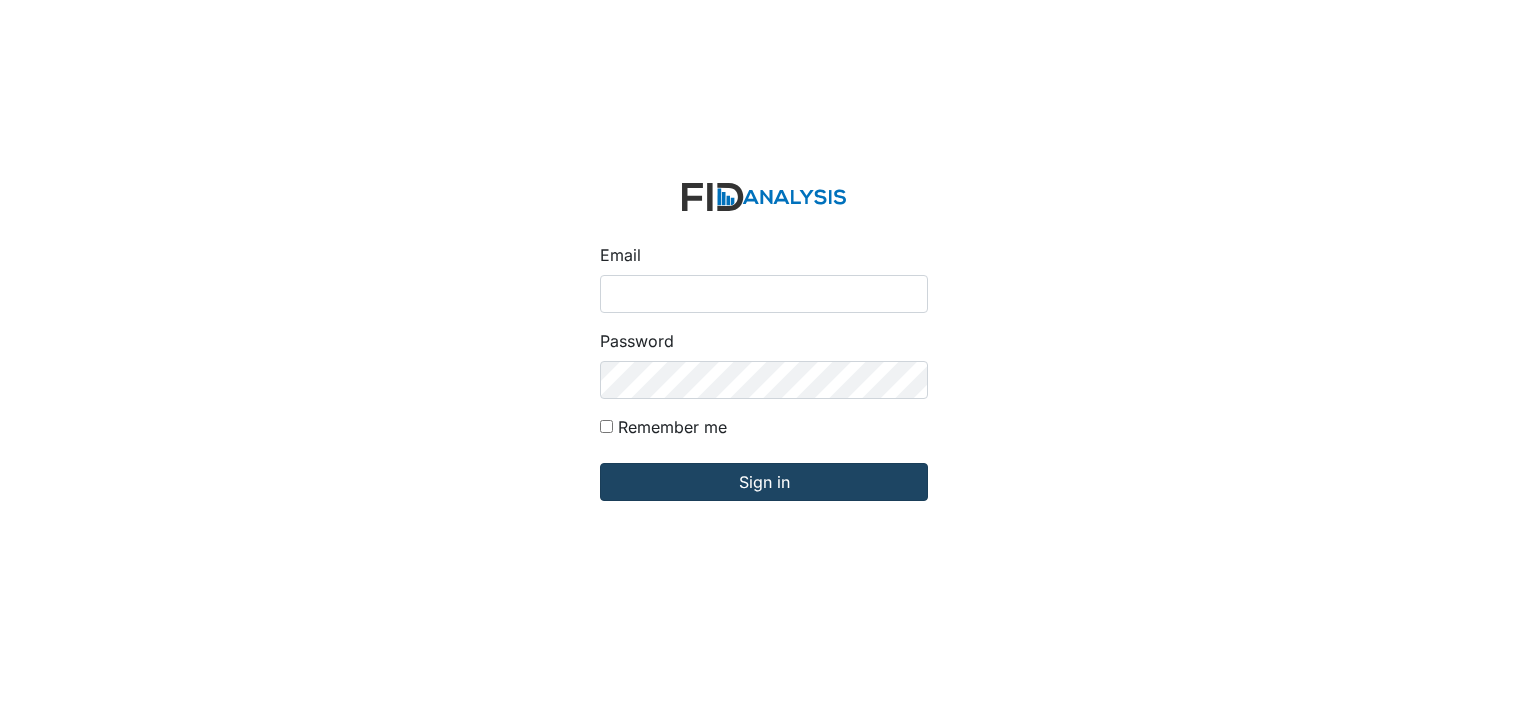 type on "[EMAIL_ADDRESS][DOMAIN_NAME]" 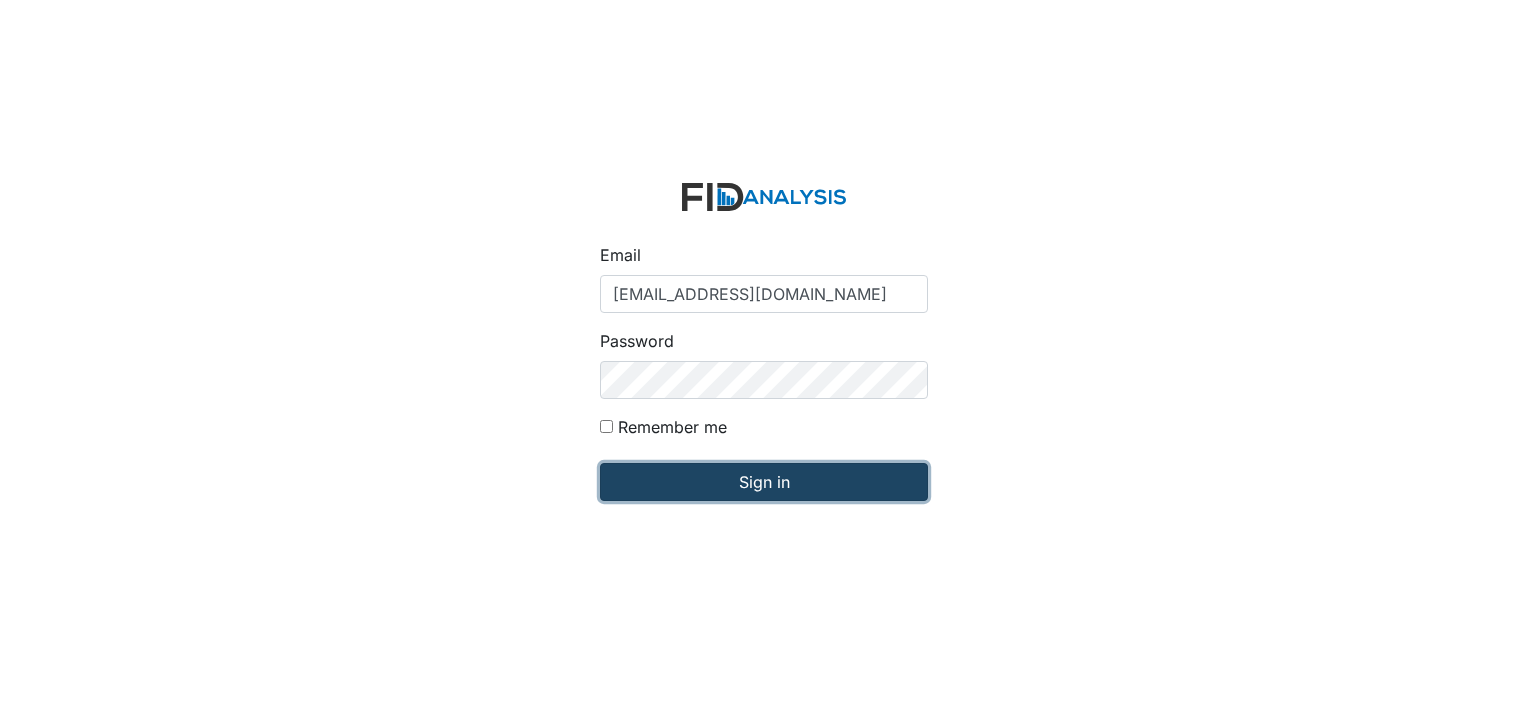 click on "Sign in" at bounding box center (764, 482) 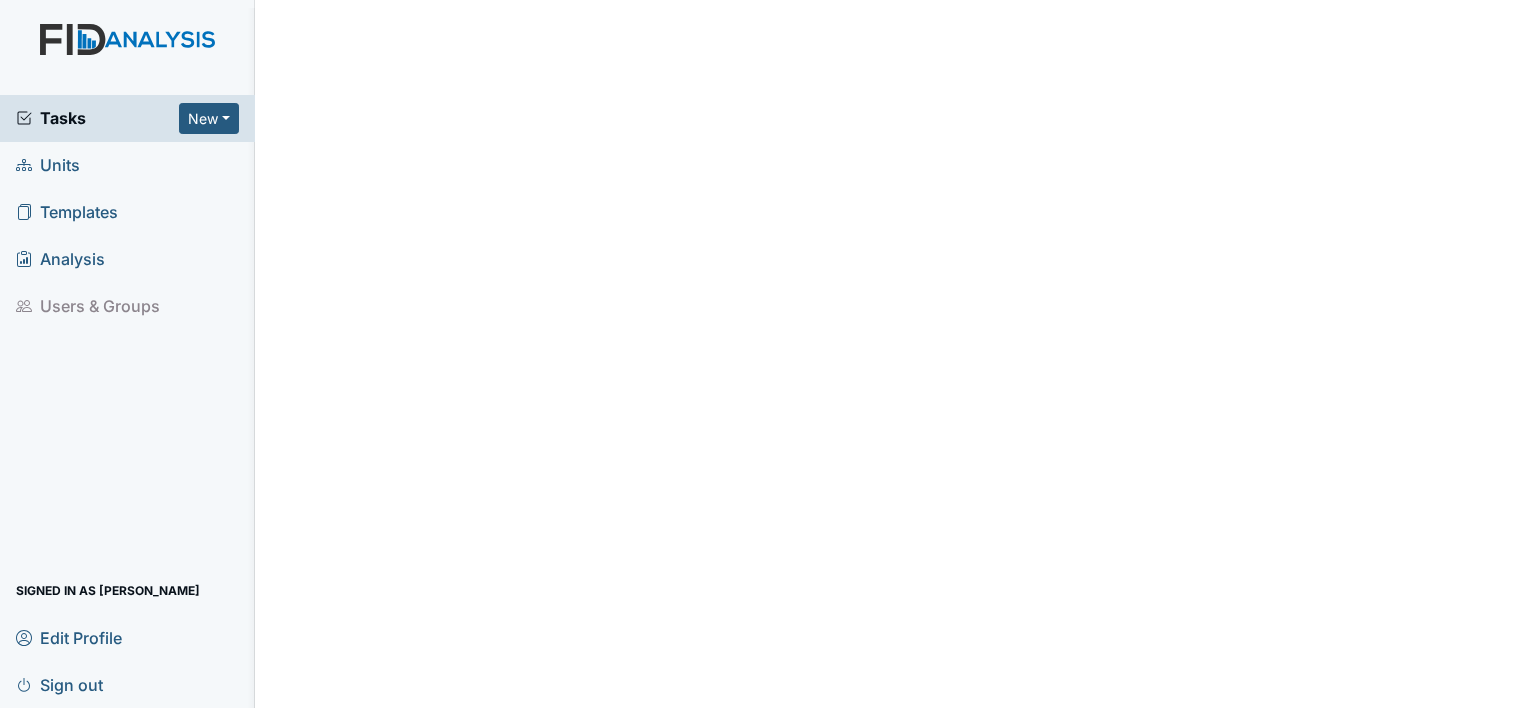 scroll, scrollTop: 0, scrollLeft: 0, axis: both 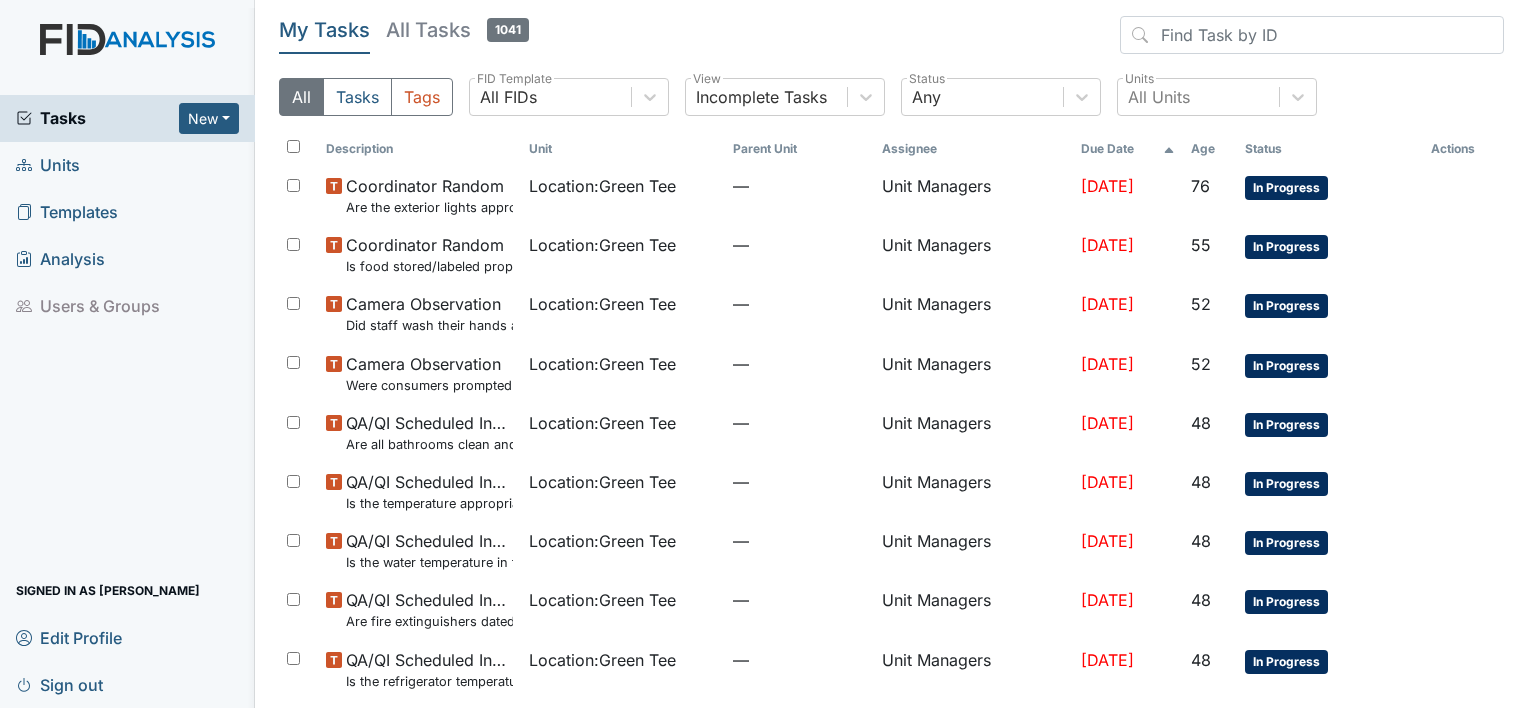 click on "Units" at bounding box center (48, 165) 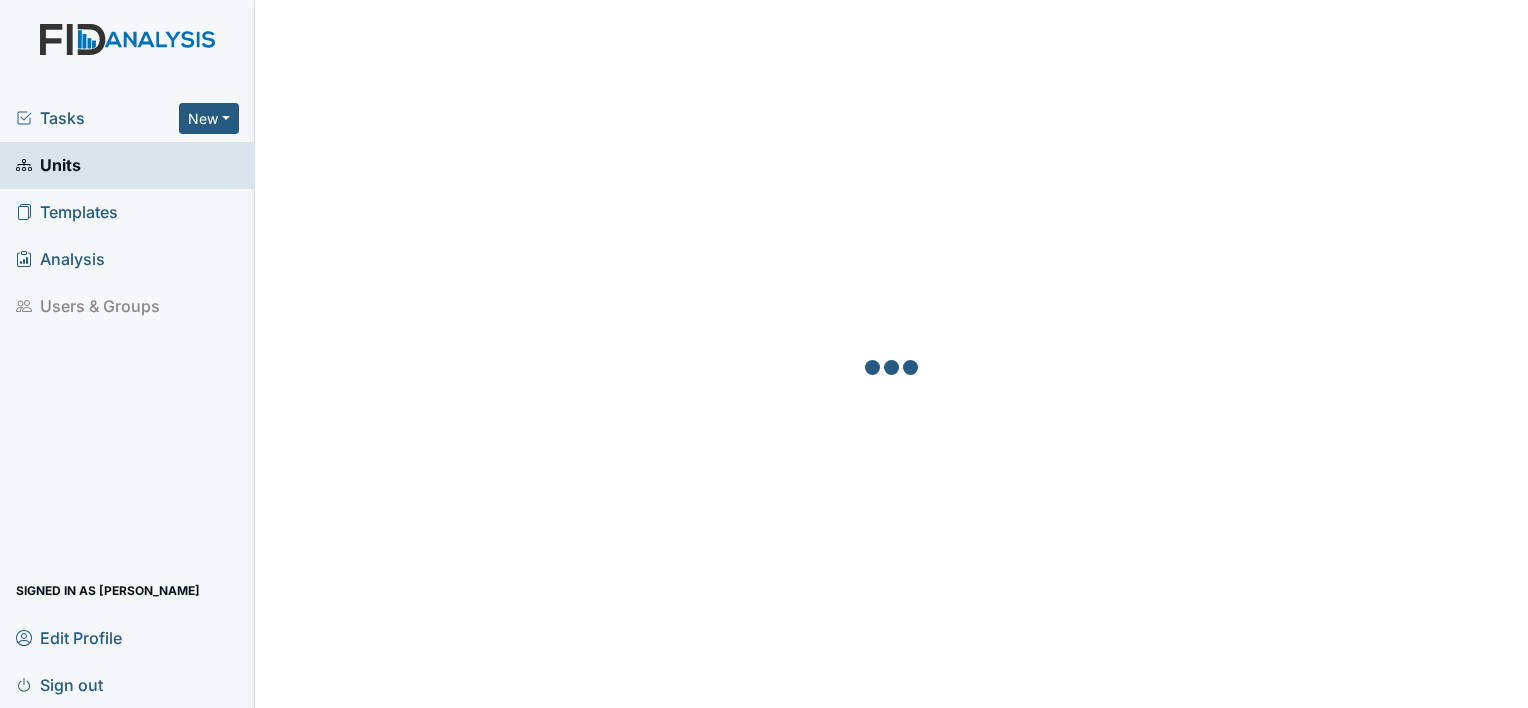 scroll, scrollTop: 0, scrollLeft: 0, axis: both 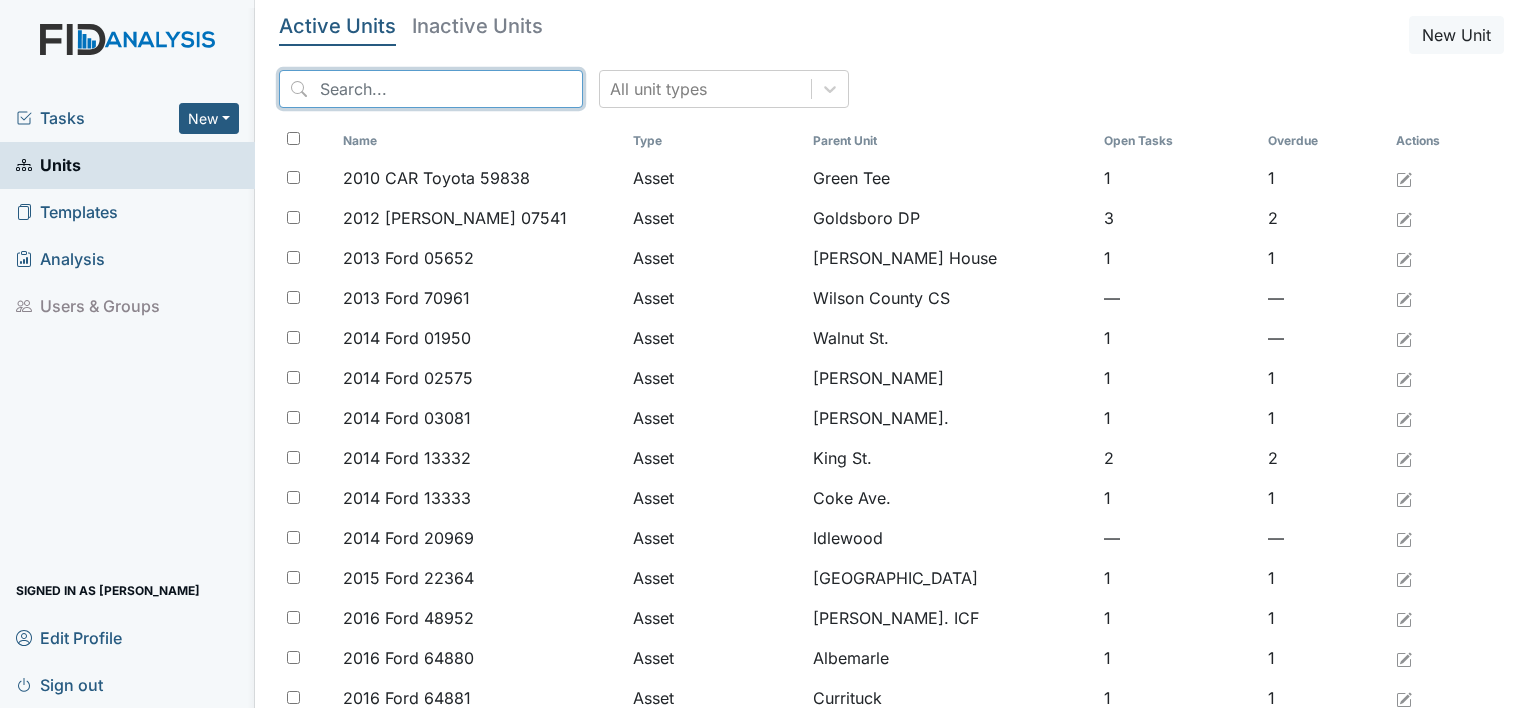 click at bounding box center [431, 89] 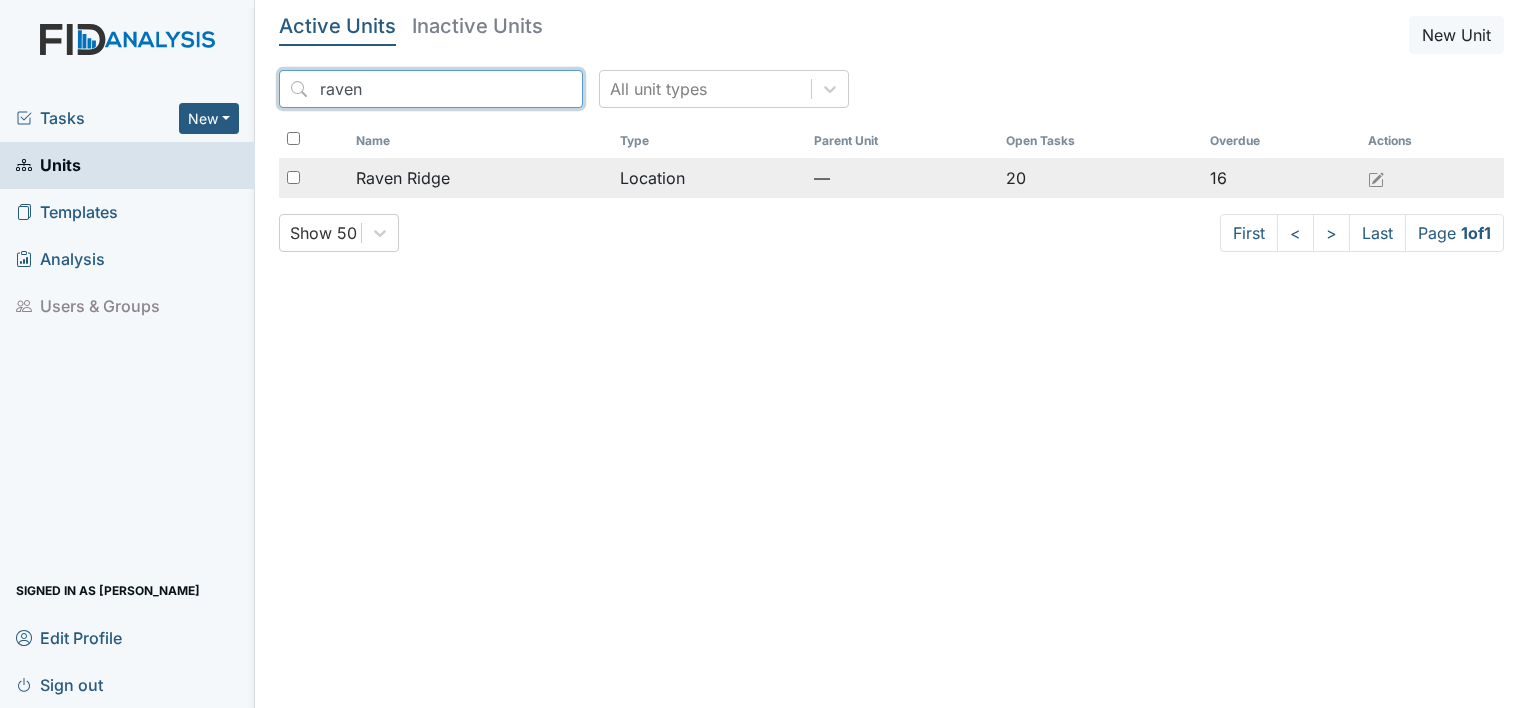 type on "raven" 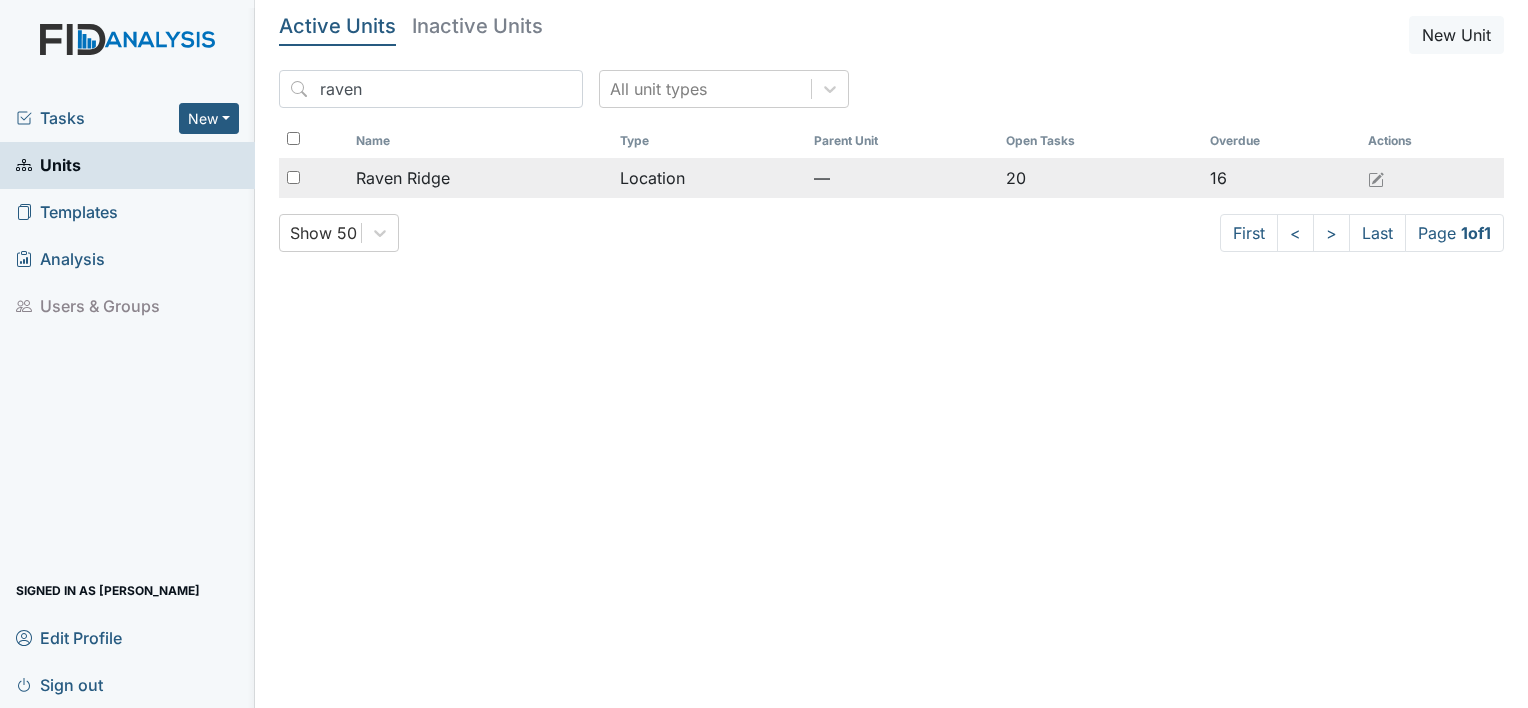 click on "Raven Ridge" at bounding box center [480, 178] 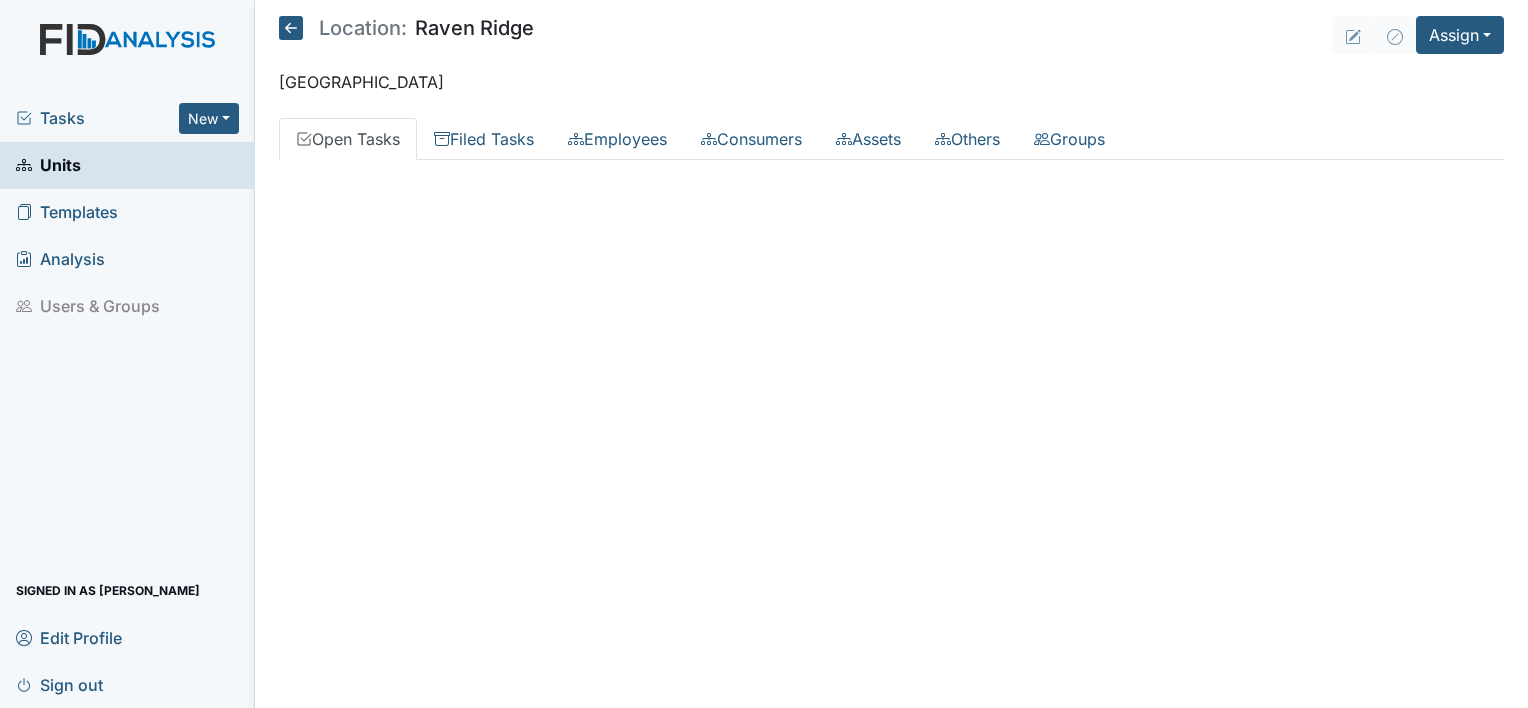 scroll, scrollTop: 0, scrollLeft: 0, axis: both 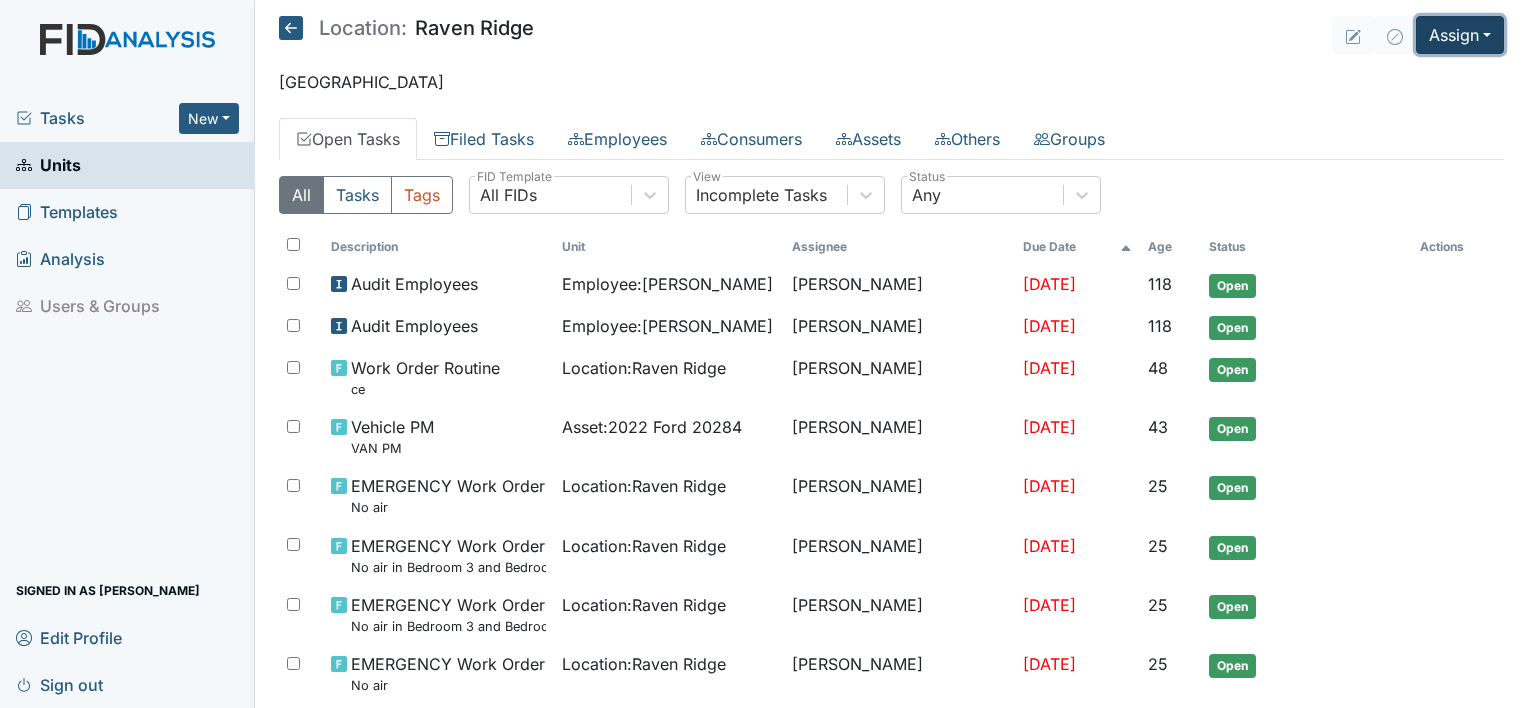 click on "Assign" at bounding box center [1460, 35] 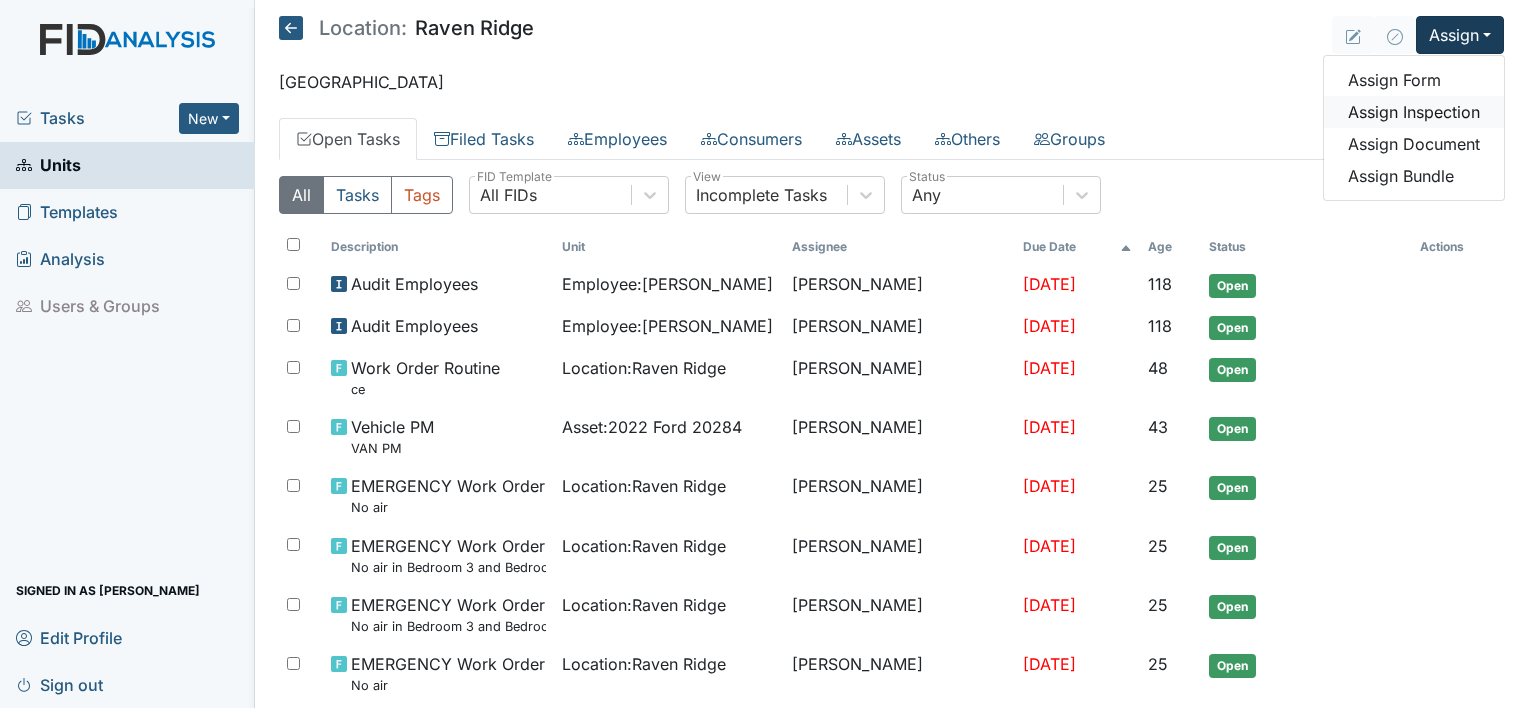 click on "Assign Inspection" at bounding box center (1414, 112) 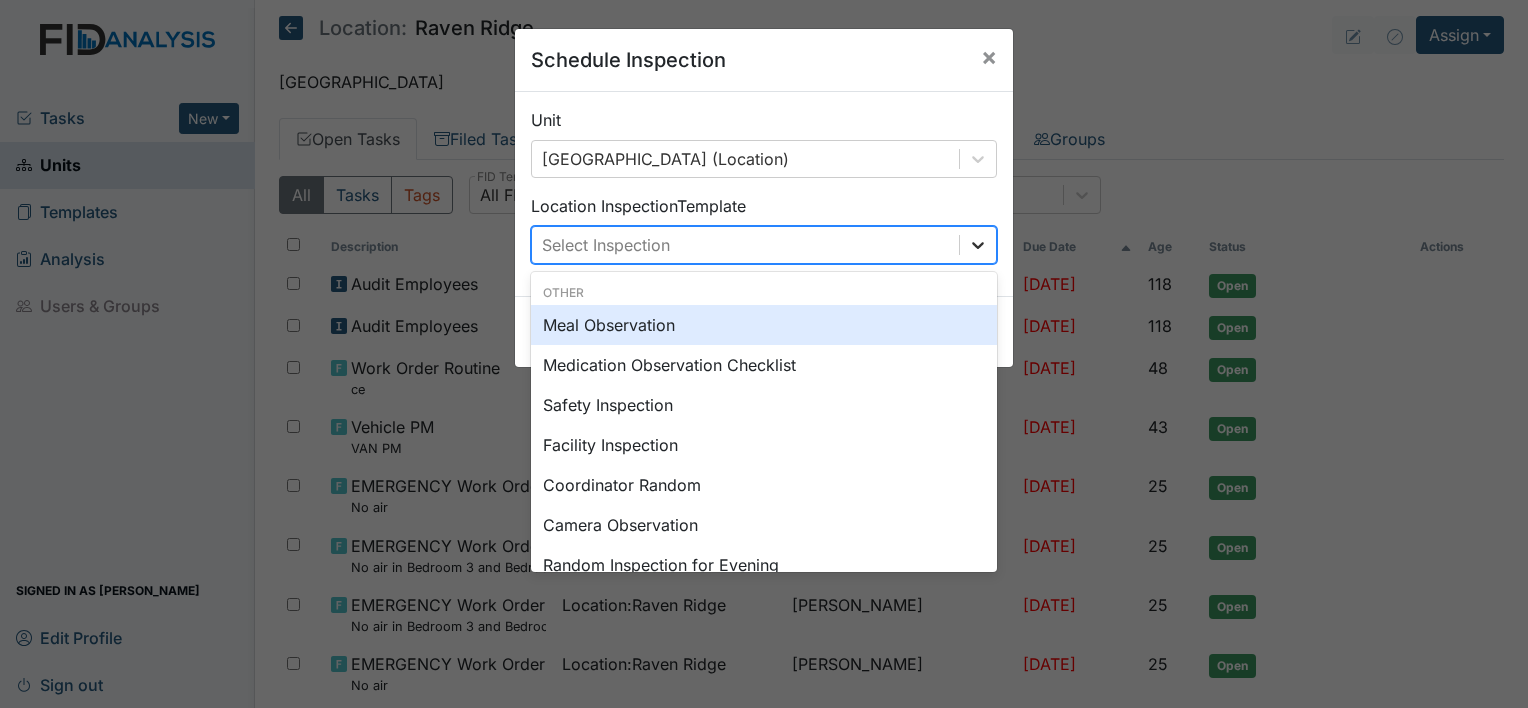 click at bounding box center [978, 245] 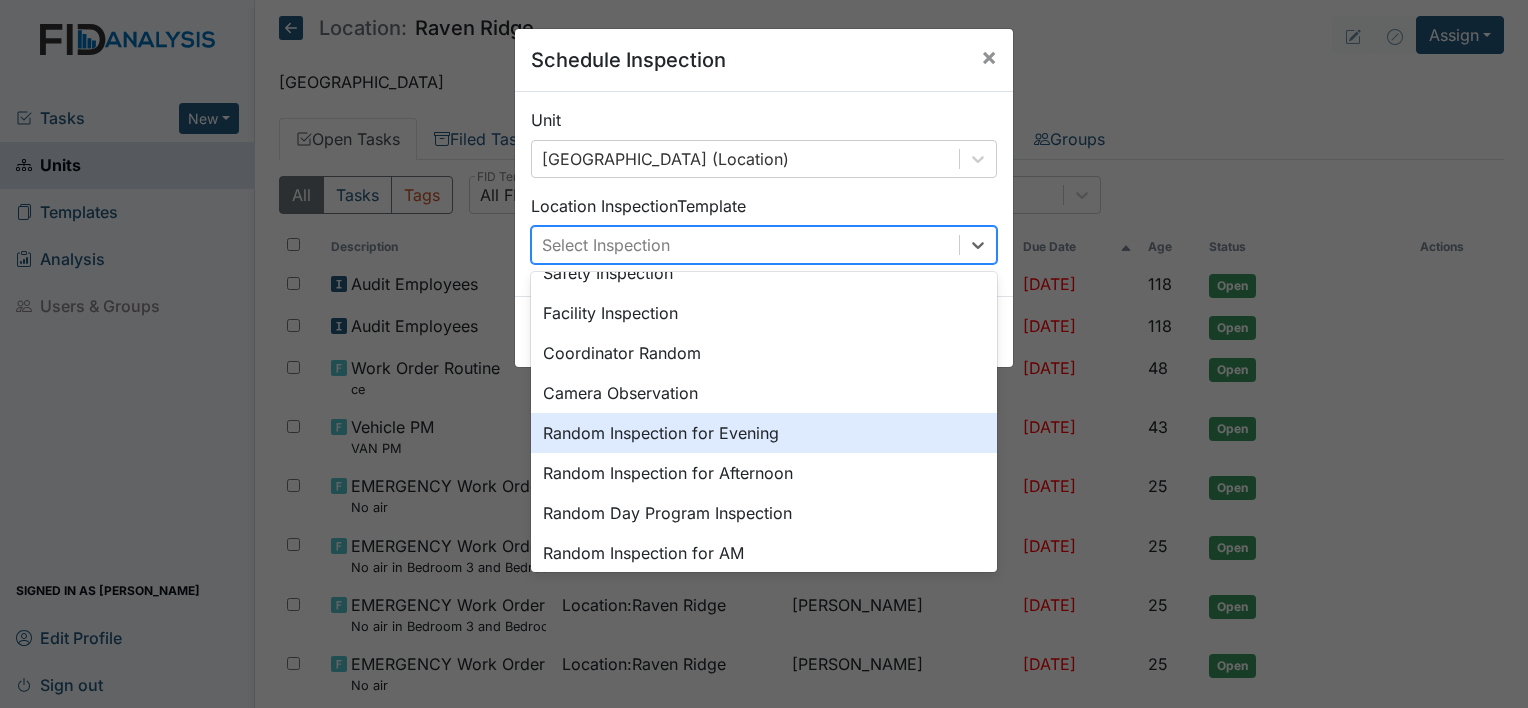 scroll, scrollTop: 186, scrollLeft: 0, axis: vertical 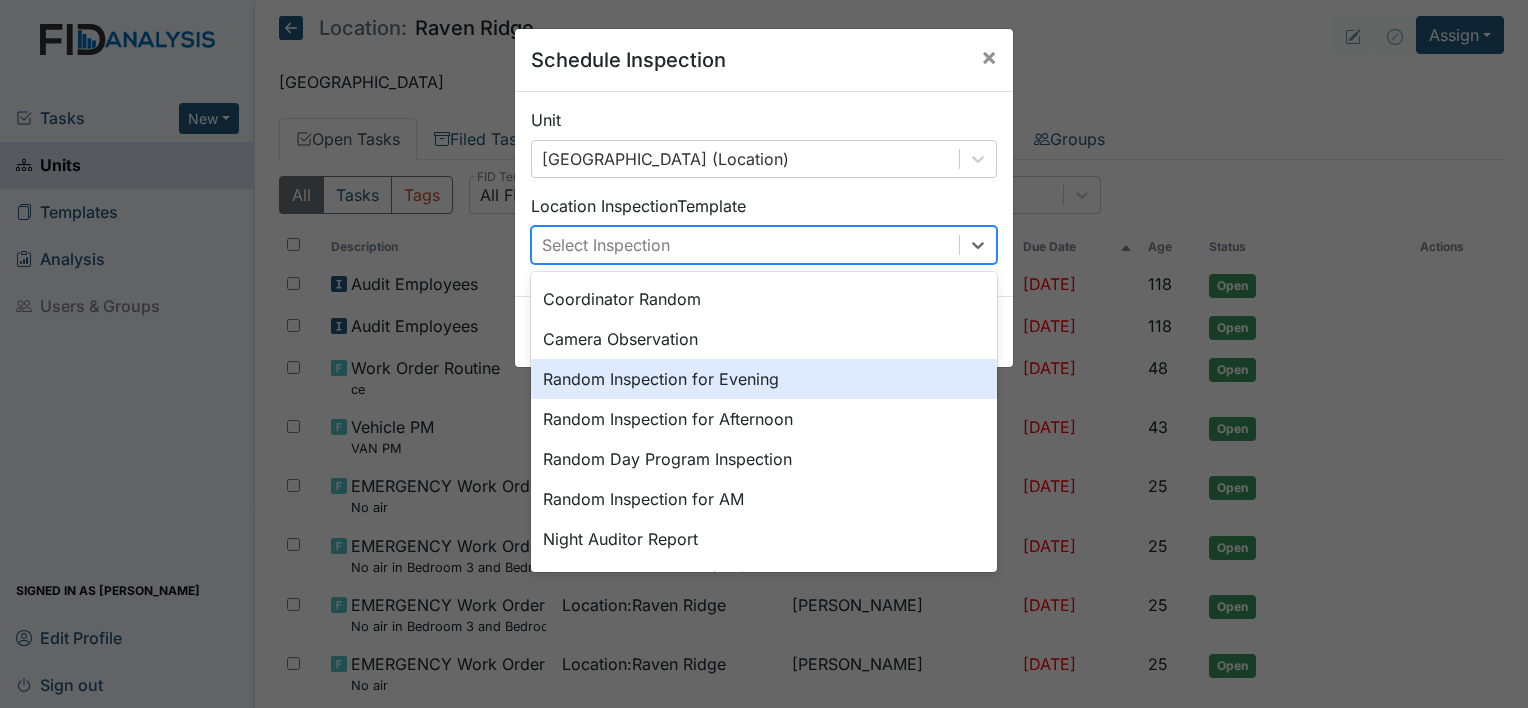 click on "Random Inspection for Evening" at bounding box center (764, 379) 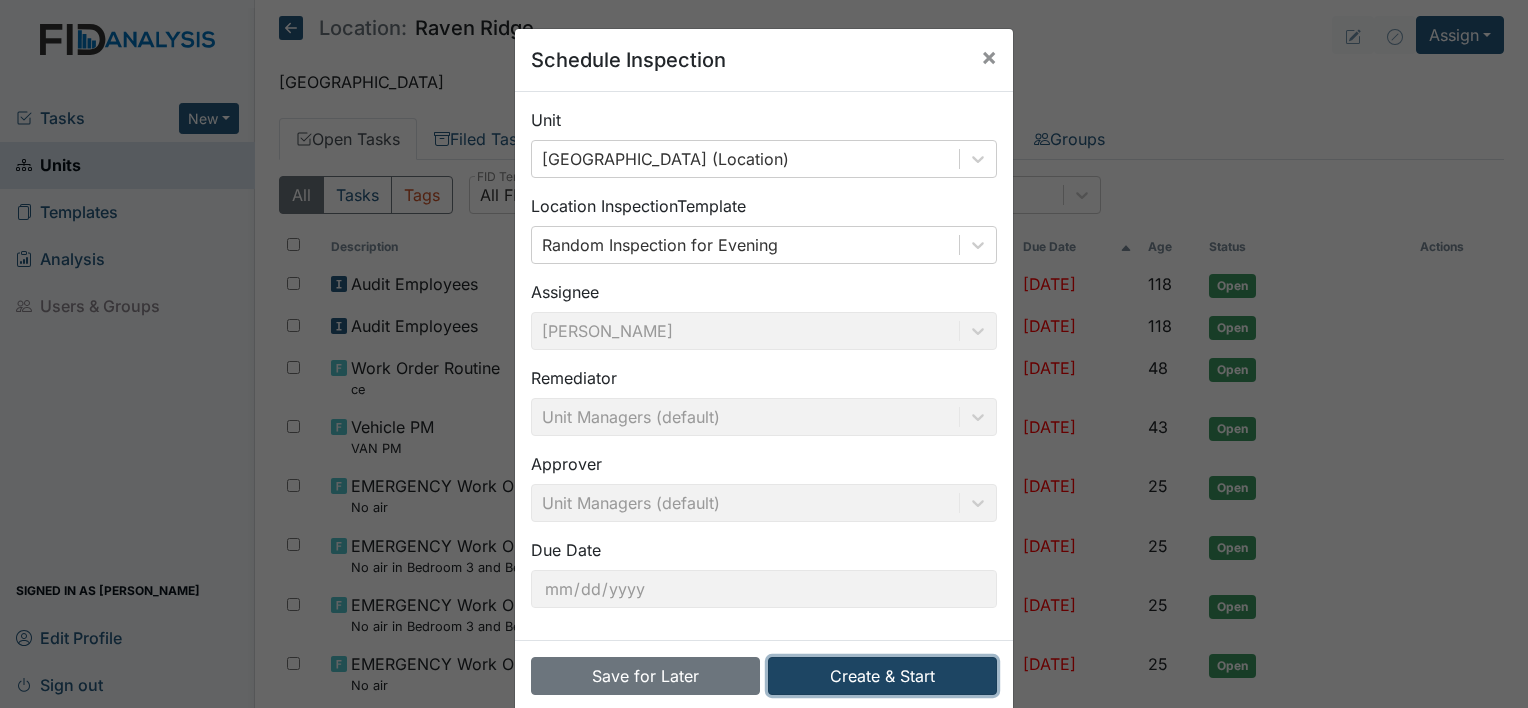 click on "Create & Start" at bounding box center [882, 676] 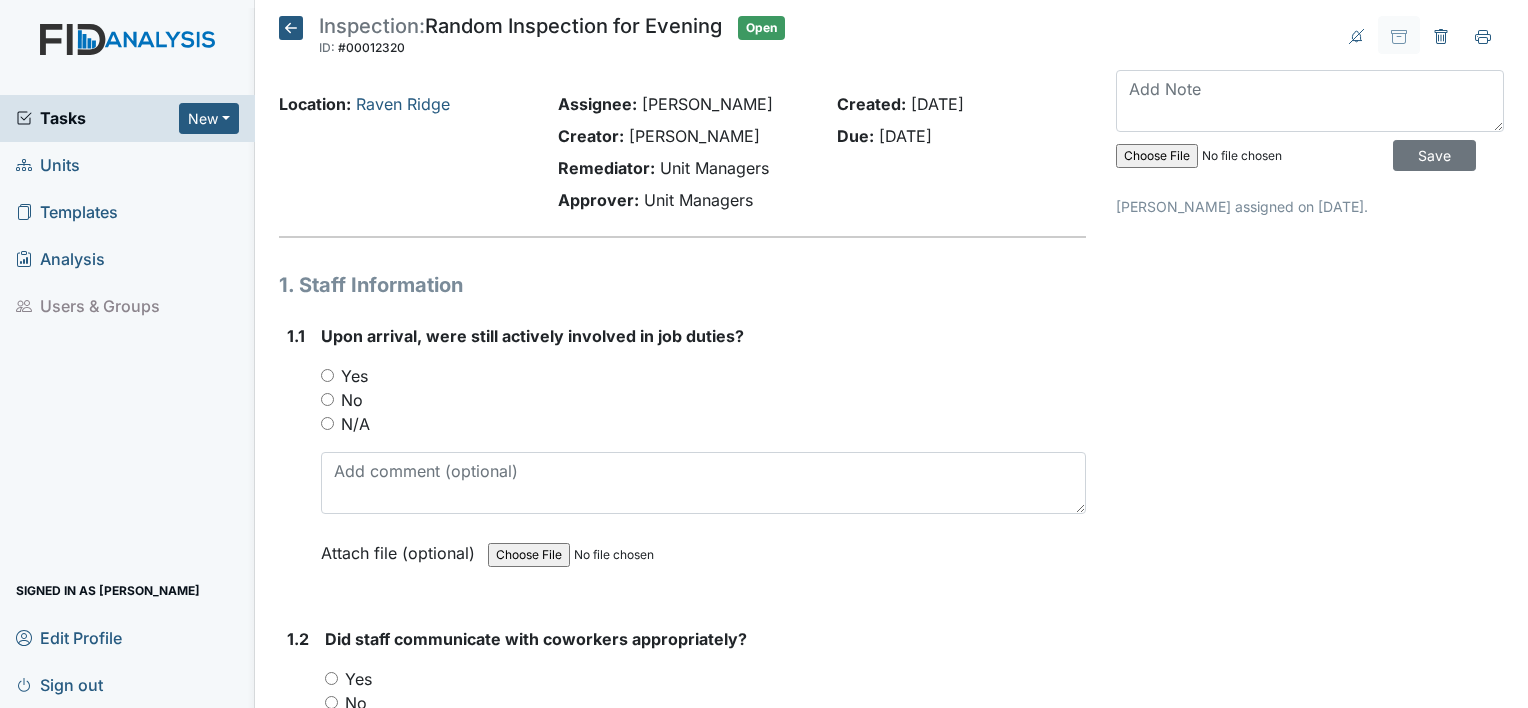 scroll, scrollTop: 0, scrollLeft: 0, axis: both 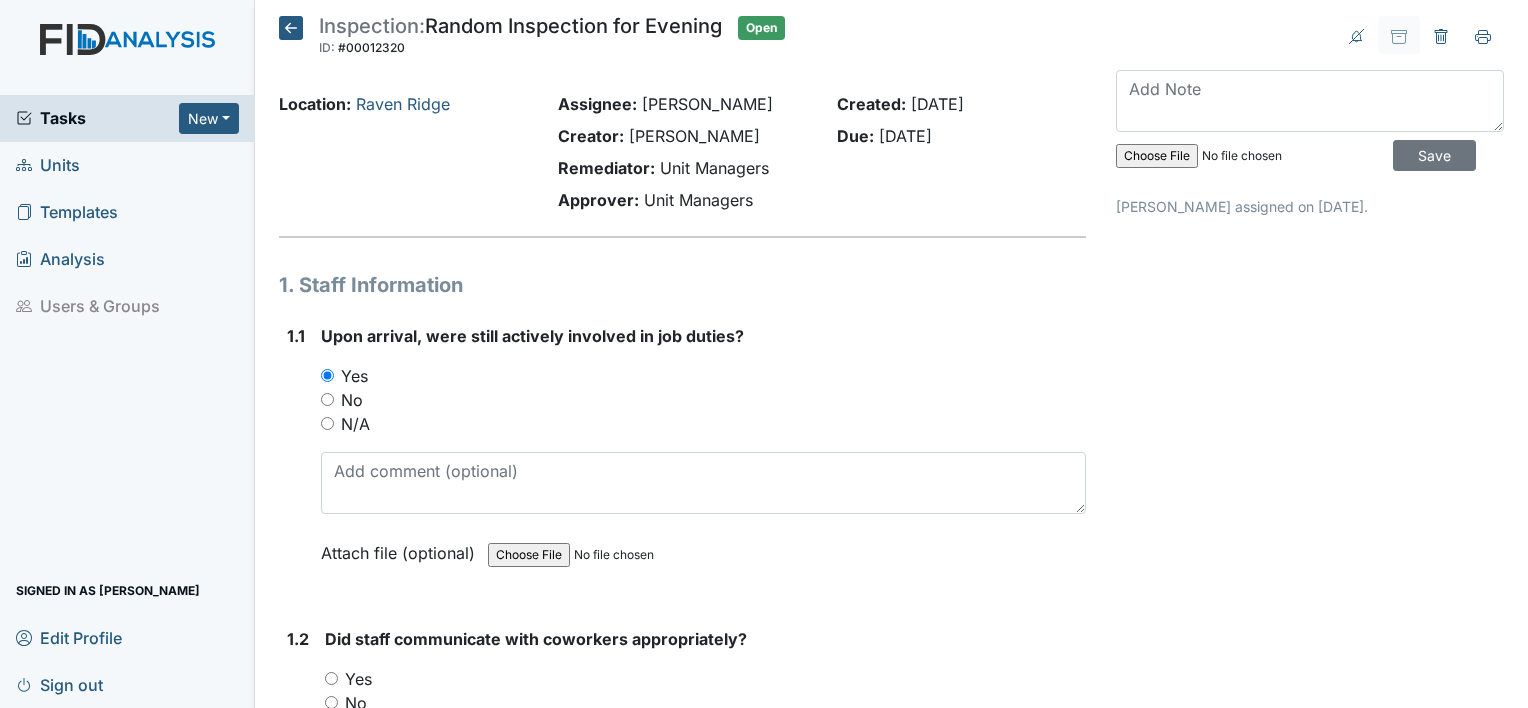 click on "Yes" at bounding box center [331, 678] 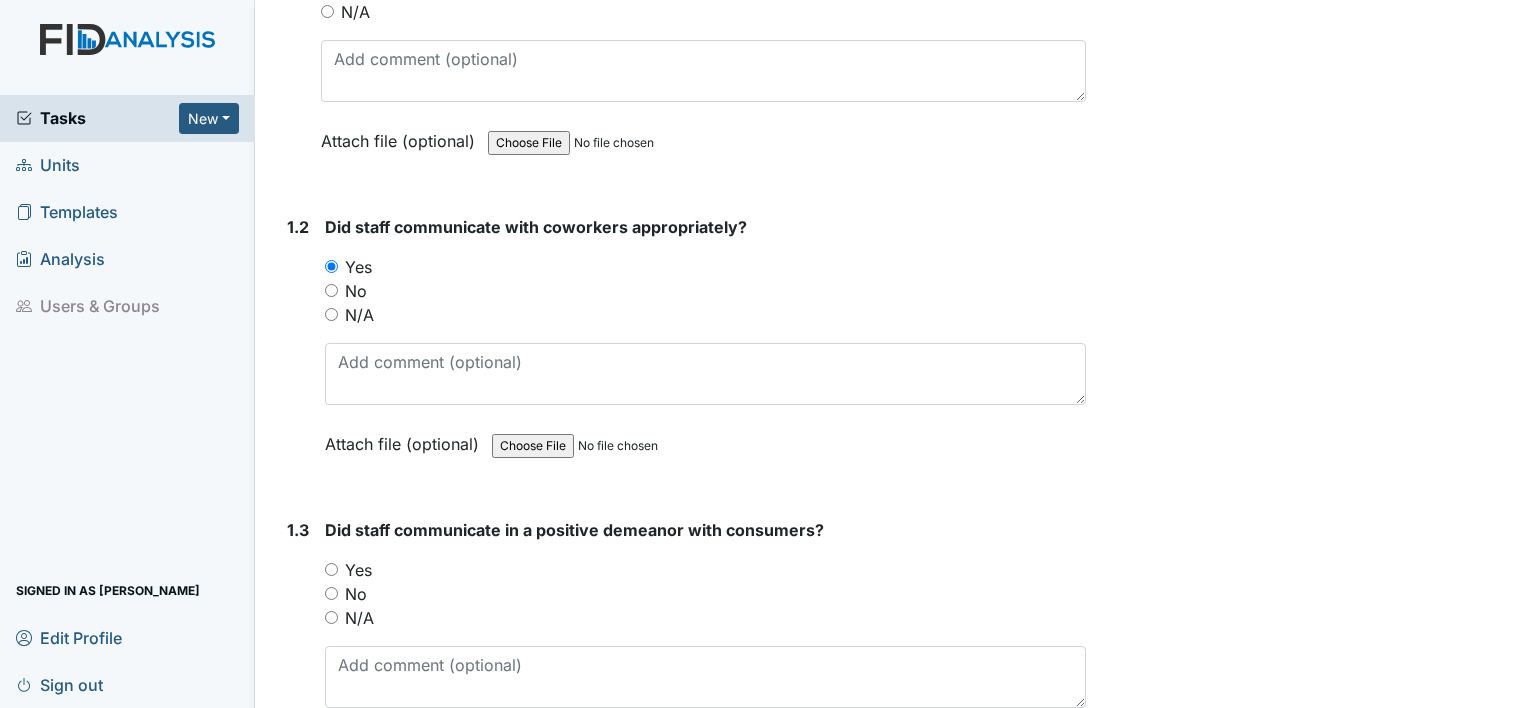 scroll, scrollTop: 466, scrollLeft: 0, axis: vertical 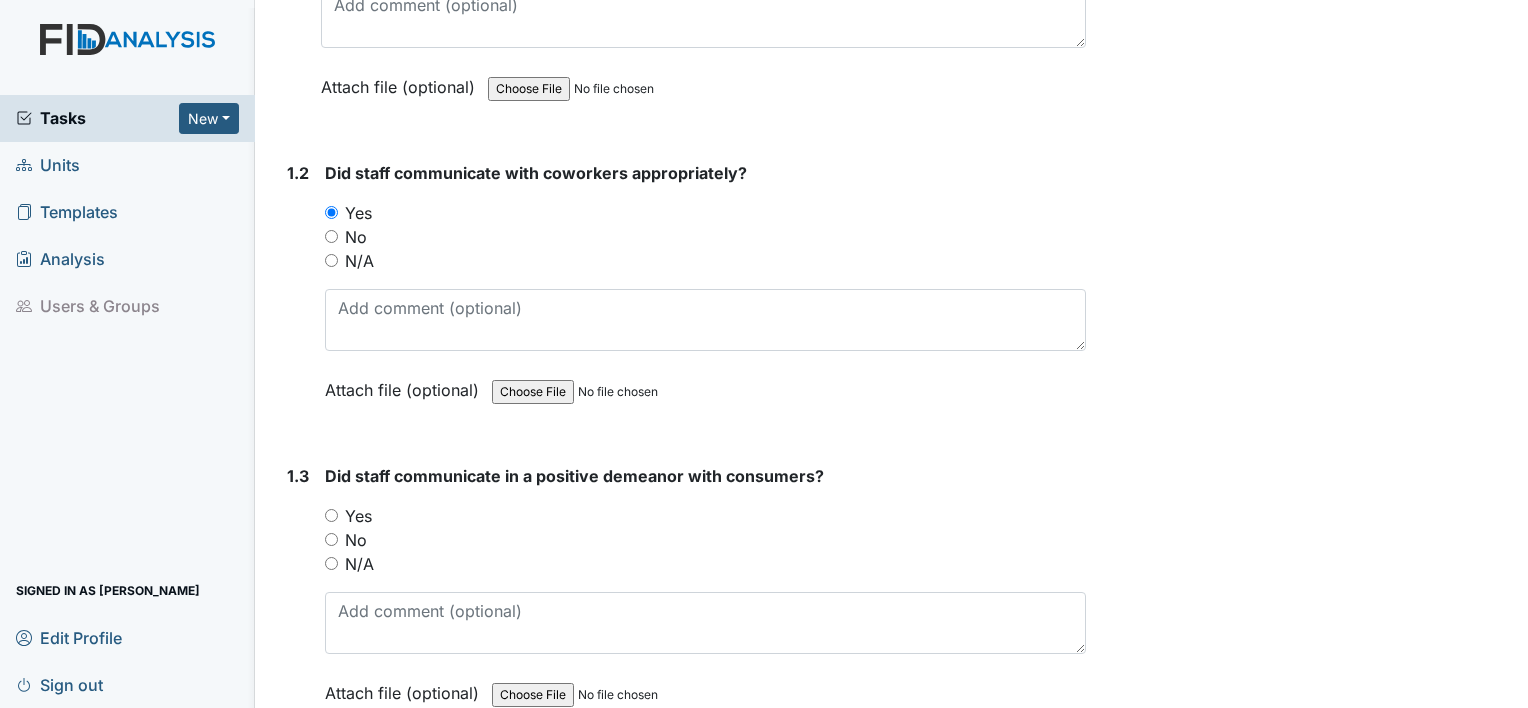 click on "Yes" at bounding box center (705, 516) 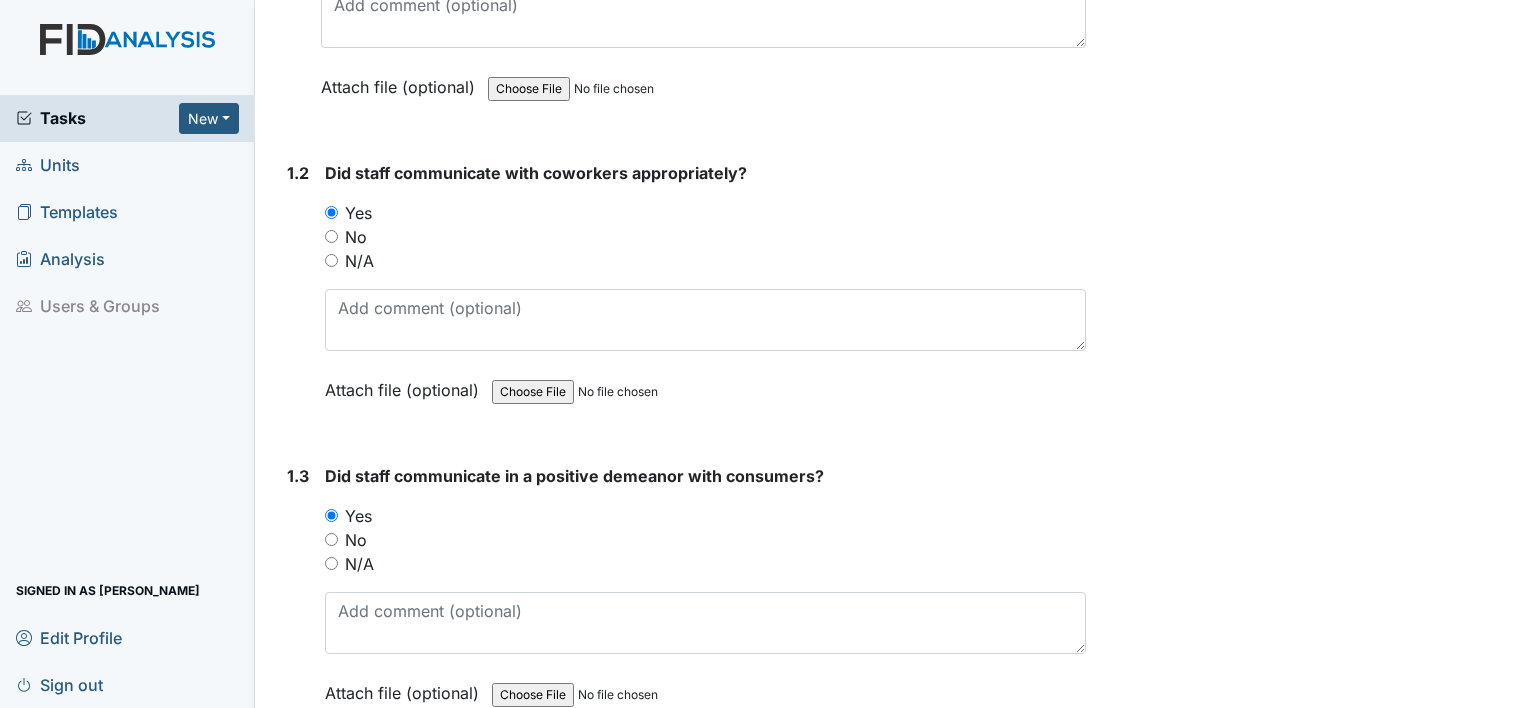 click on "Archive Task
×
Are you sure you want to archive this task? It will appear as incomplete on reports.
Archive
Delete Task
×
Are you sure you want to delete this task?
Delete
Save
Conswella Graham assigned on Jul 10, 2025." at bounding box center [1310, 13396] 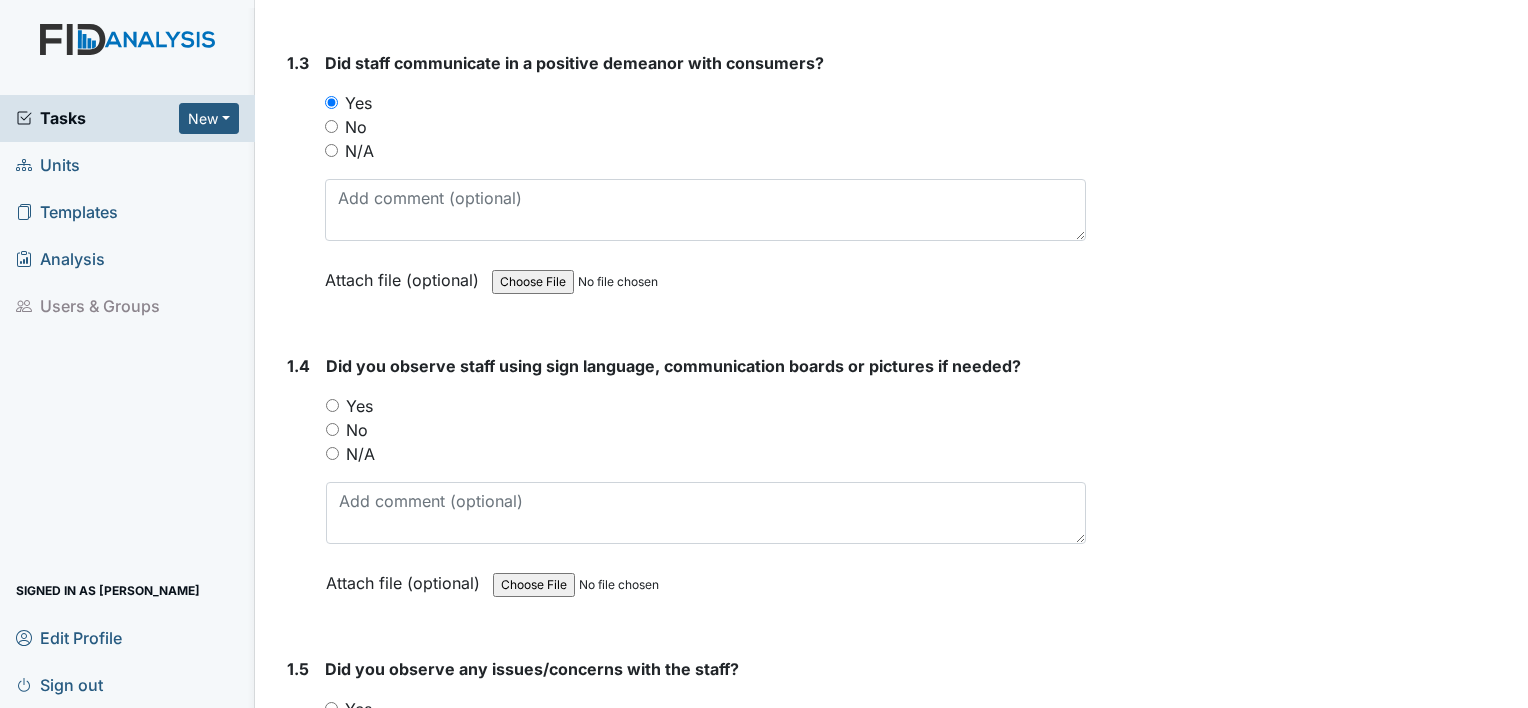 scroll, scrollTop: 932, scrollLeft: 0, axis: vertical 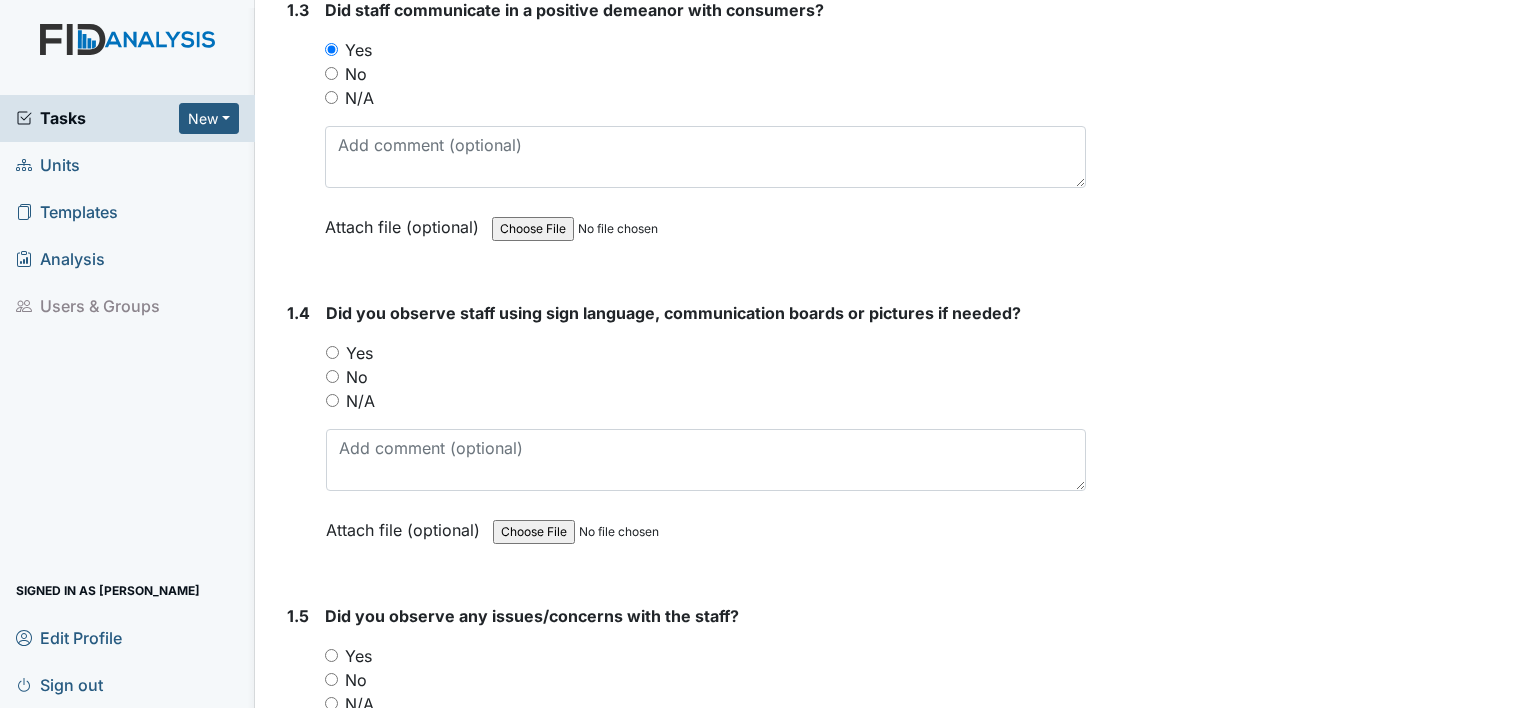 click on "Yes" at bounding box center (332, 352) 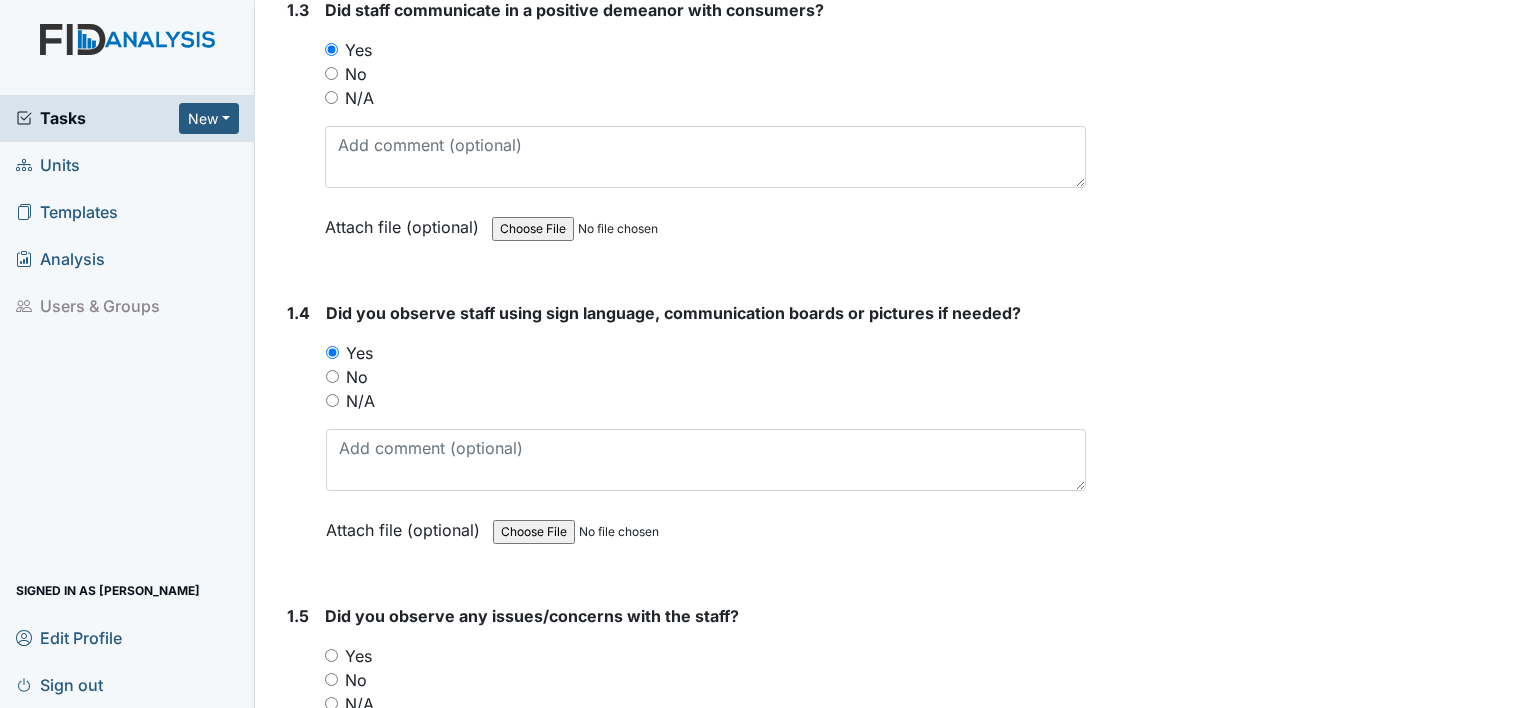click on "Yes" at bounding box center (331, 655) 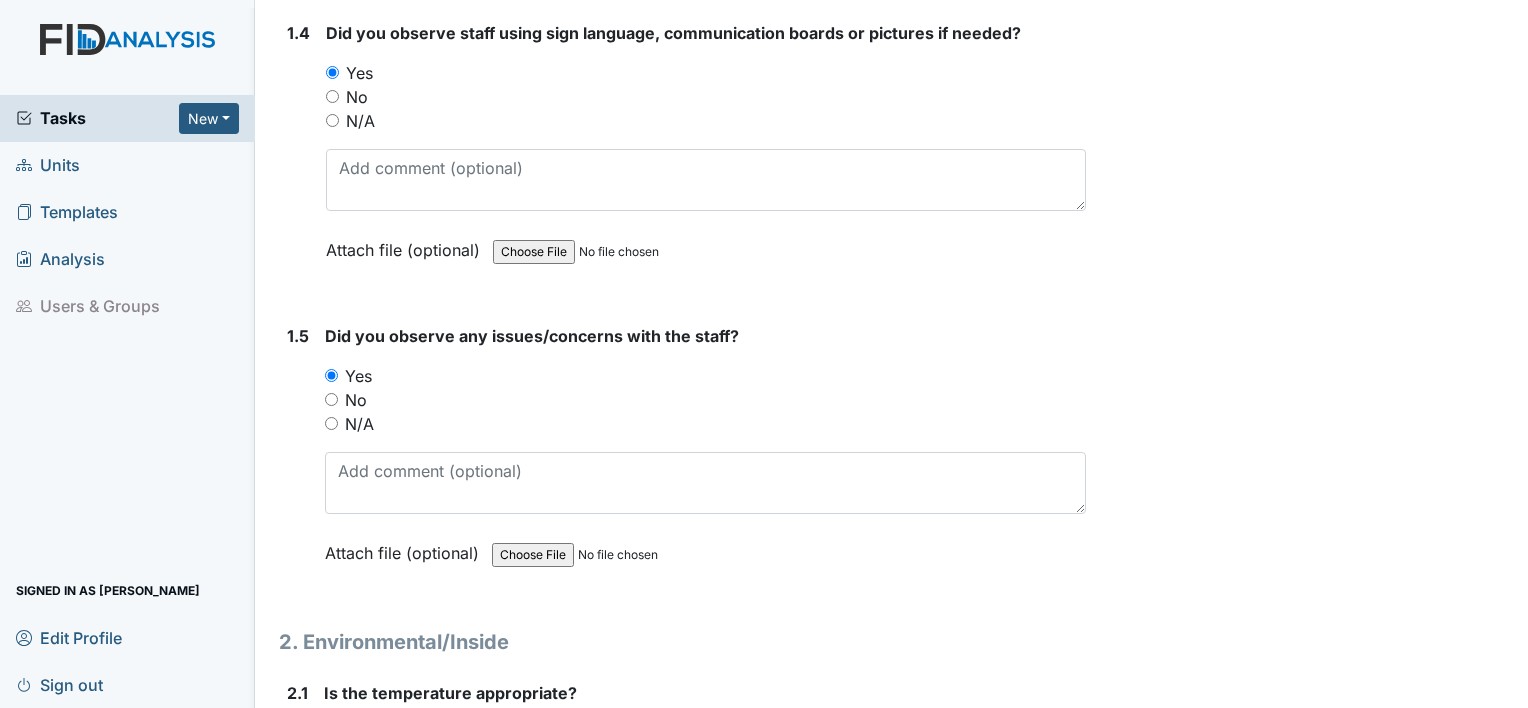 scroll, scrollTop: 1292, scrollLeft: 0, axis: vertical 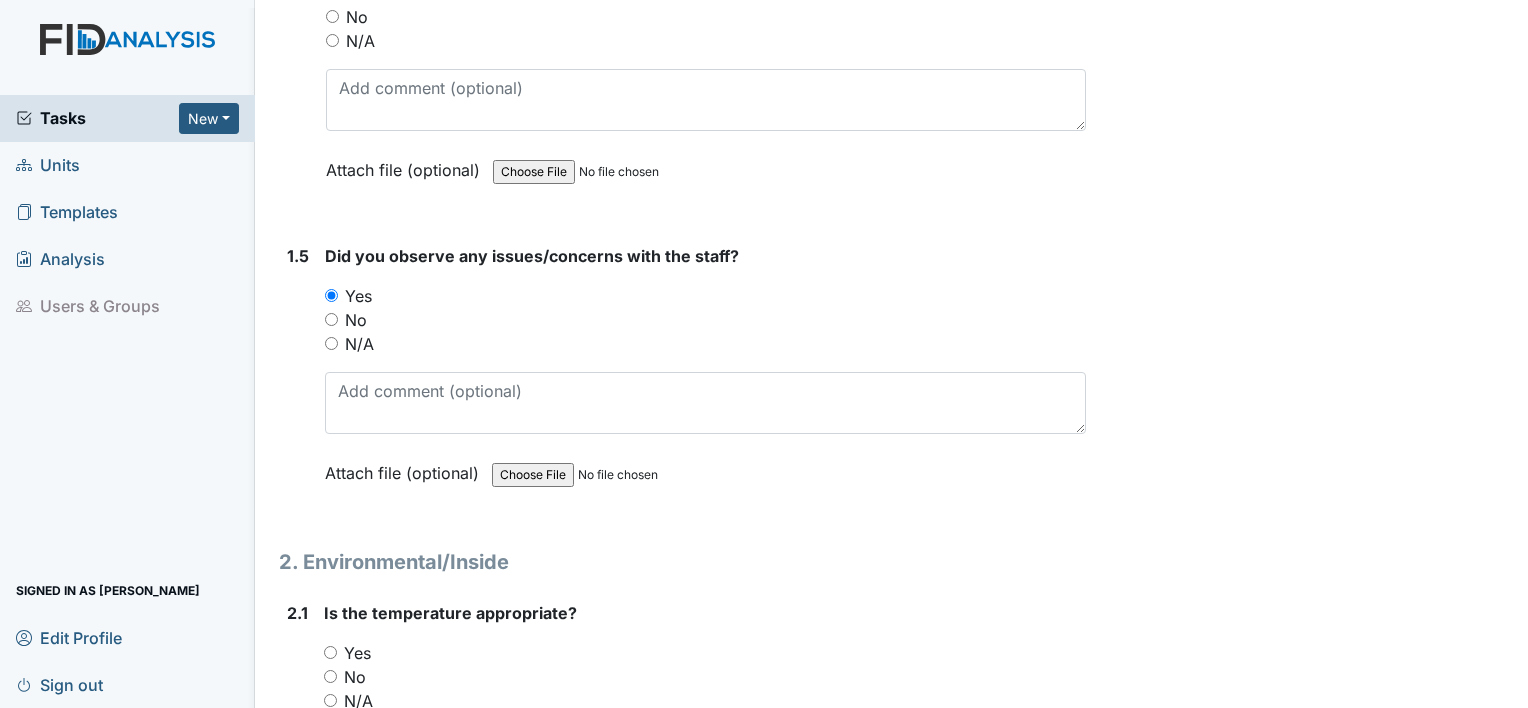 click on "Yes" at bounding box center [330, 652] 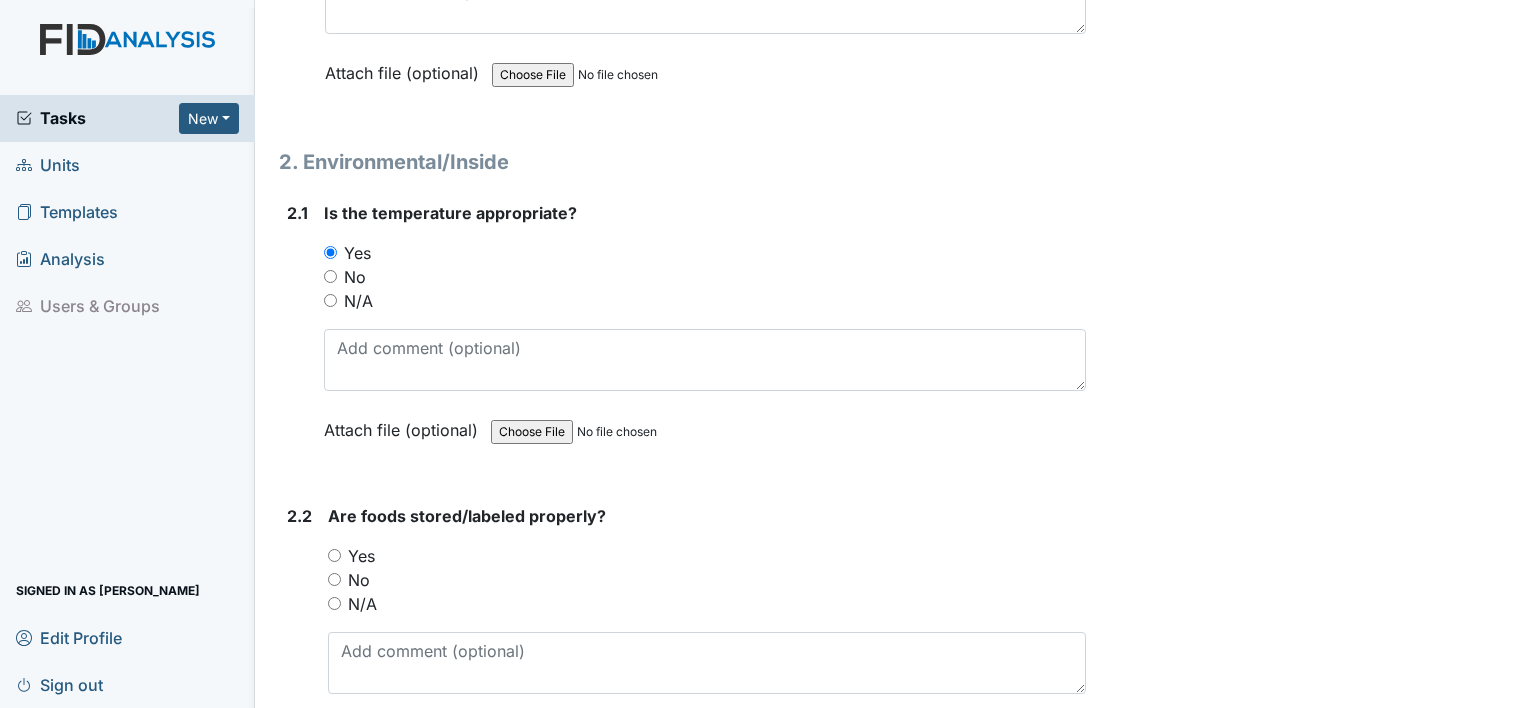 scroll, scrollTop: 1705, scrollLeft: 0, axis: vertical 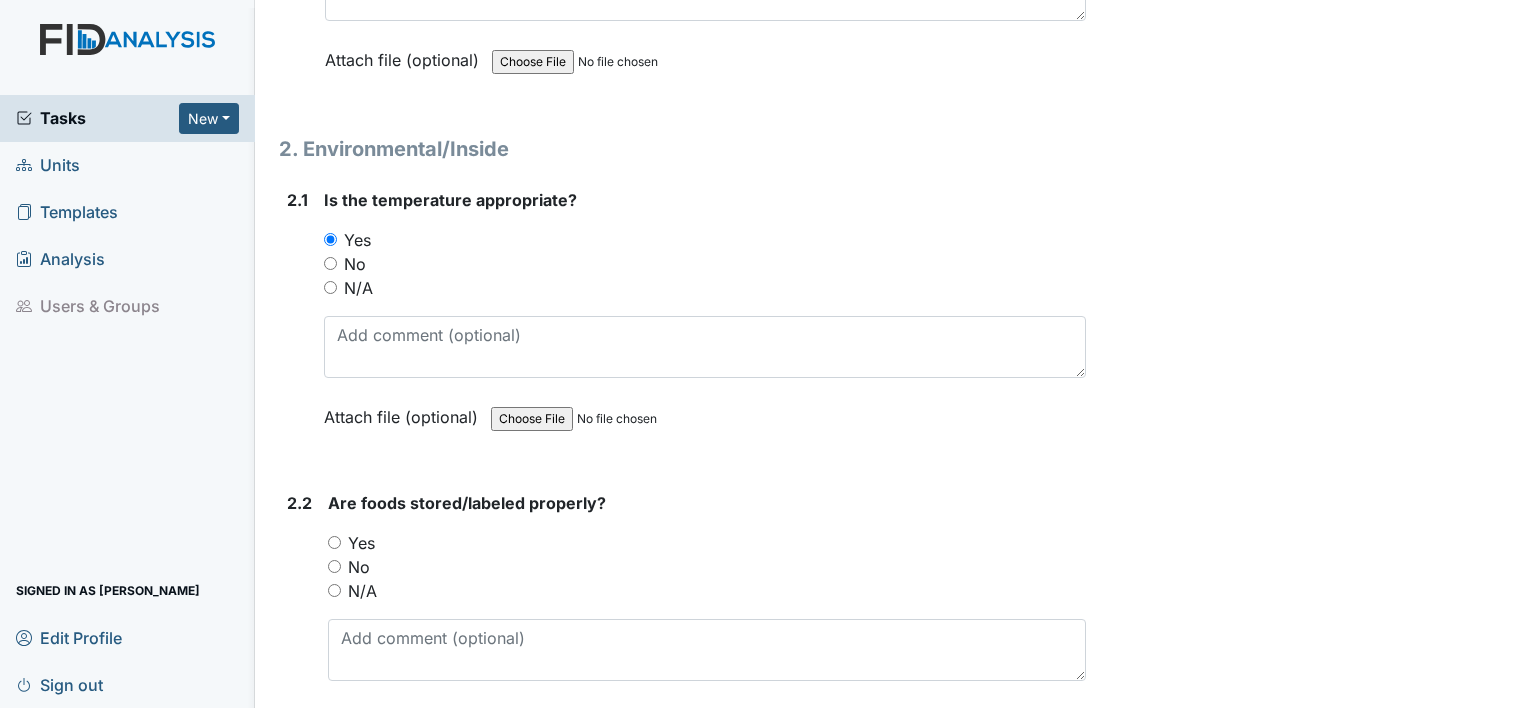 click on "Yes" at bounding box center (334, 542) 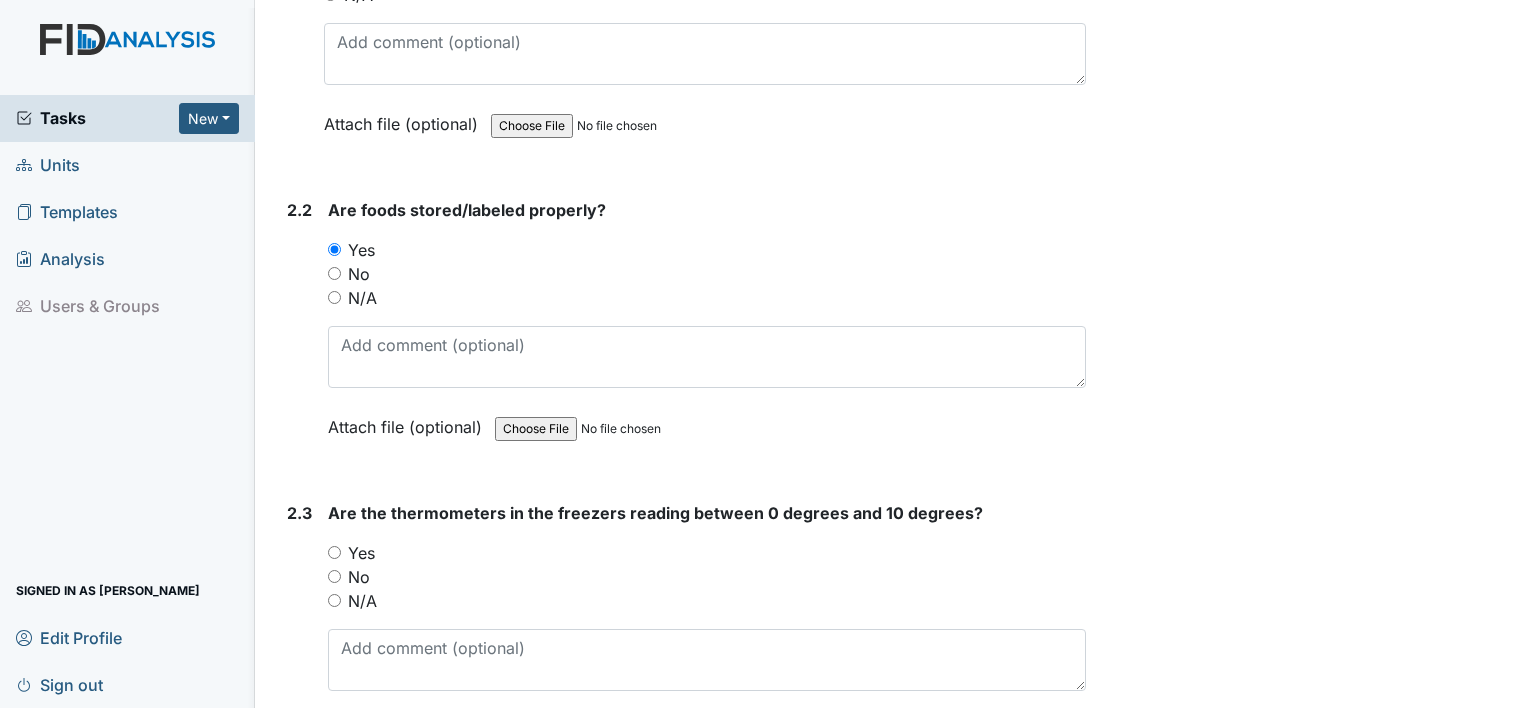 scroll, scrollTop: 2065, scrollLeft: 0, axis: vertical 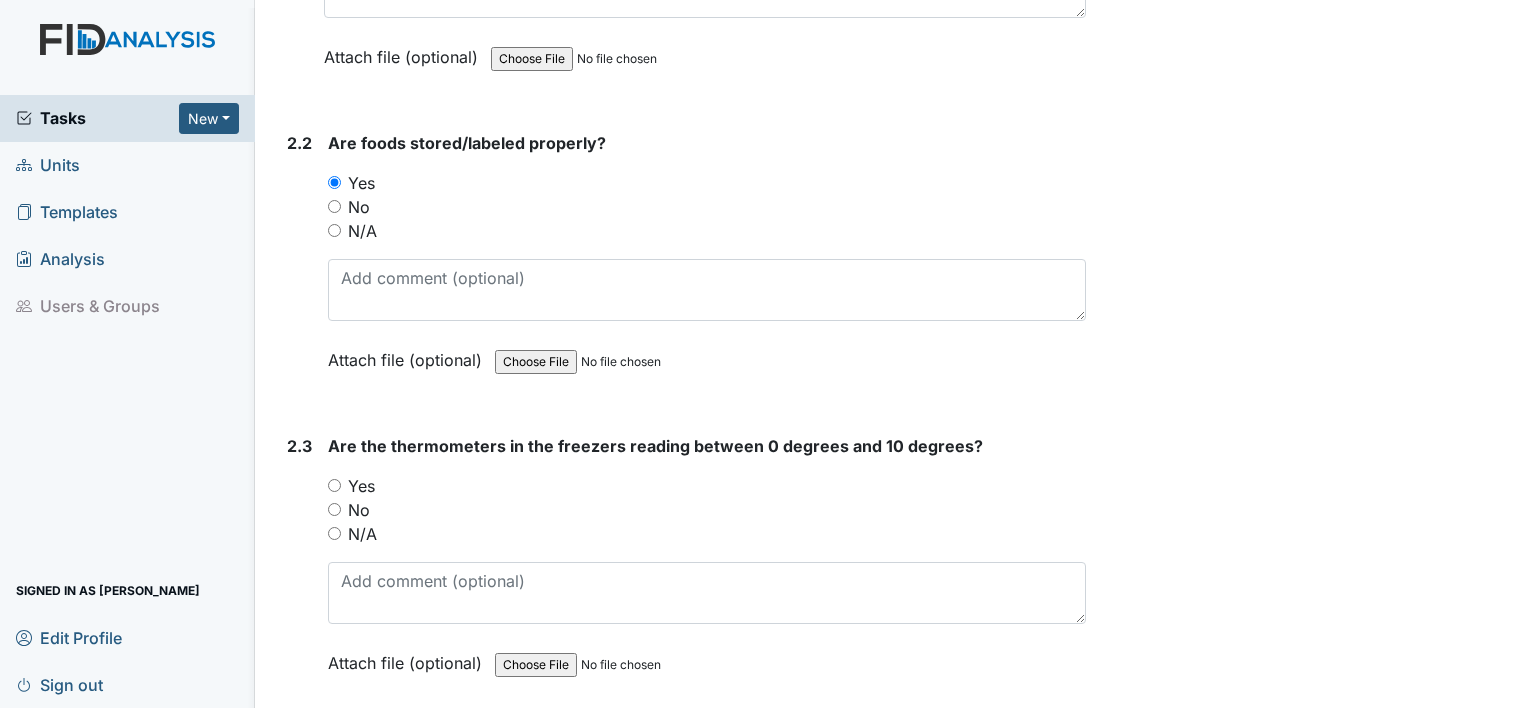 click on "Yes" at bounding box center (334, 485) 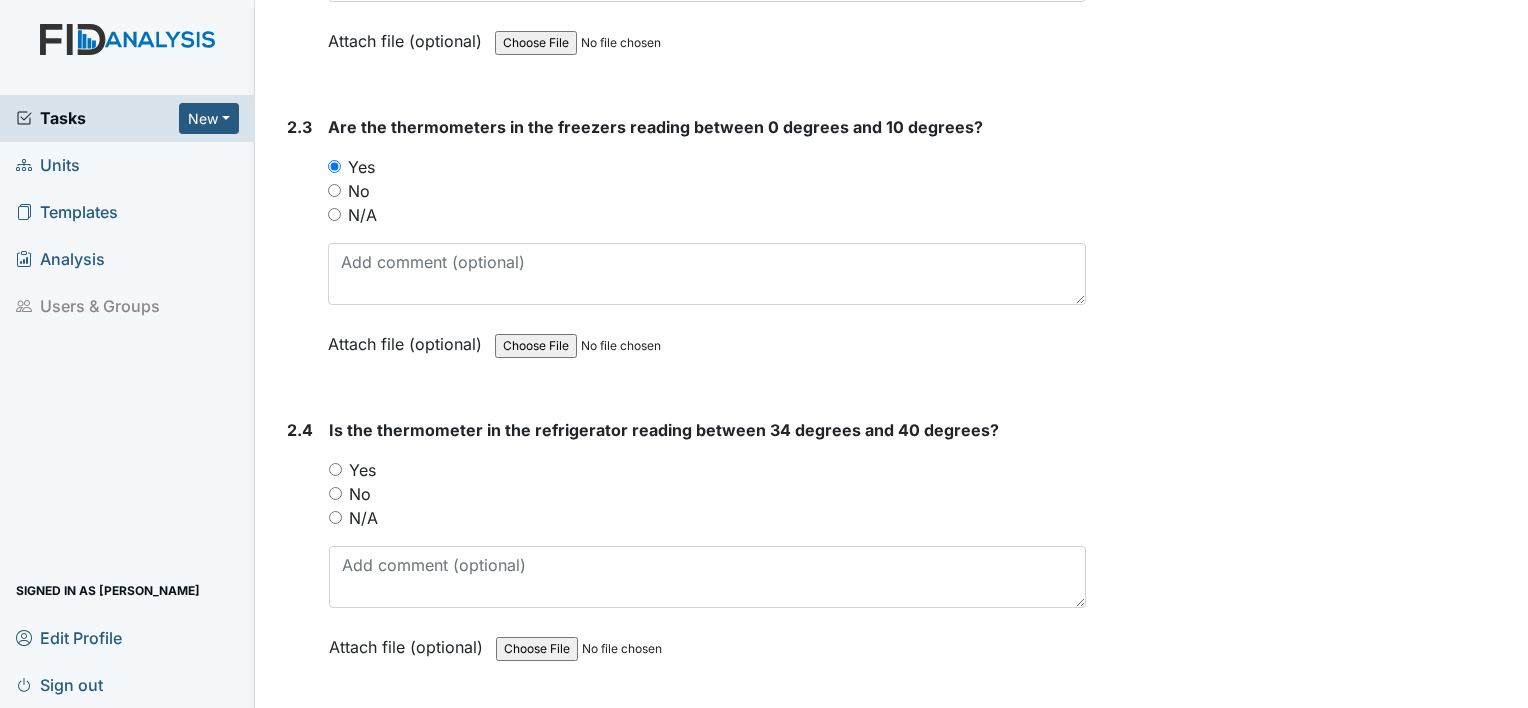 scroll, scrollTop: 2478, scrollLeft: 0, axis: vertical 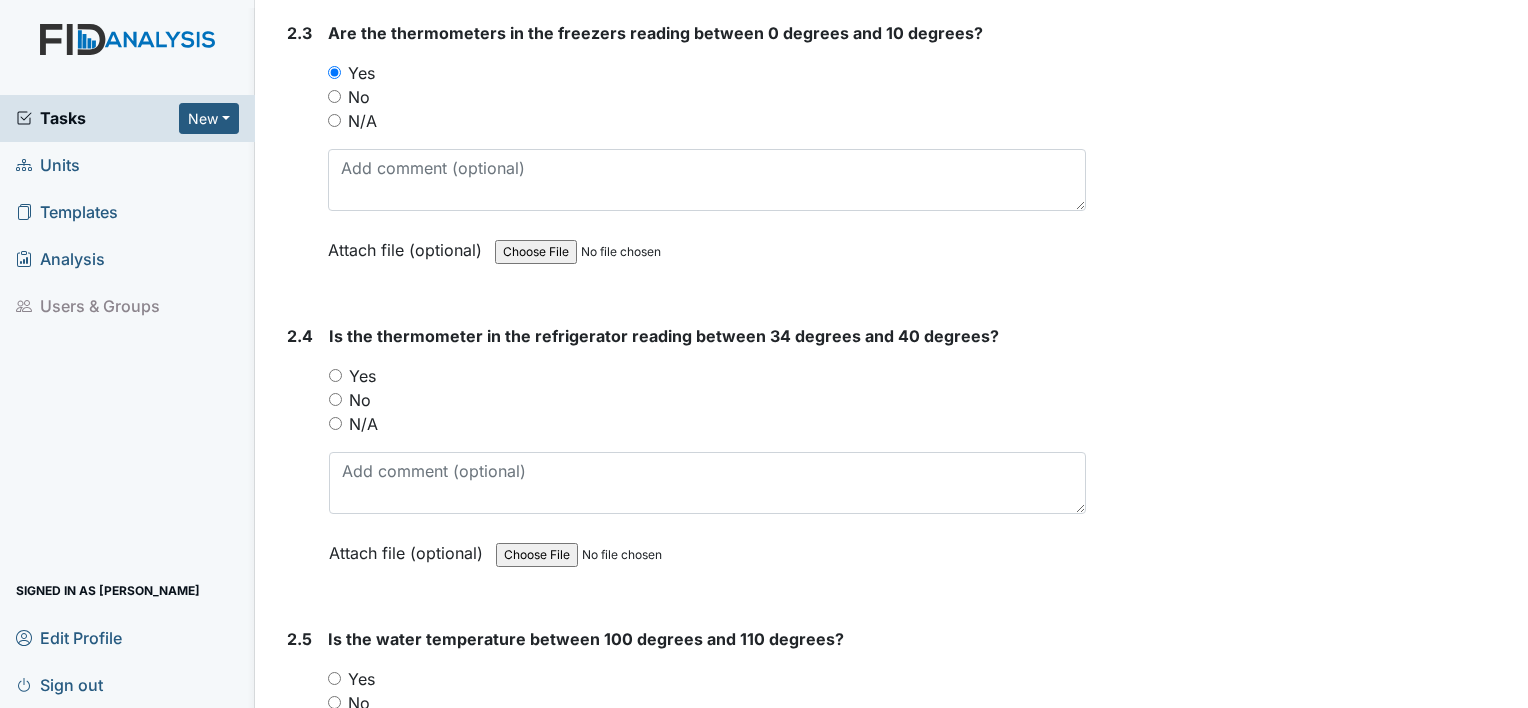 click on "Yes" at bounding box center [335, 375] 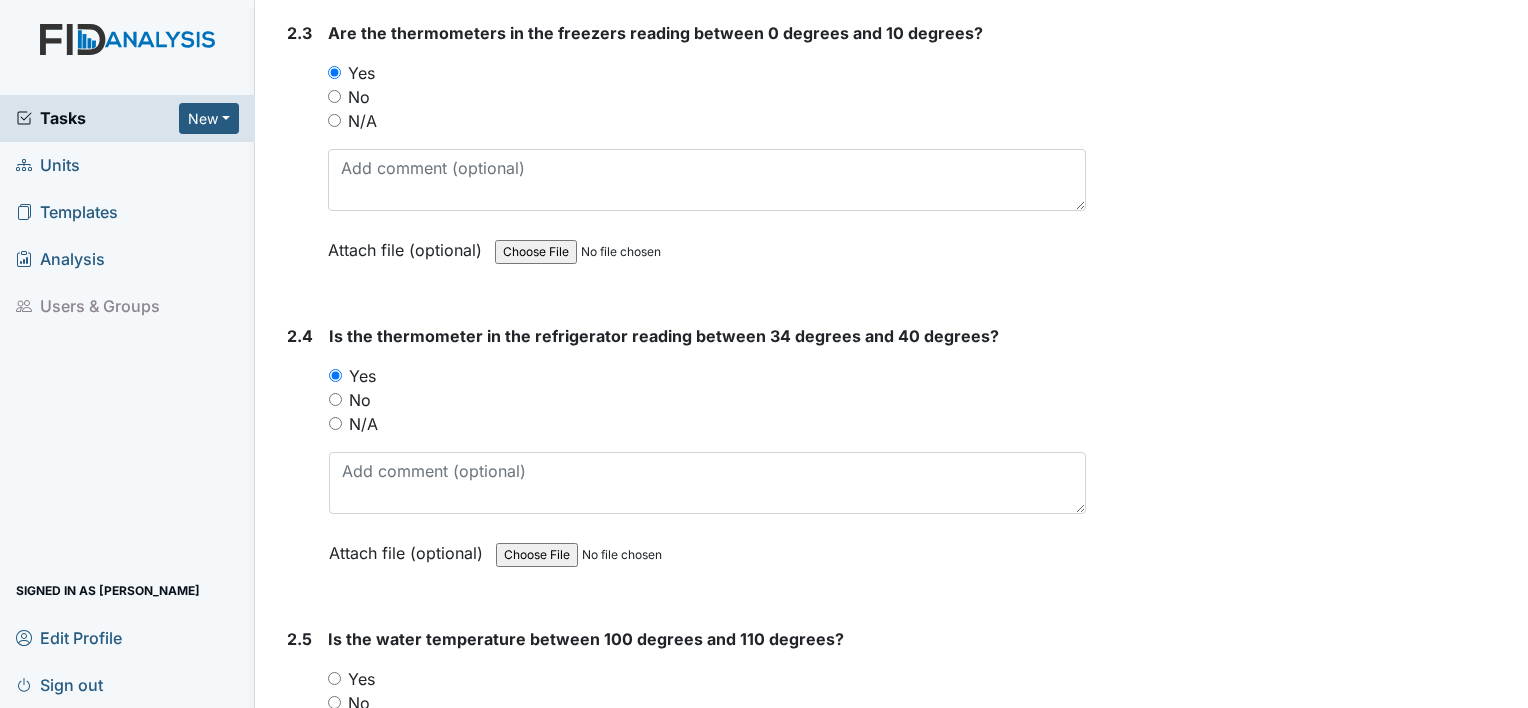 click on "Yes" at bounding box center [334, 678] 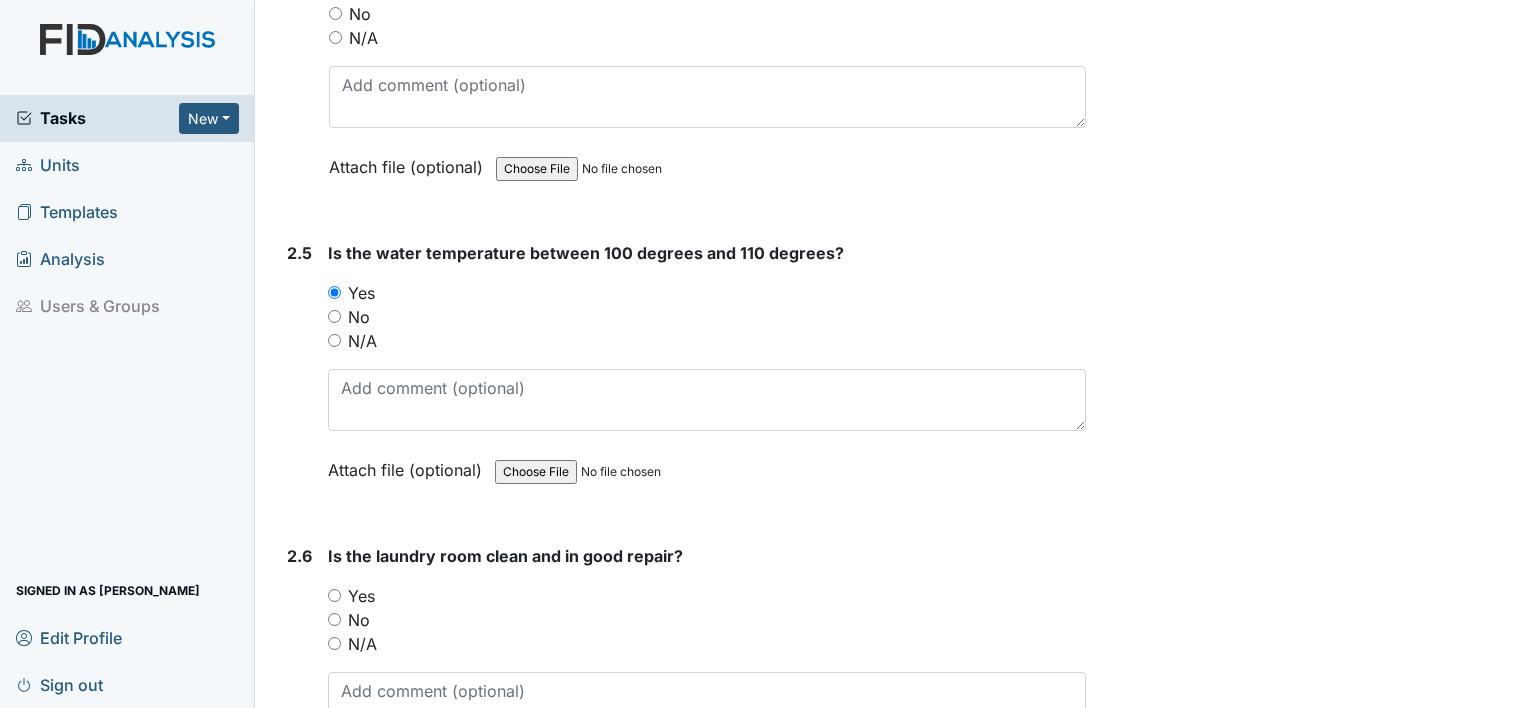 scroll, scrollTop: 2932, scrollLeft: 0, axis: vertical 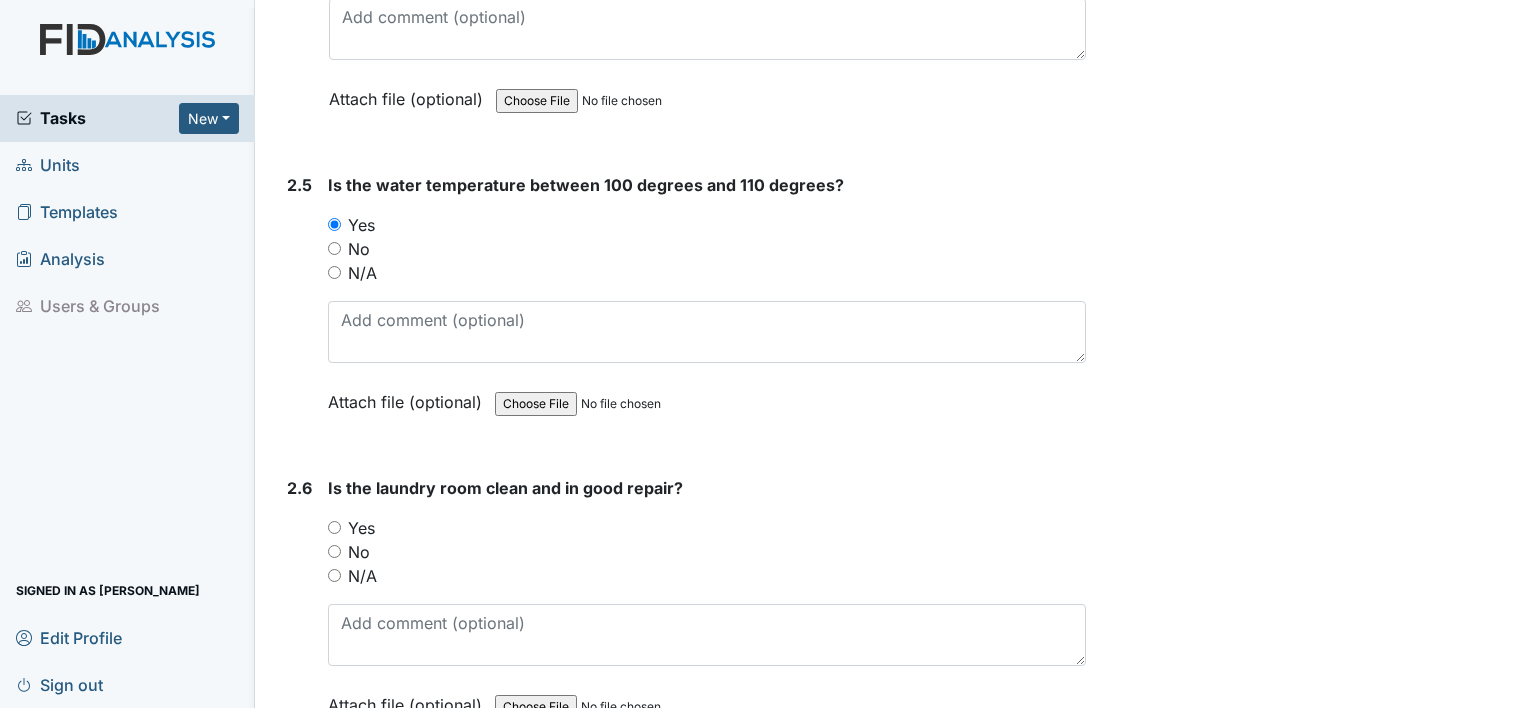 click on "Yes" at bounding box center (334, 527) 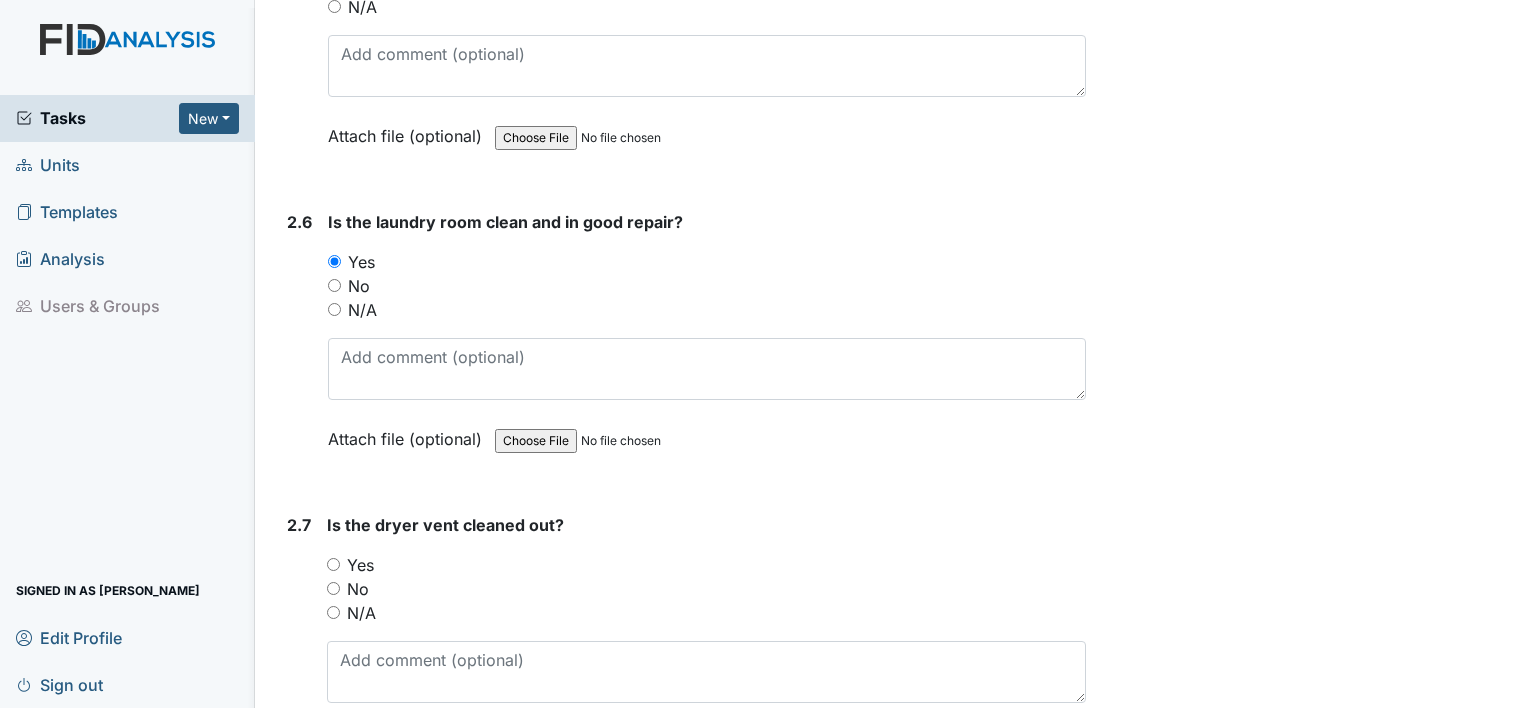 scroll, scrollTop: 3344, scrollLeft: 0, axis: vertical 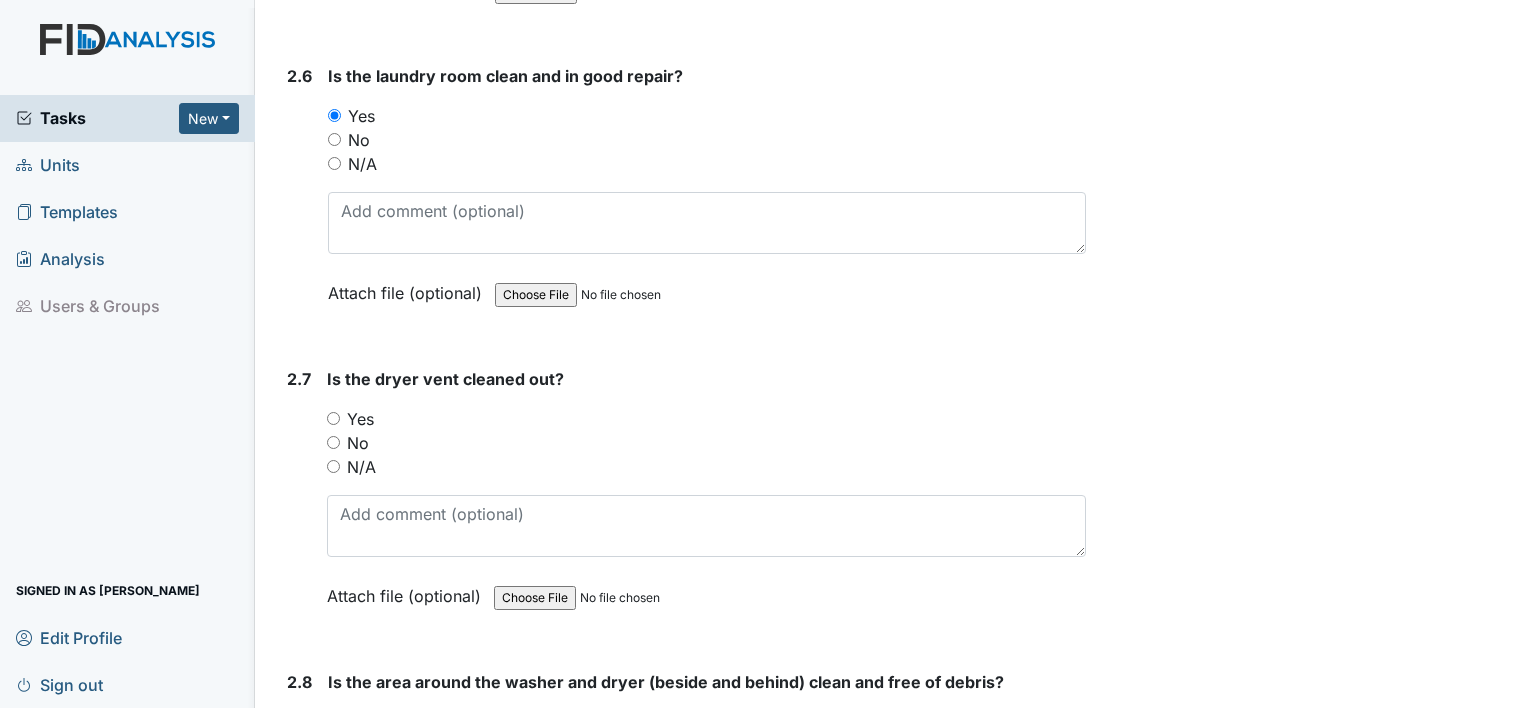 click on "Yes" at bounding box center [333, 418] 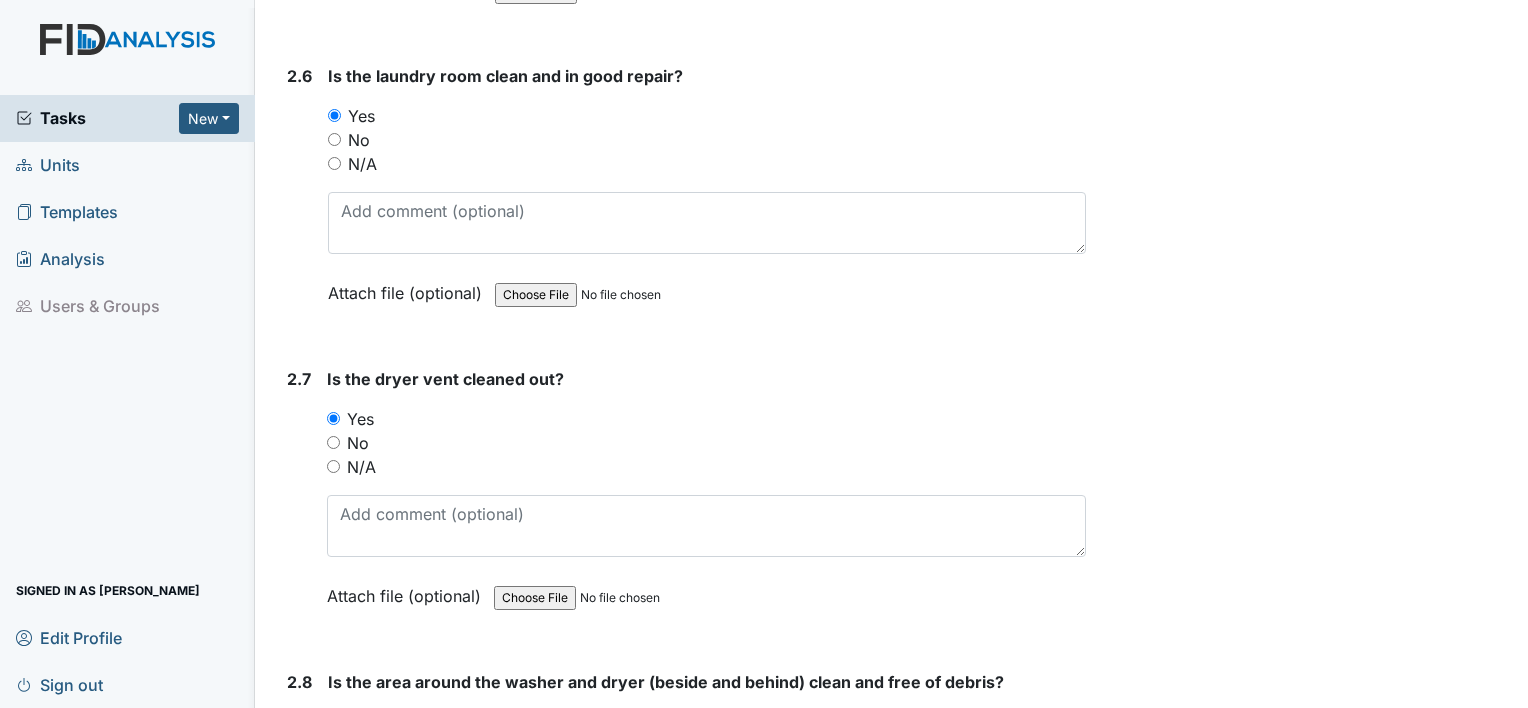 click on "Yes" at bounding box center (334, 721) 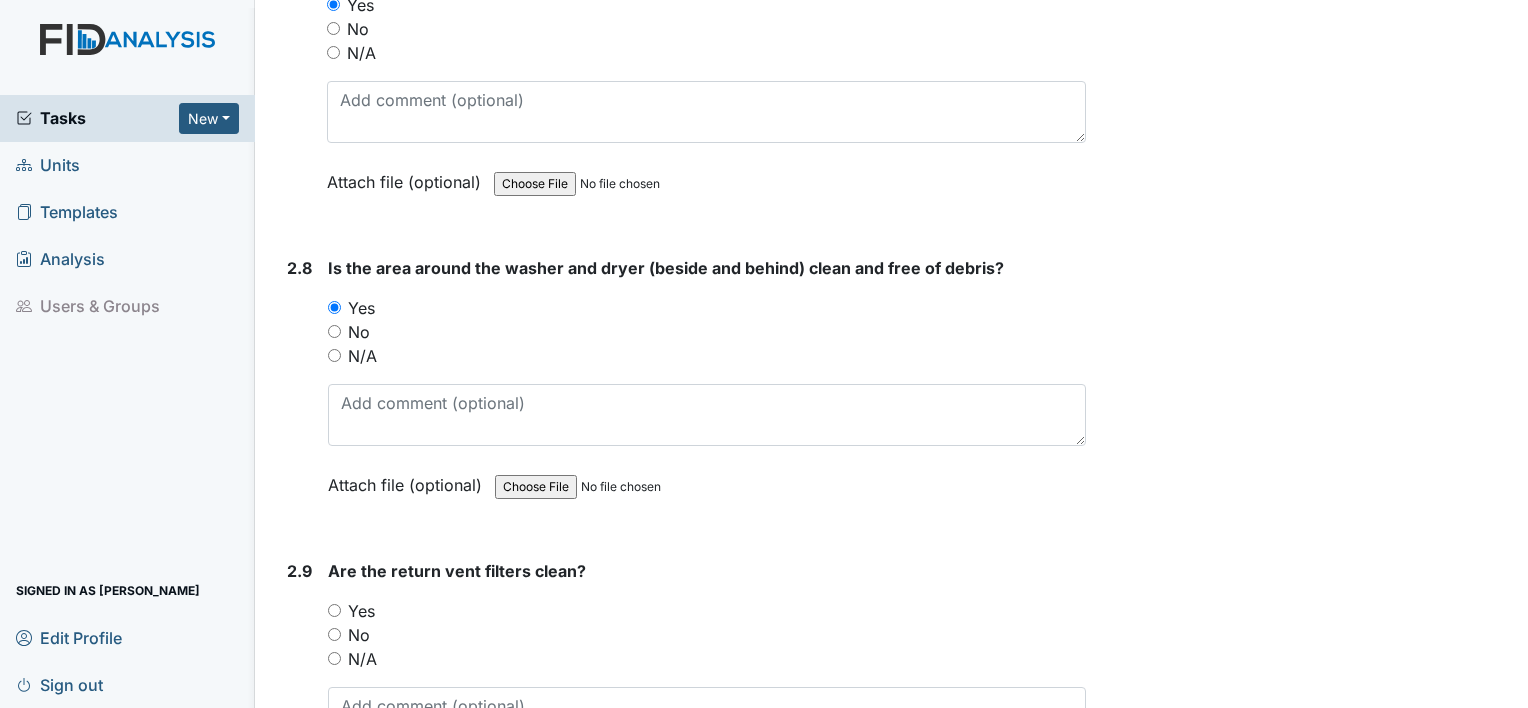 scroll, scrollTop: 3771, scrollLeft: 0, axis: vertical 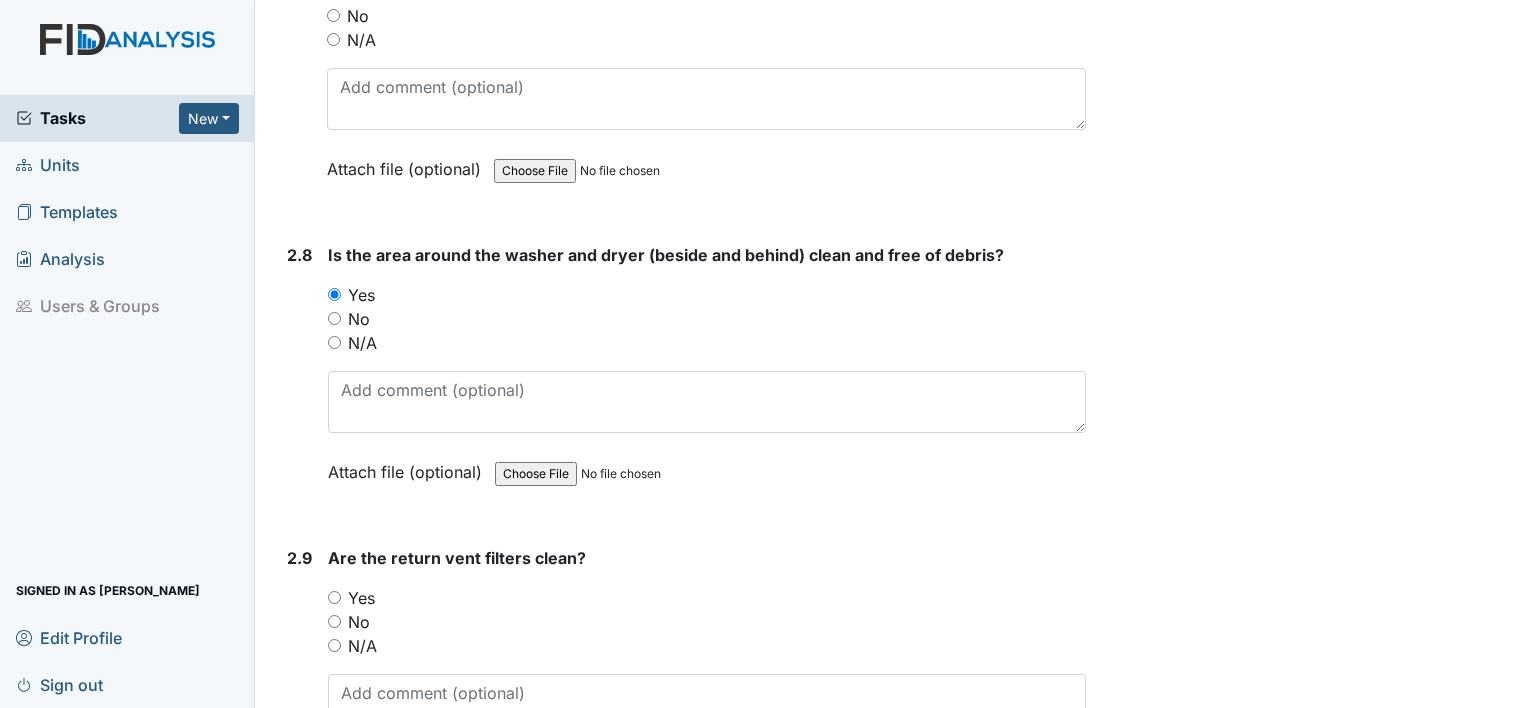 click on "Yes" at bounding box center [334, 597] 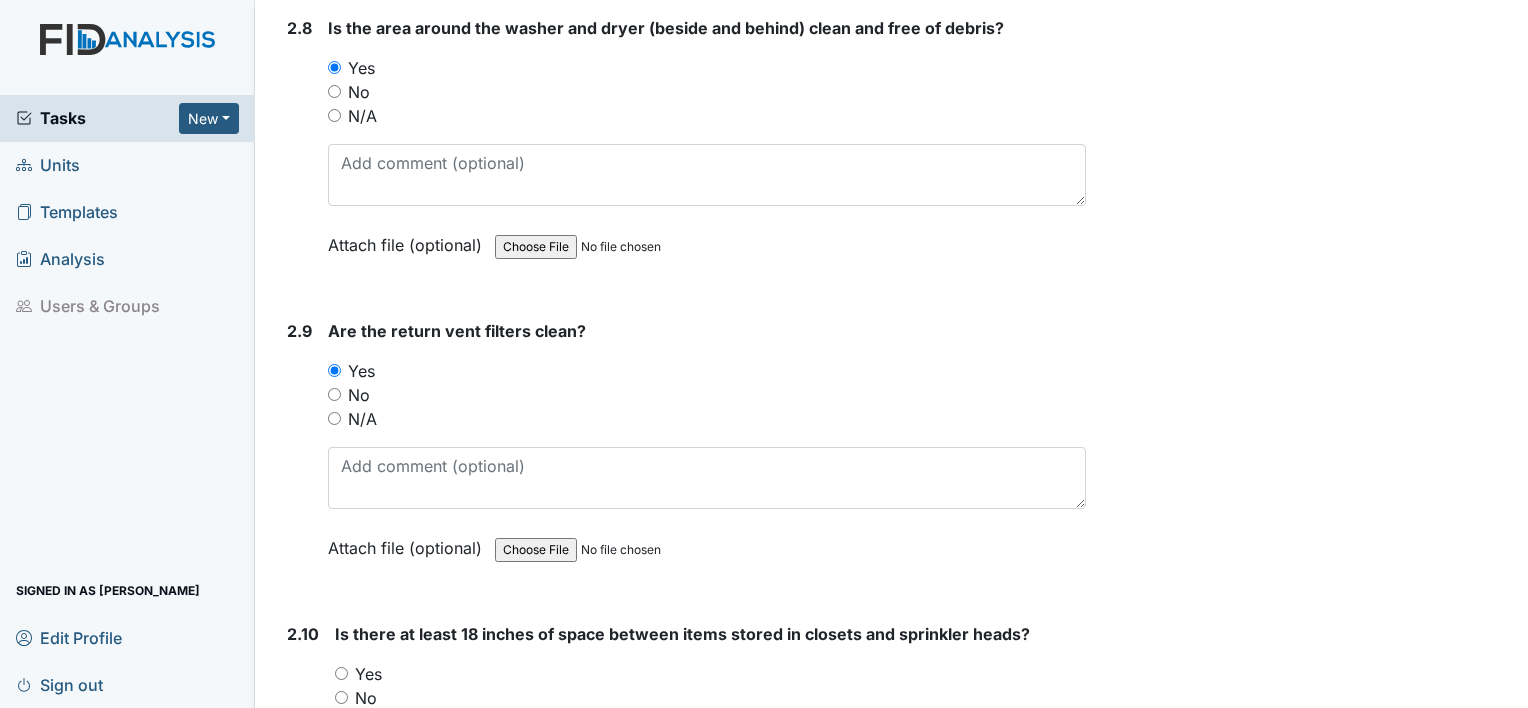 scroll, scrollTop: 4051, scrollLeft: 0, axis: vertical 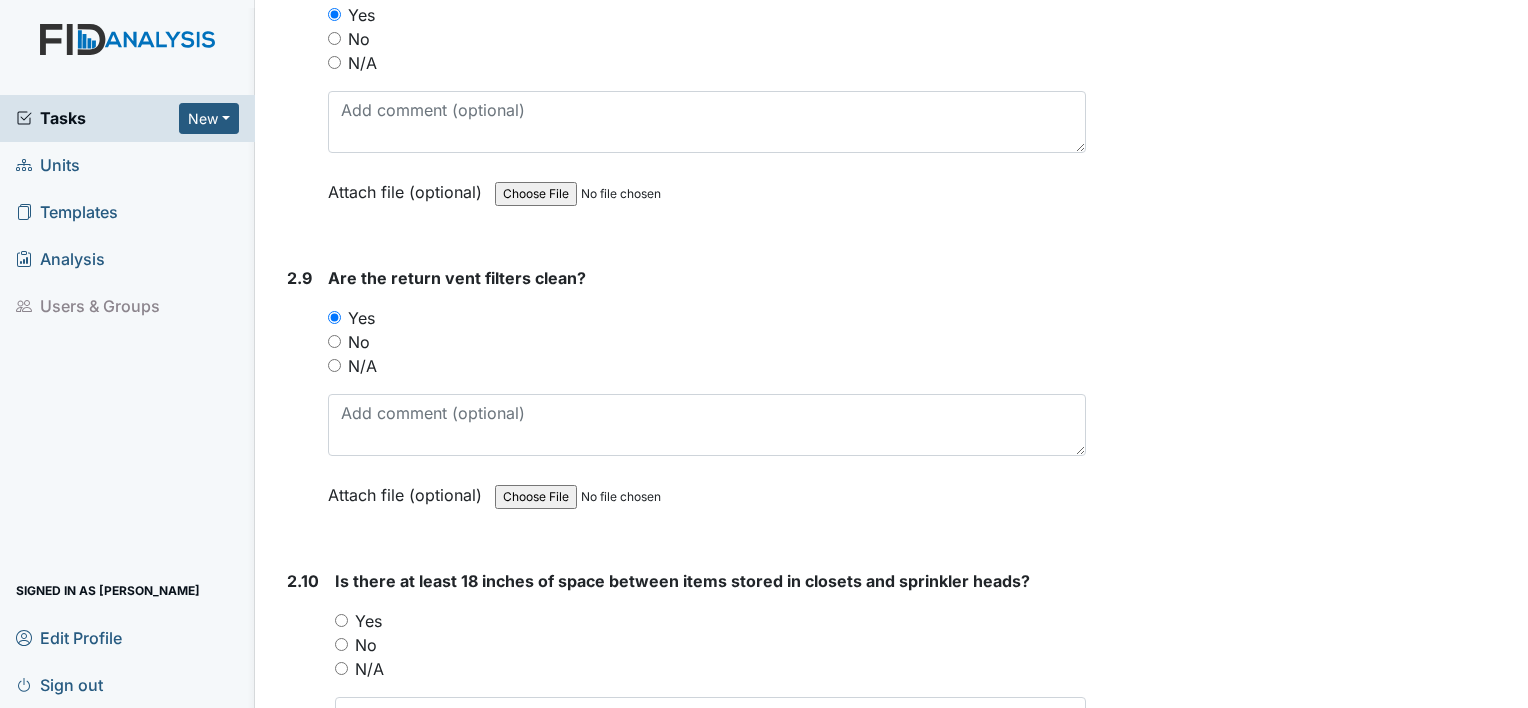 click on "Yes" at bounding box center (341, 620) 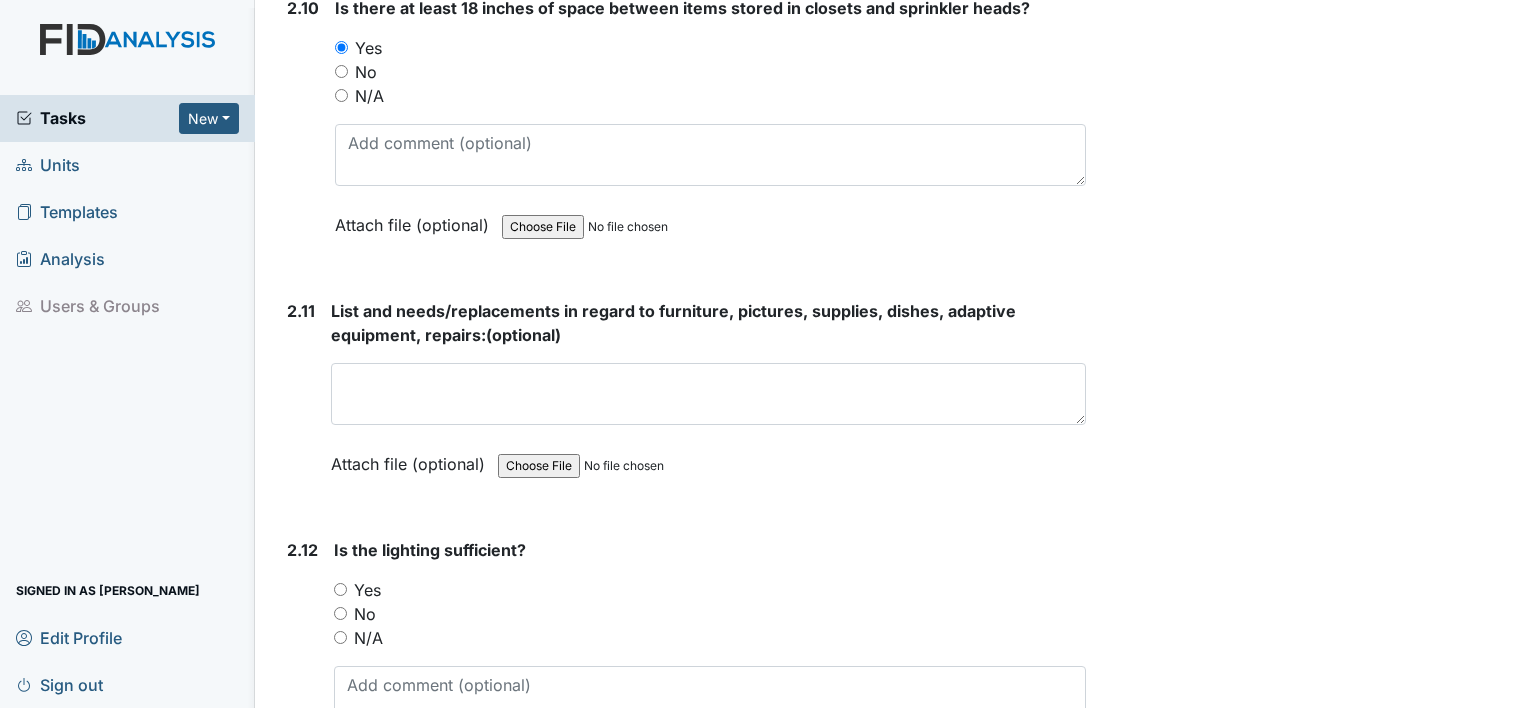 scroll, scrollTop: 4651, scrollLeft: 0, axis: vertical 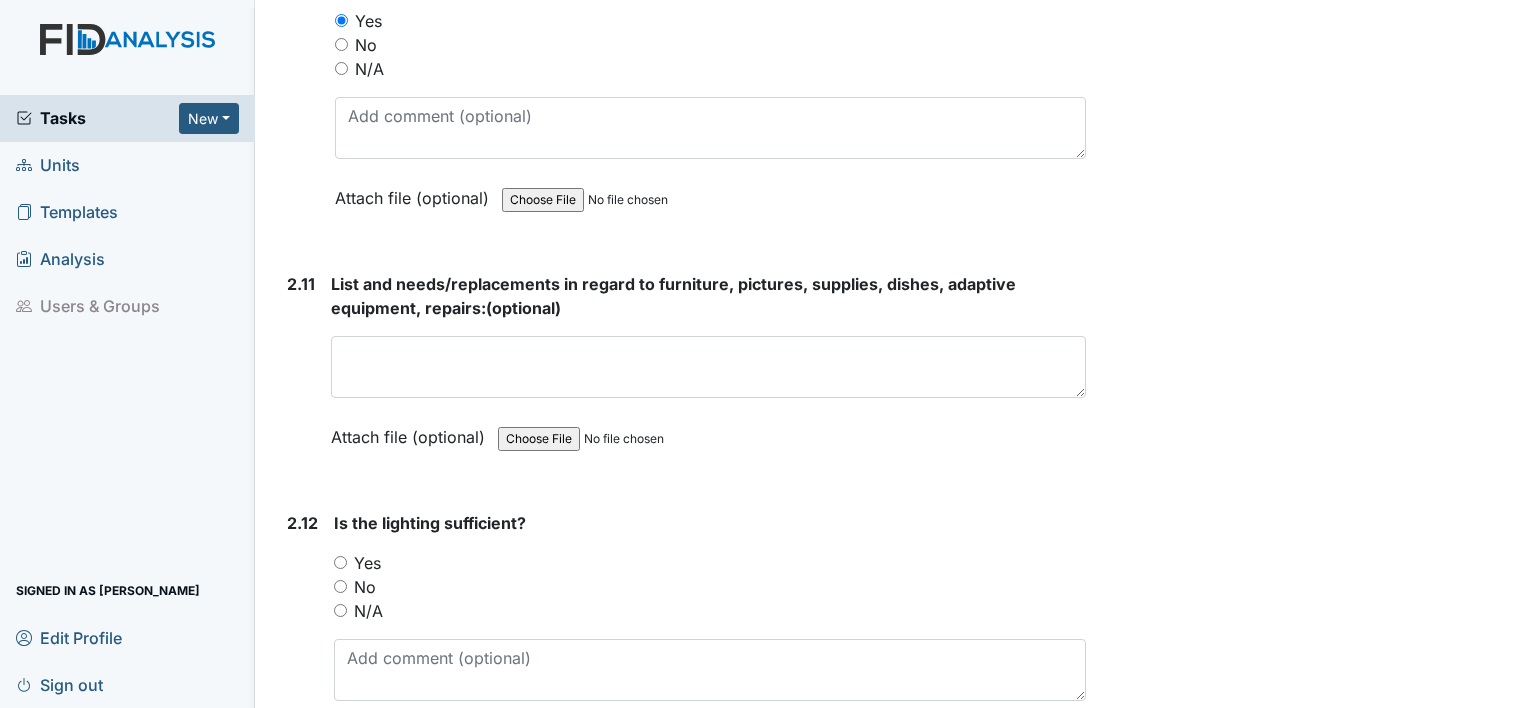 click on "List and needs/replacements in regard to furniture, pictures, supplies, dishes, adaptive equipment, repairs:
(optional)
This field is required.
Attach file (optional)
You can upload .pdf, .txt, .jpg, .jpeg, .png, .csv, .xls, or .doc files under 100MB." at bounding box center [708, 367] 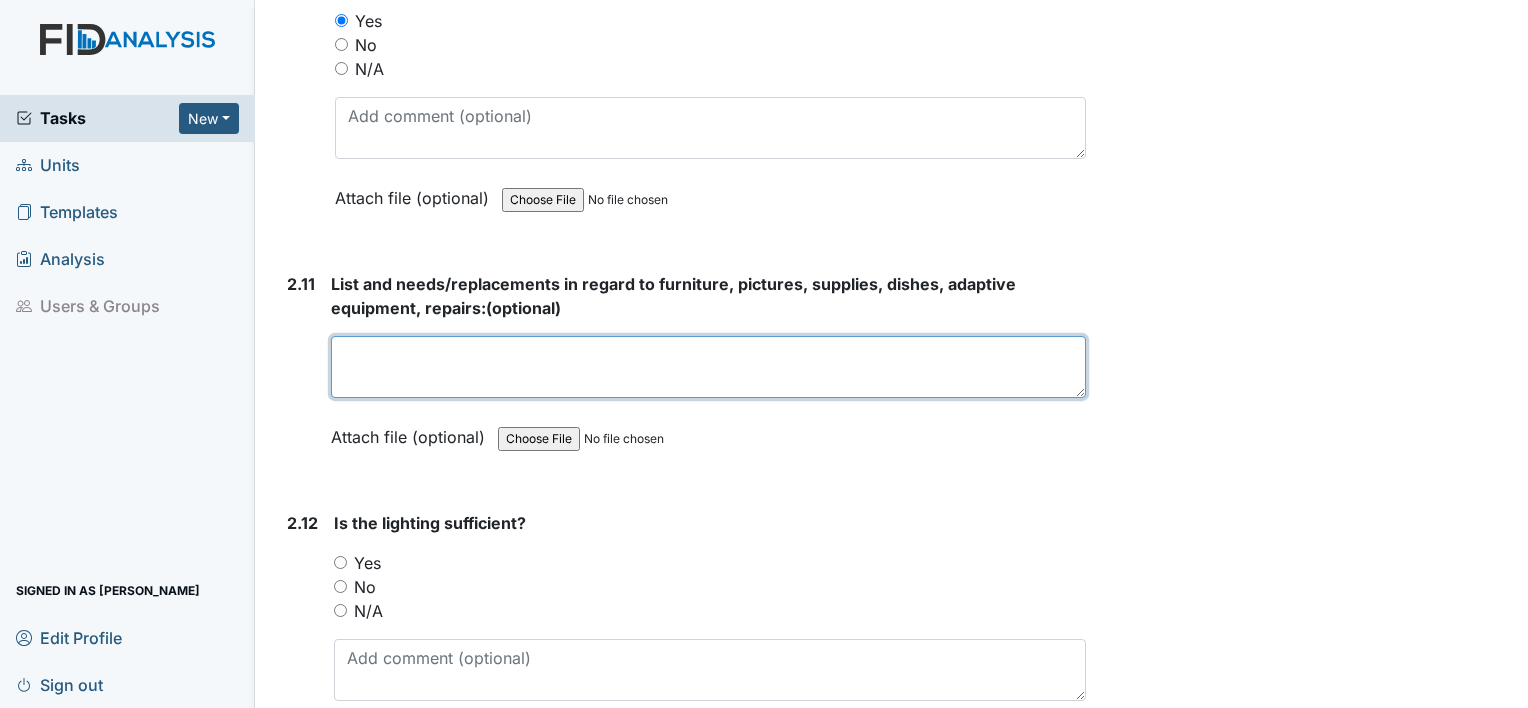 click at bounding box center (708, 367) 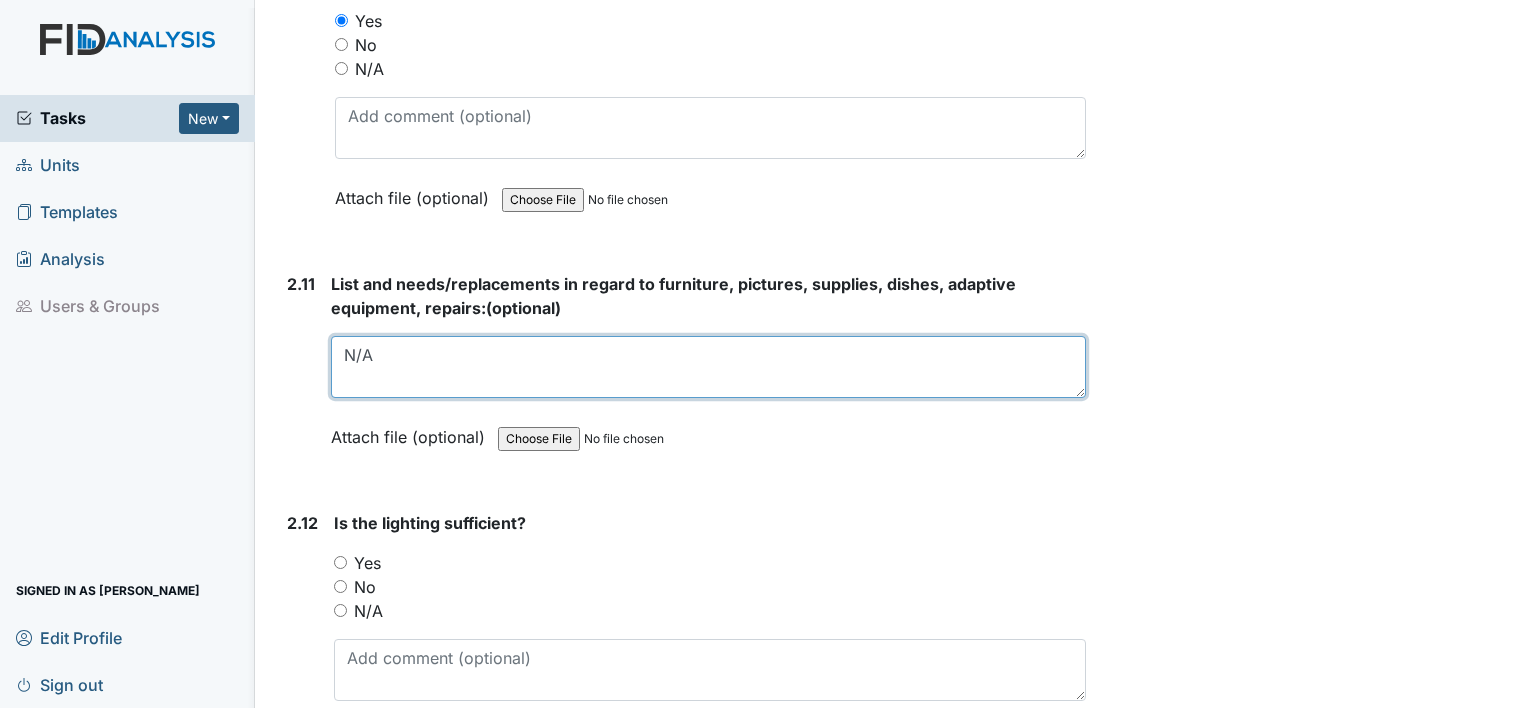 type on "N/A" 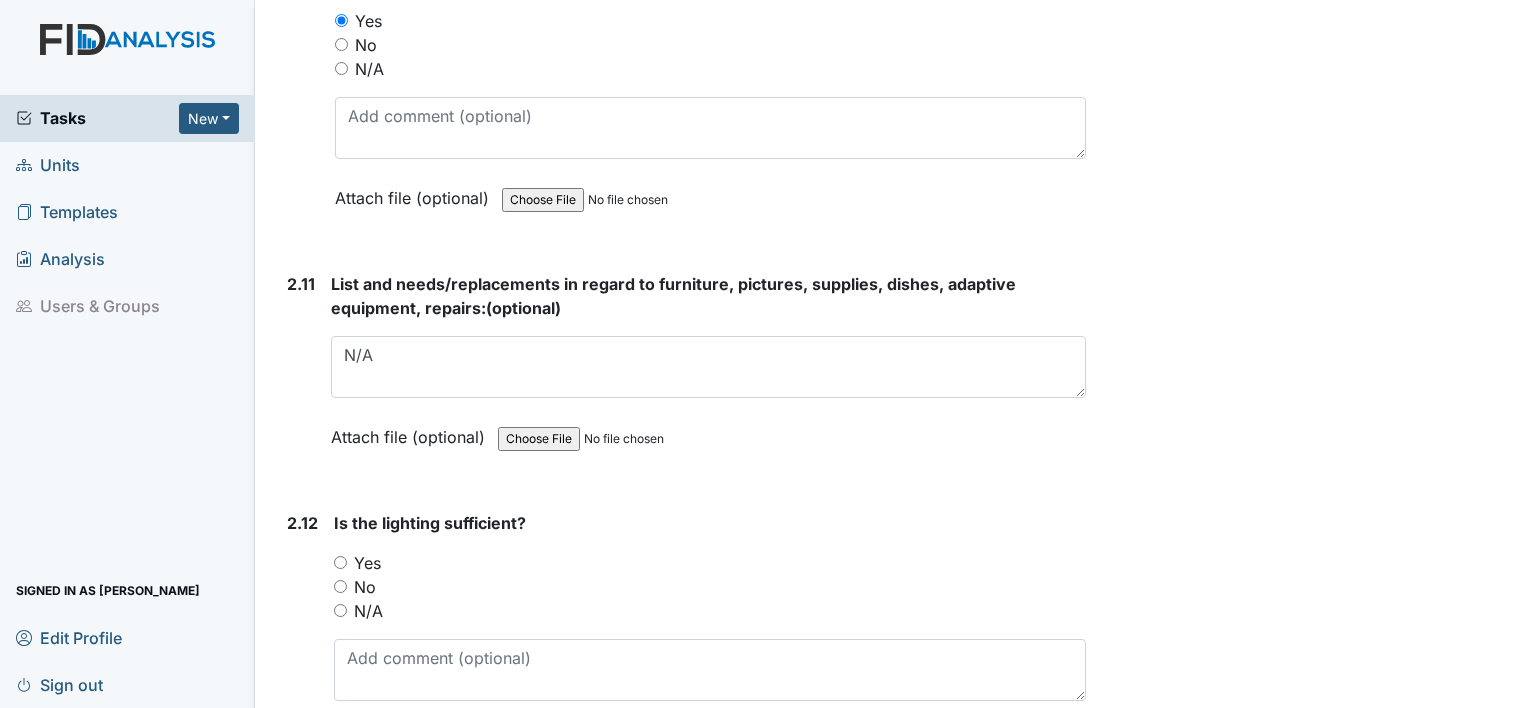 click on "Yes" at bounding box center (710, 563) 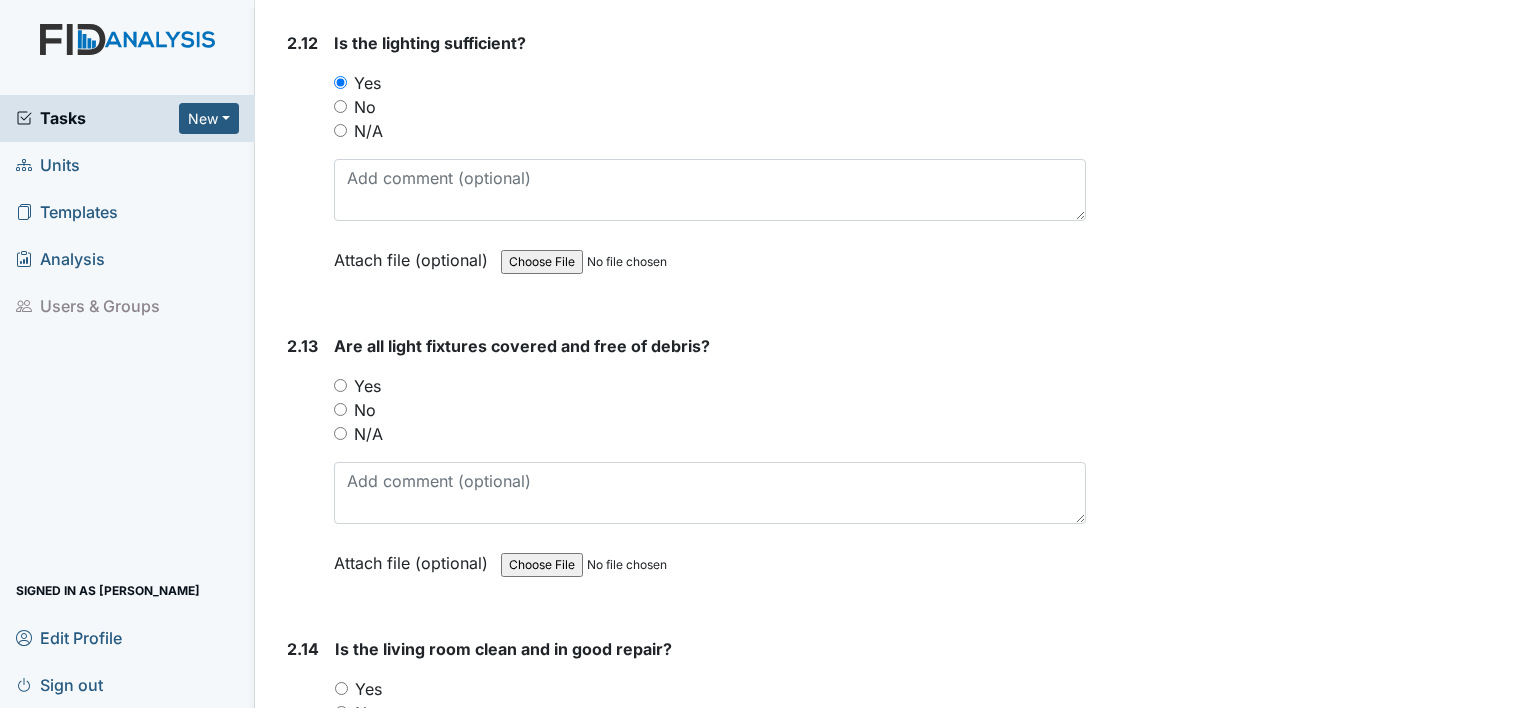 scroll, scrollTop: 5197, scrollLeft: 0, axis: vertical 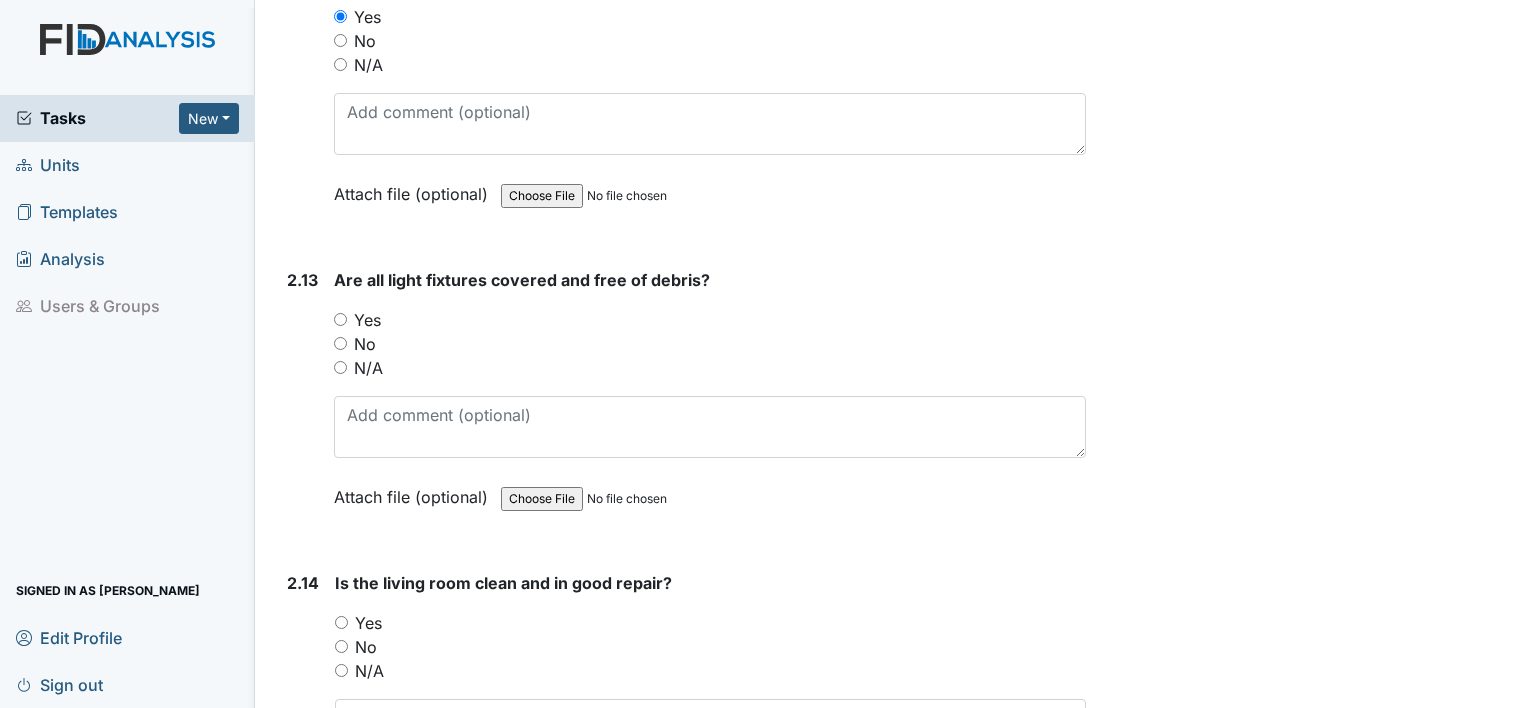 click on "Yes" at bounding box center [710, 320] 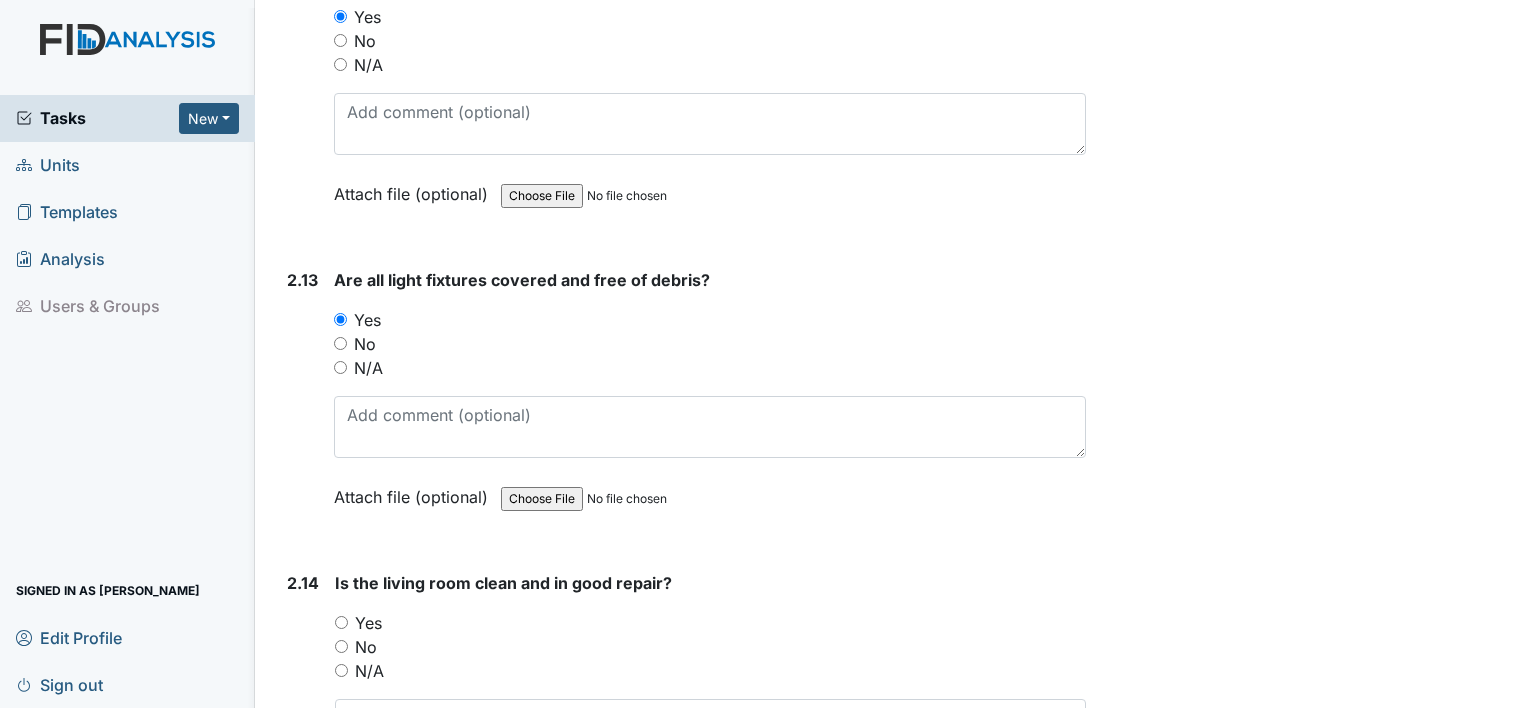 click on "Yes" at bounding box center (341, 622) 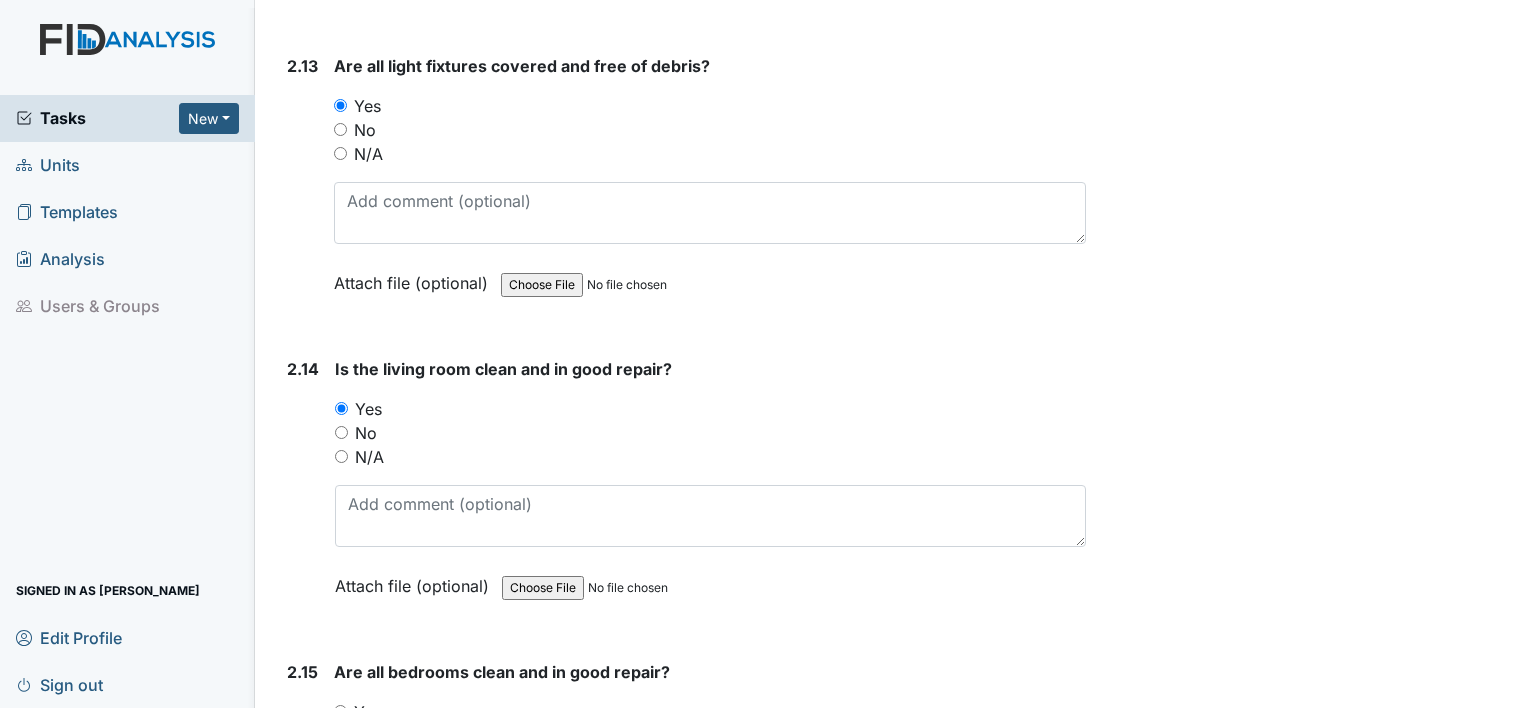 scroll, scrollTop: 5504, scrollLeft: 0, axis: vertical 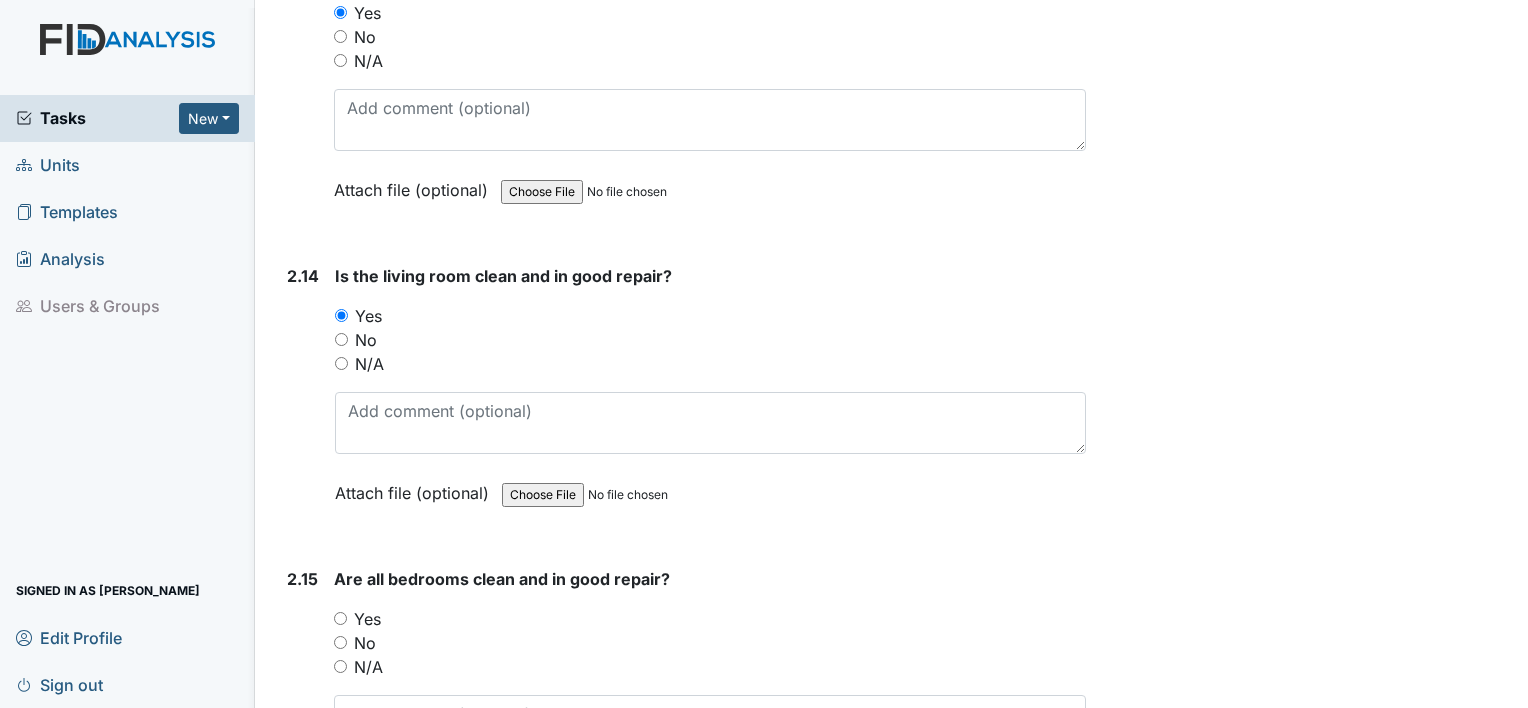 click on "Yes" at bounding box center [710, 619] 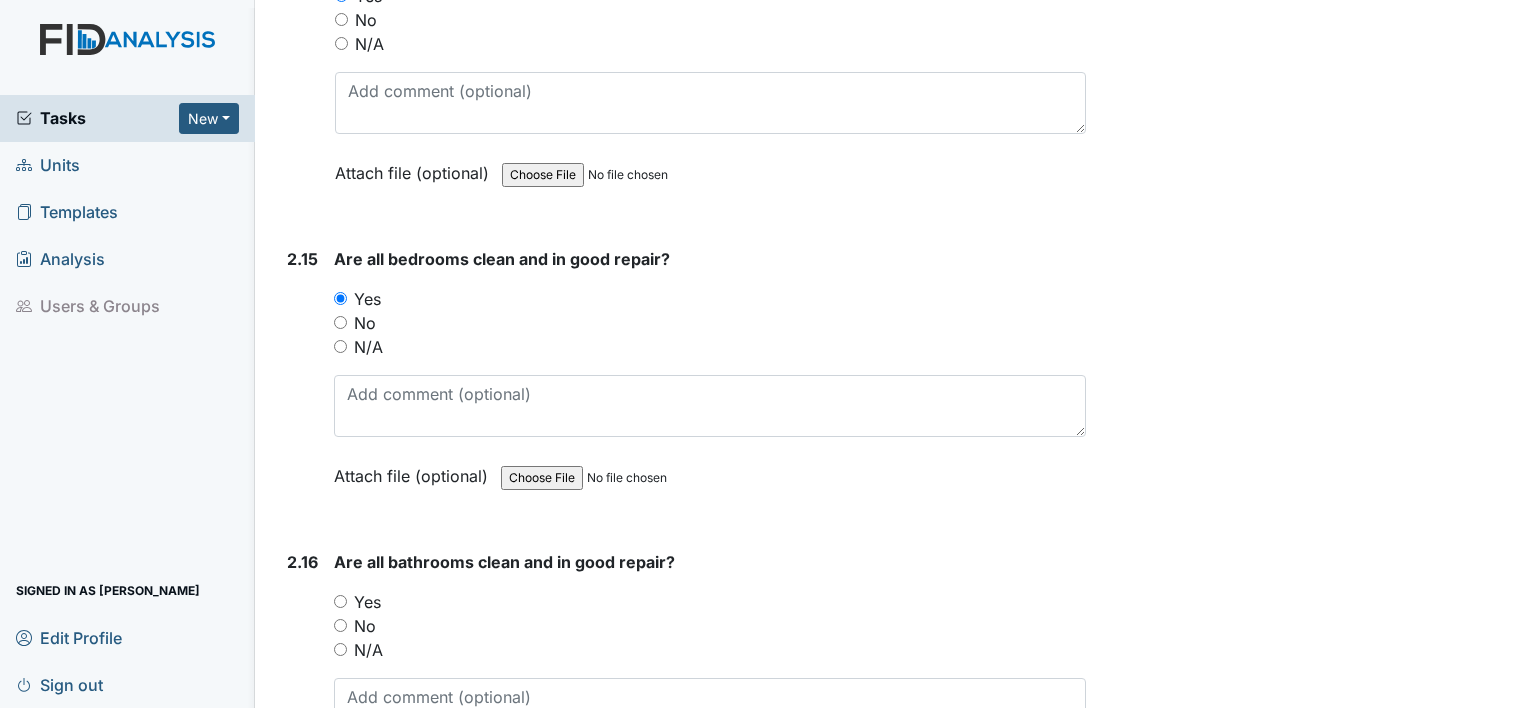 scroll, scrollTop: 5944, scrollLeft: 0, axis: vertical 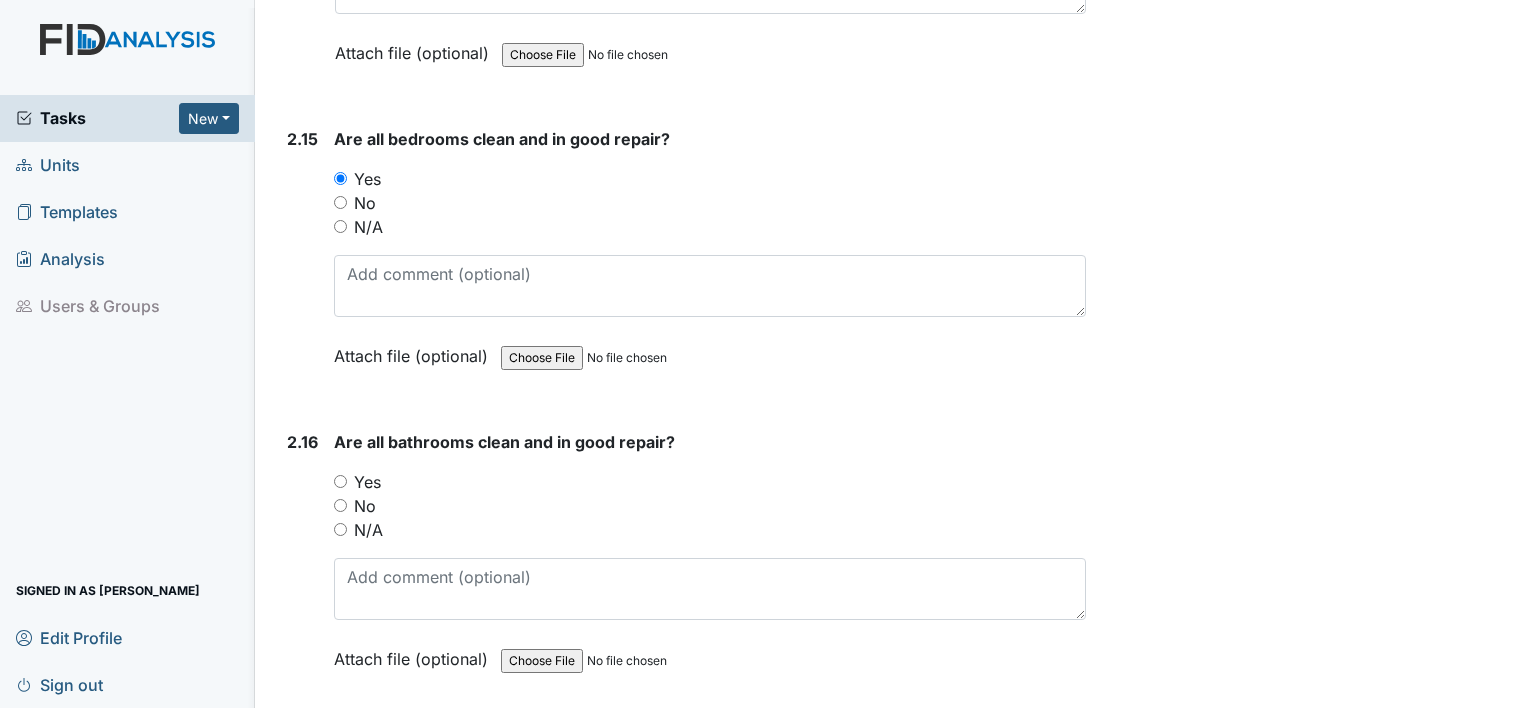click on "Yes" at bounding box center (340, 481) 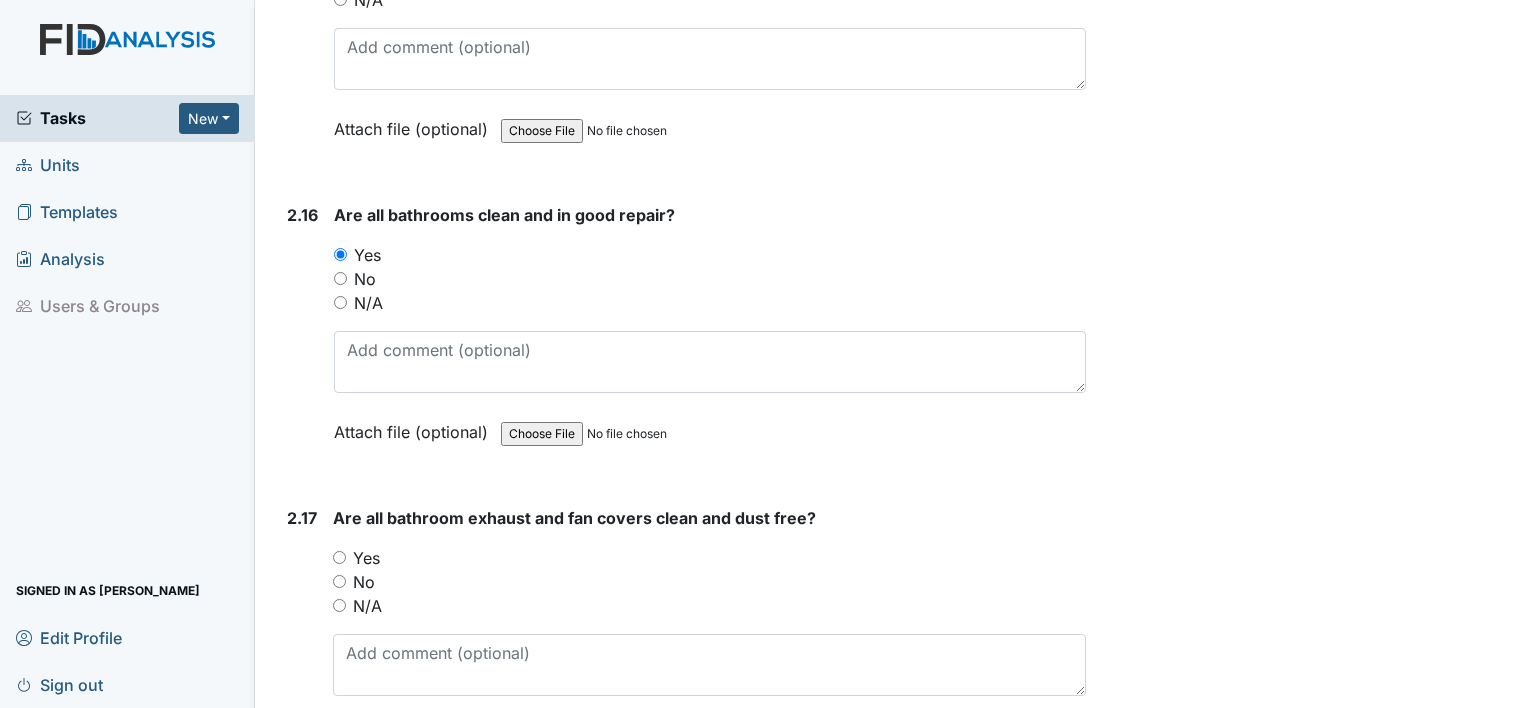 scroll, scrollTop: 6277, scrollLeft: 0, axis: vertical 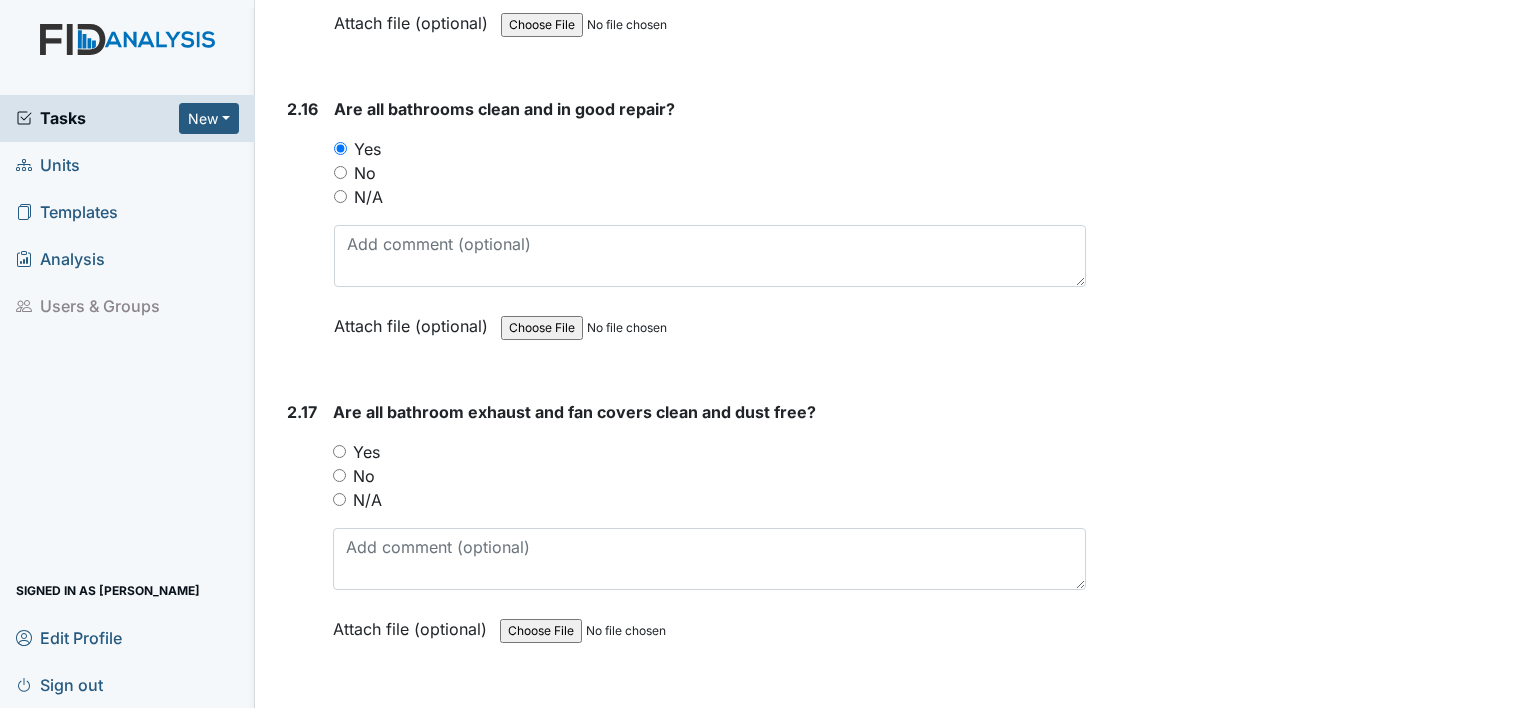 click on "Yes" at bounding box center [339, 451] 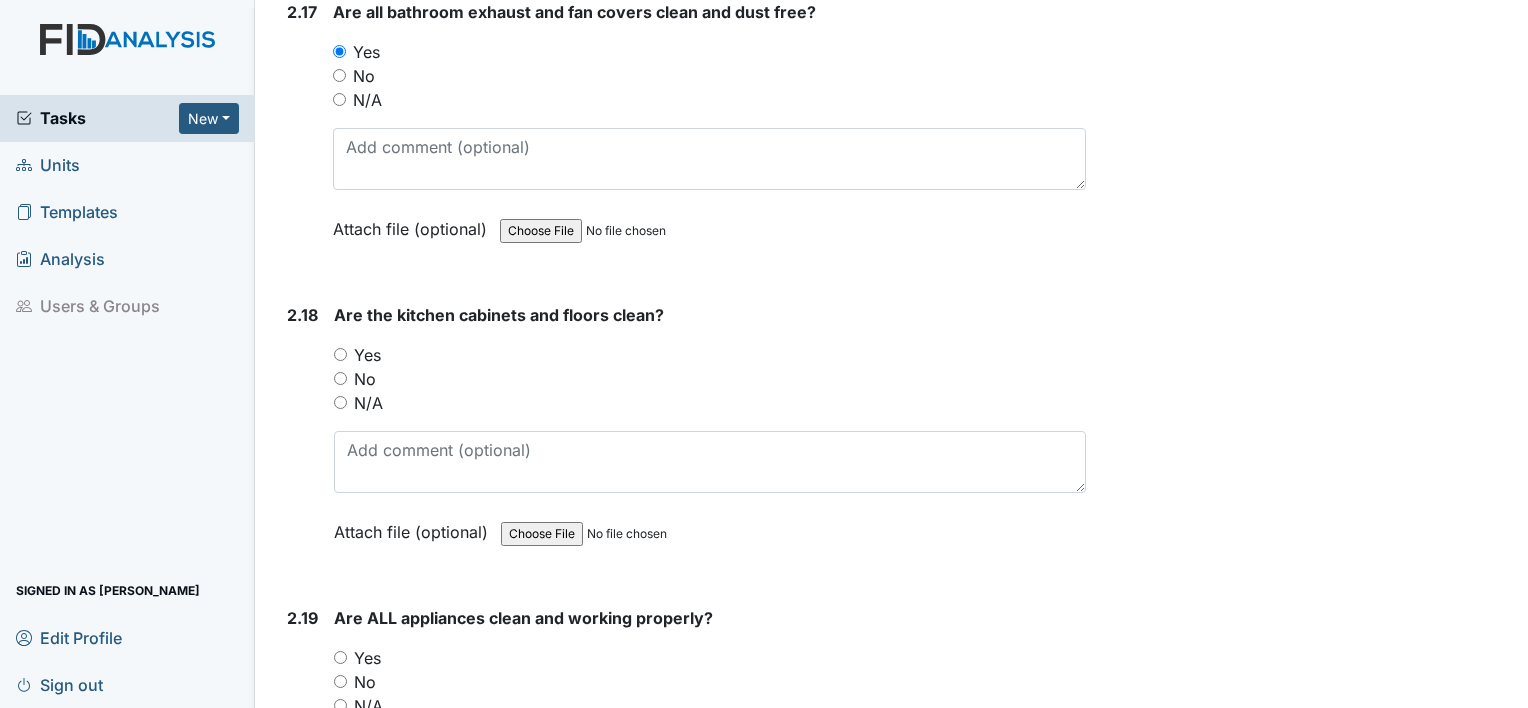 scroll, scrollTop: 6690, scrollLeft: 0, axis: vertical 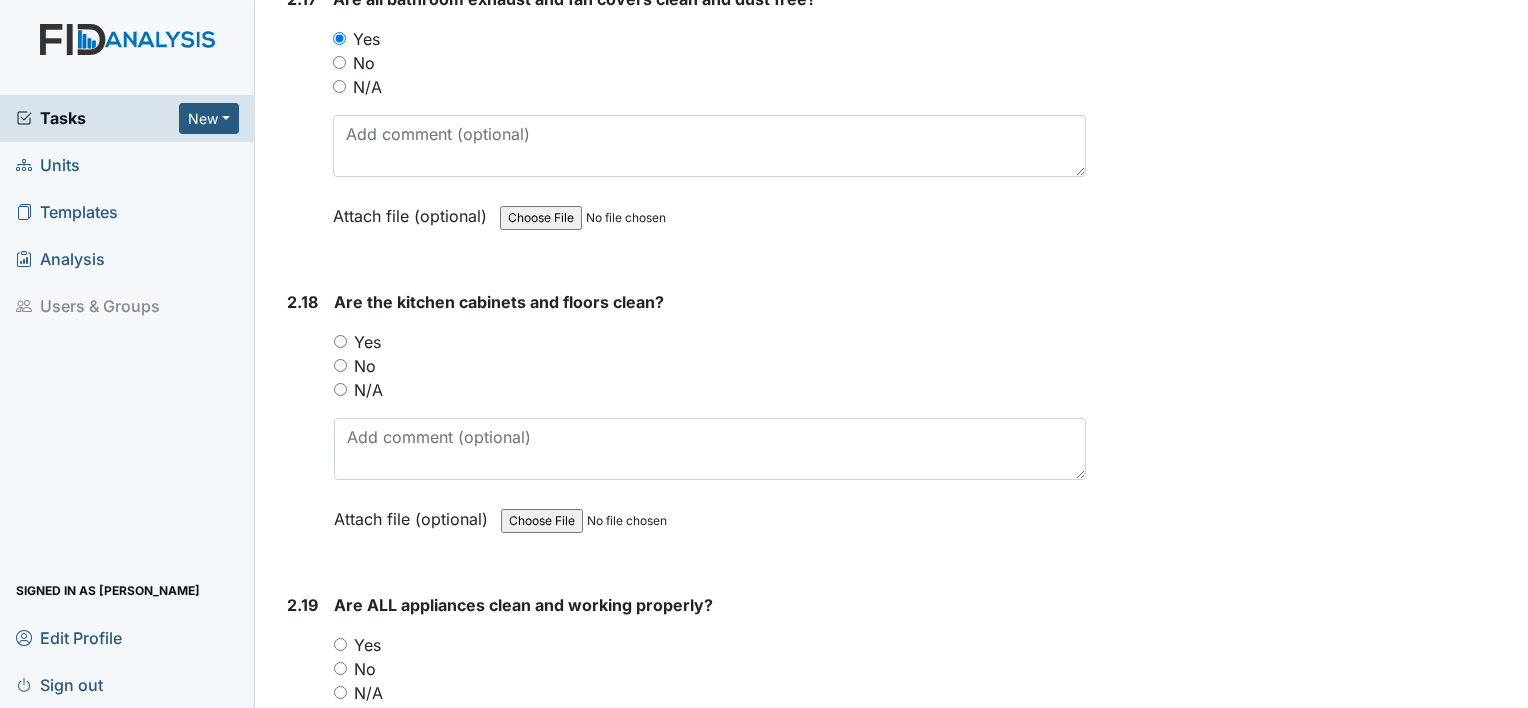 click on "2.18
Are the kitchen cabinets and floors clean?
You must select one of the below options.
Yes
No
N/A
Attach file (optional)
You can upload .pdf, .txt, .jpg, .jpeg, .png, .csv, .xls, or .doc files under 100MB." at bounding box center (682, 425) 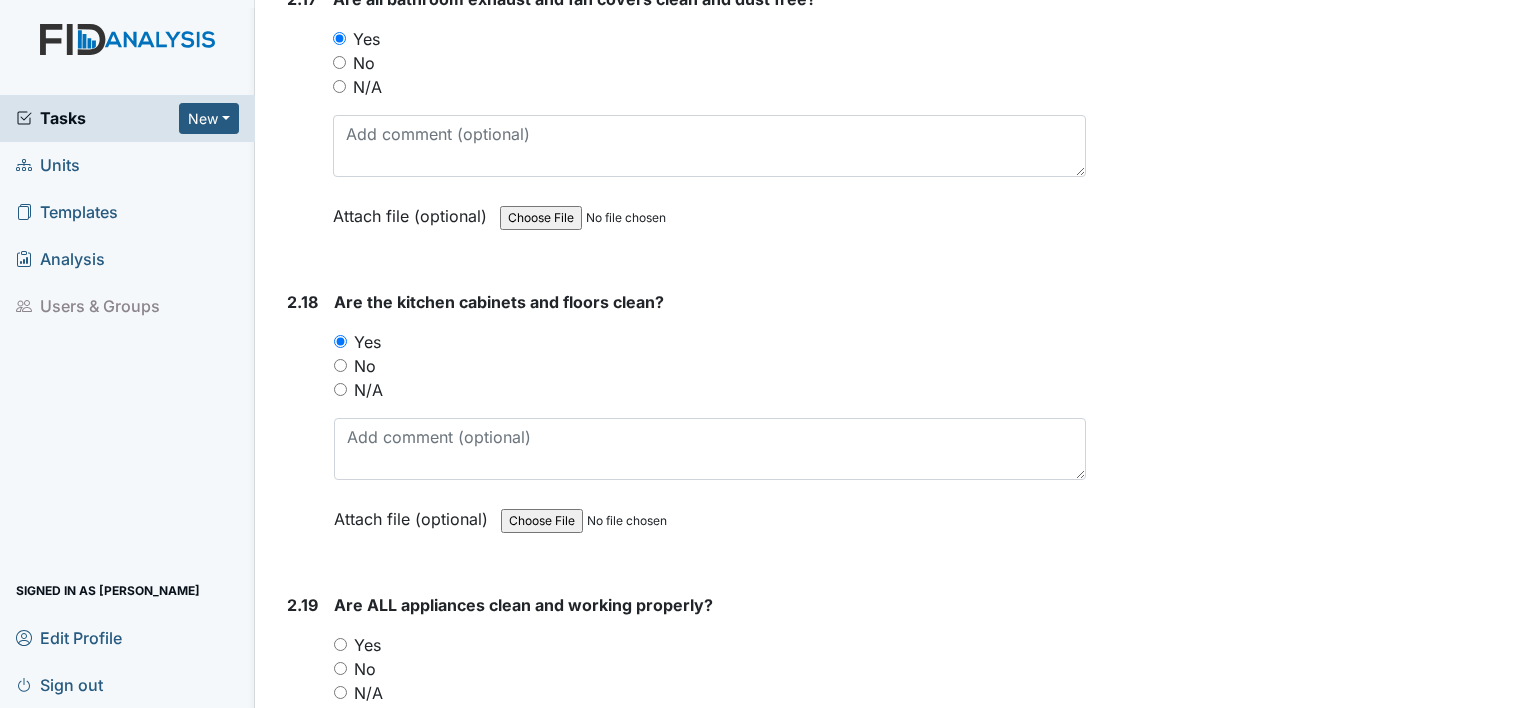 click on "Yes" at bounding box center (340, 644) 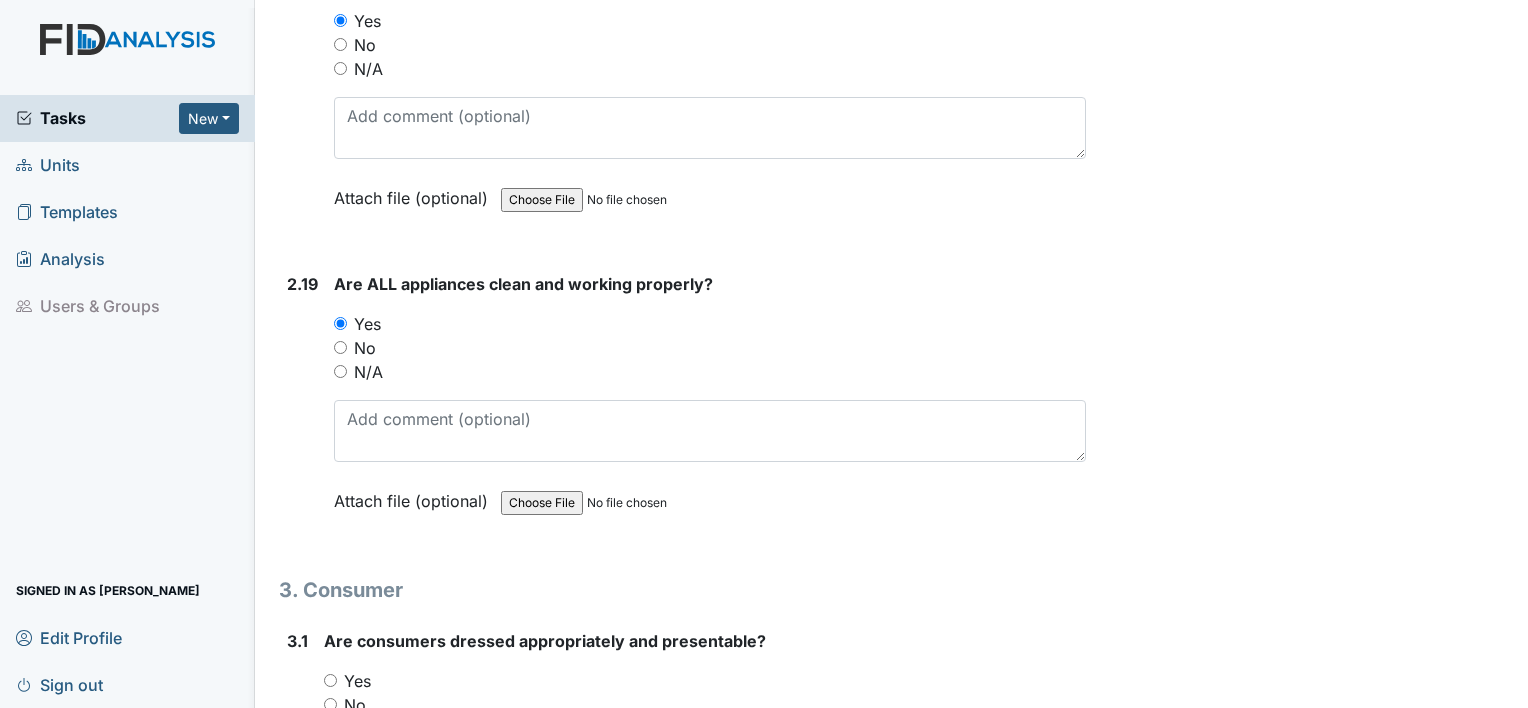 scroll, scrollTop: 7156, scrollLeft: 0, axis: vertical 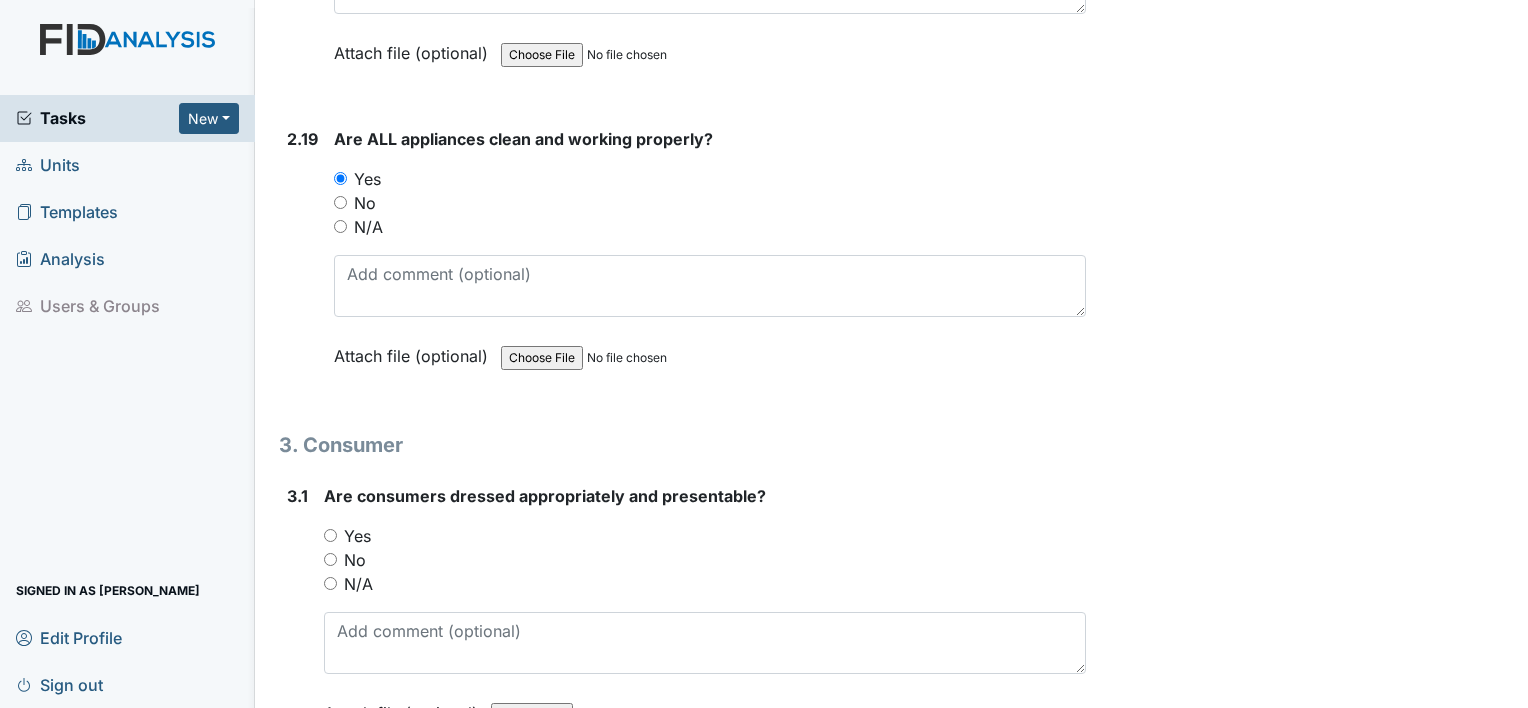 click on "Yes" at bounding box center (330, 535) 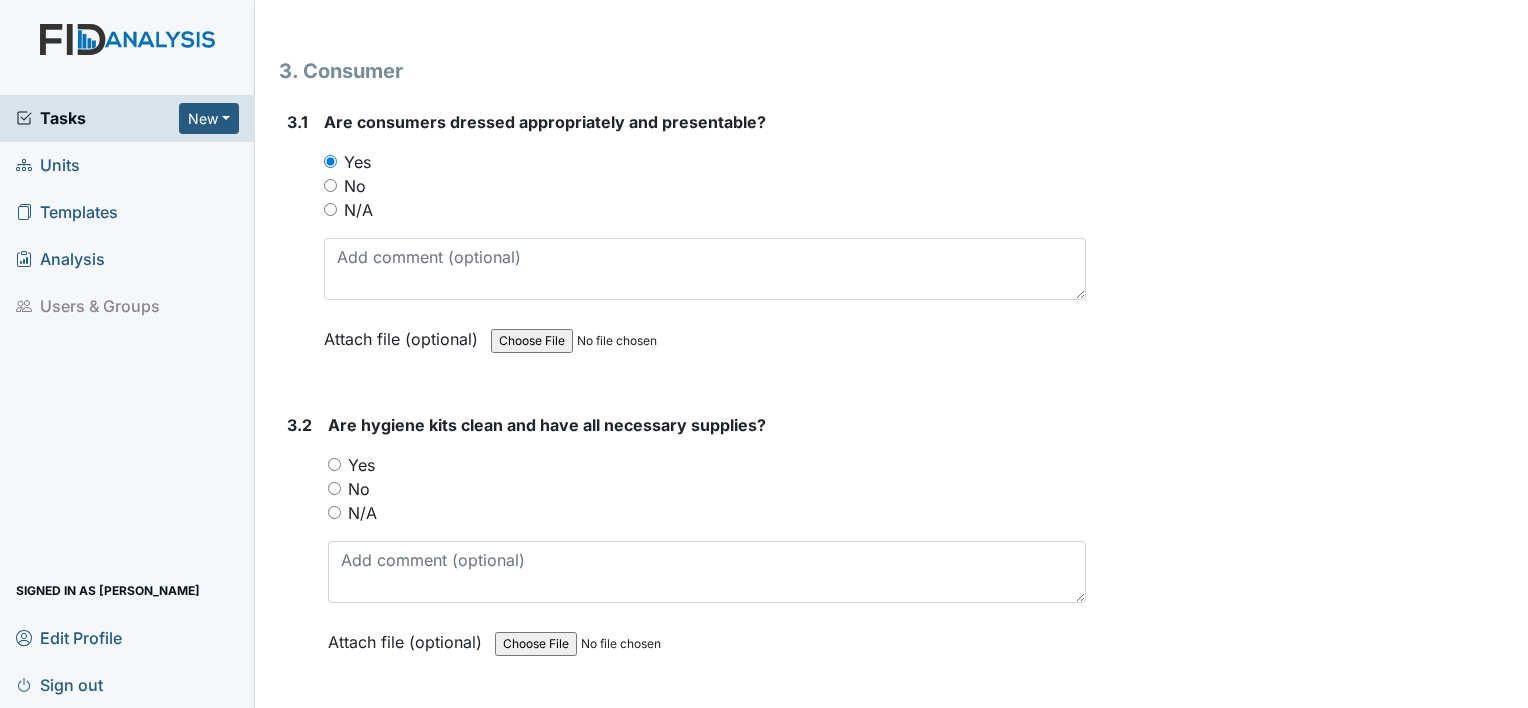 scroll, scrollTop: 7583, scrollLeft: 0, axis: vertical 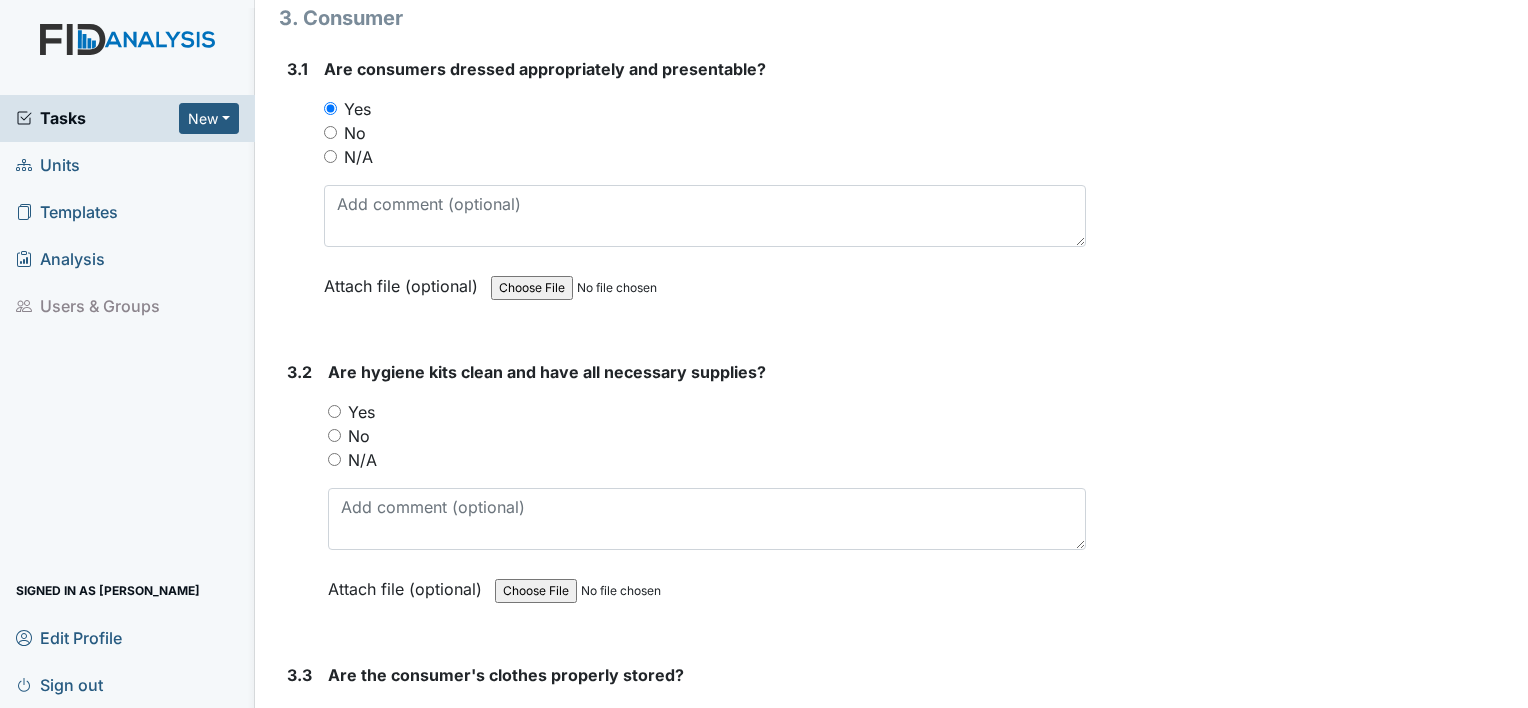 click on "Yes" at bounding box center [334, 411] 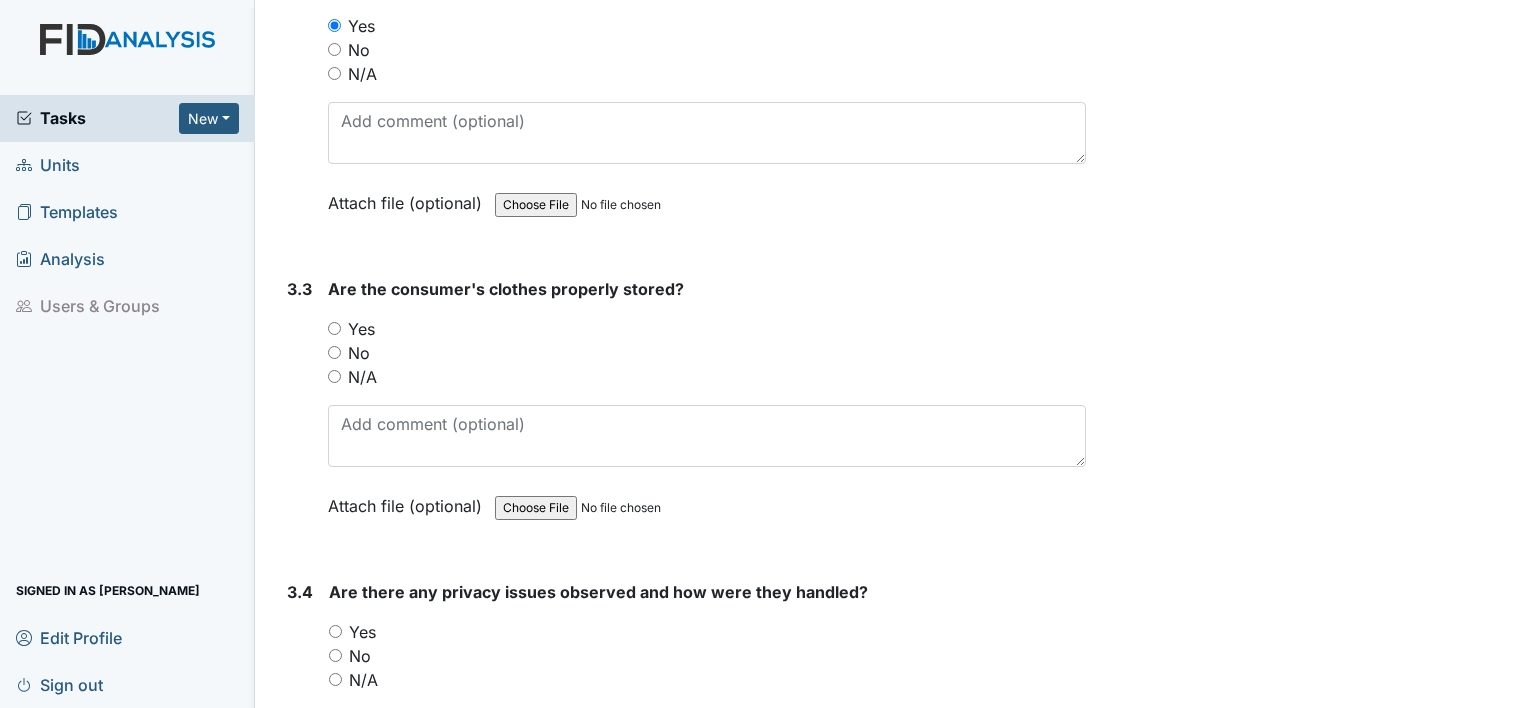 scroll, scrollTop: 8009, scrollLeft: 0, axis: vertical 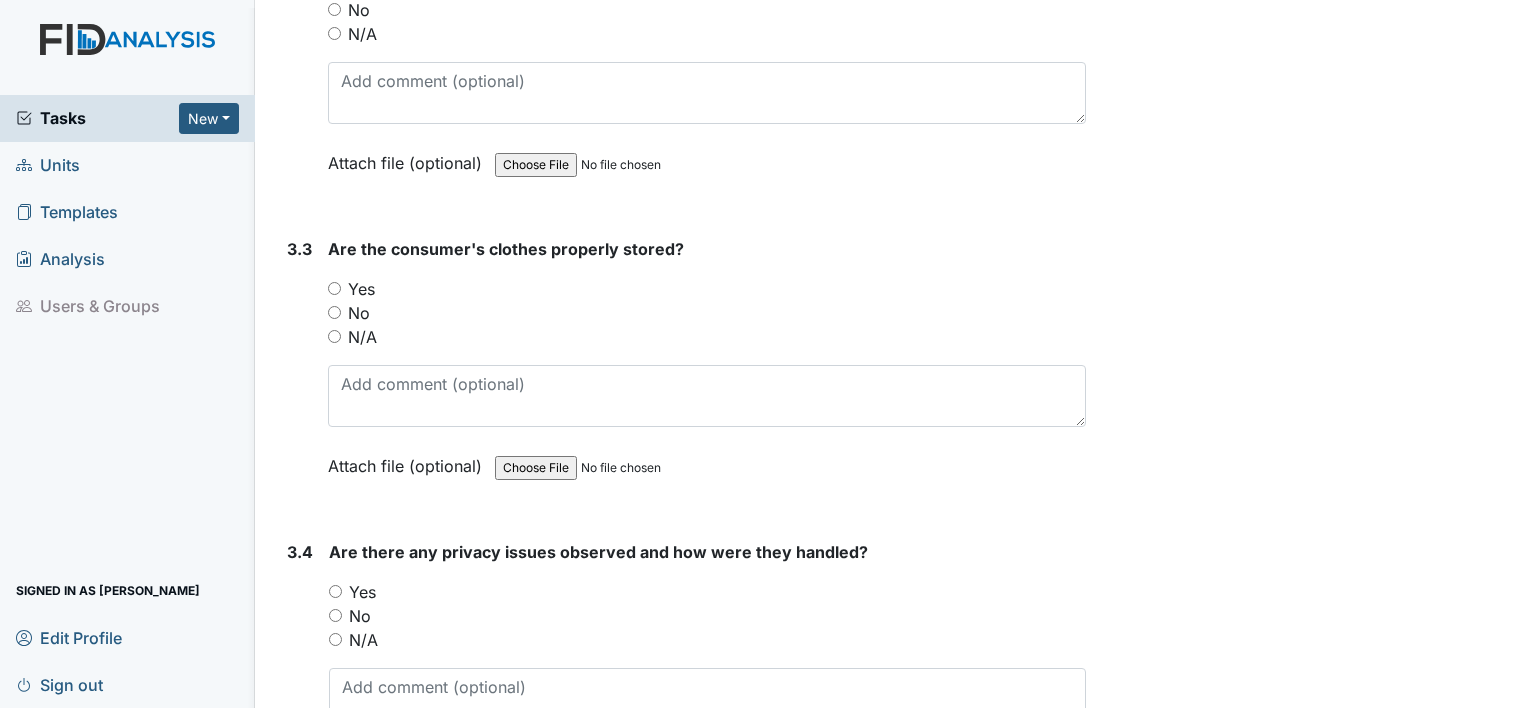 drag, startPoint x: 330, startPoint y: 260, endPoint x: 254, endPoint y: 417, distance: 174.42764 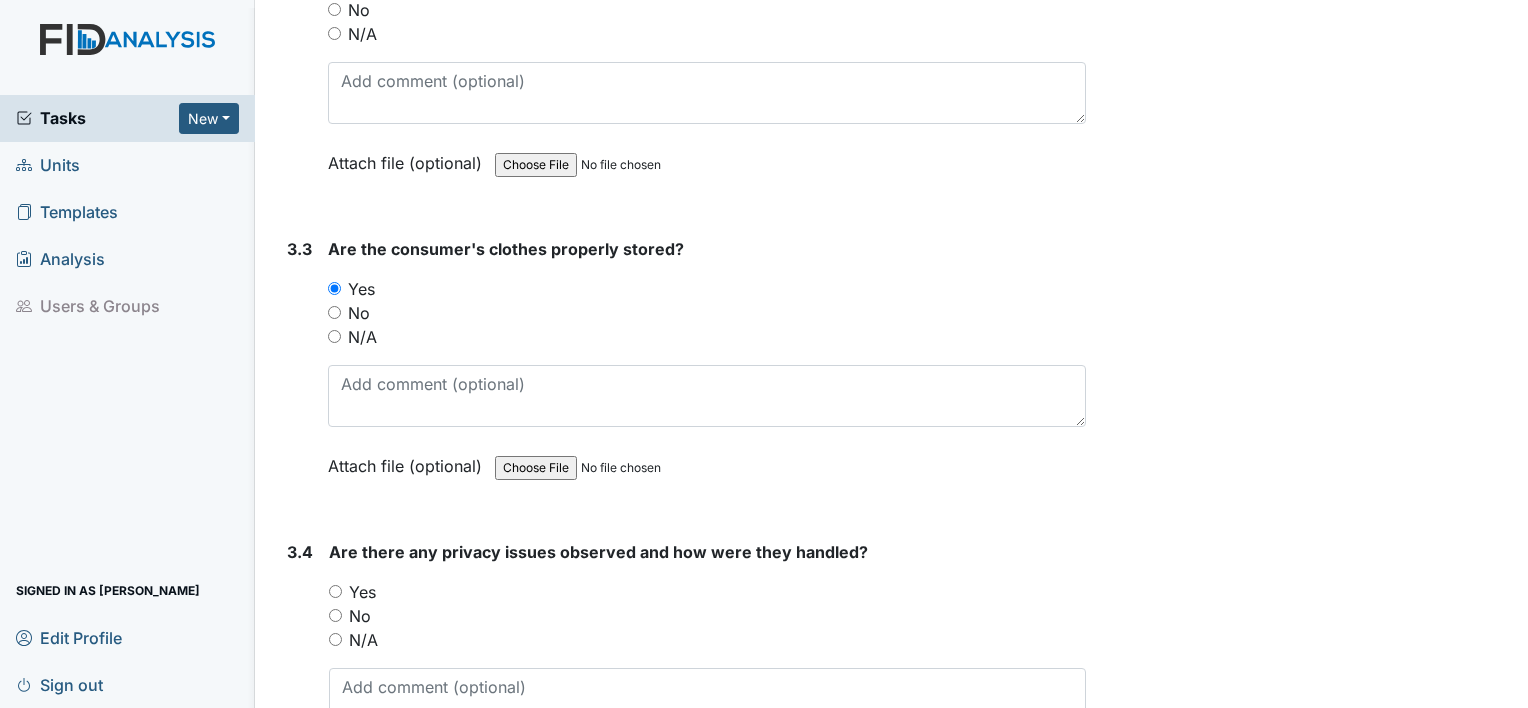 click on "Yes" at bounding box center (335, 591) 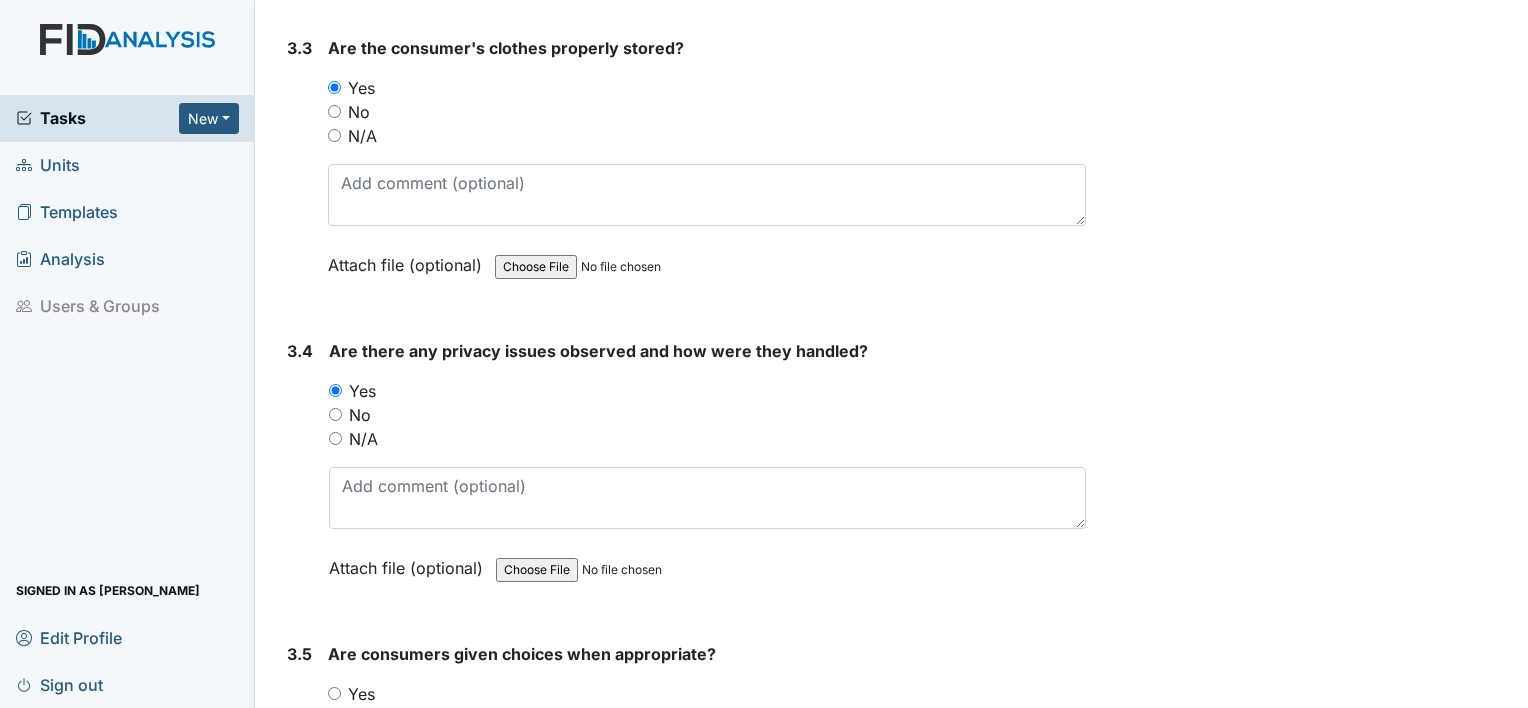 scroll, scrollTop: 8396, scrollLeft: 0, axis: vertical 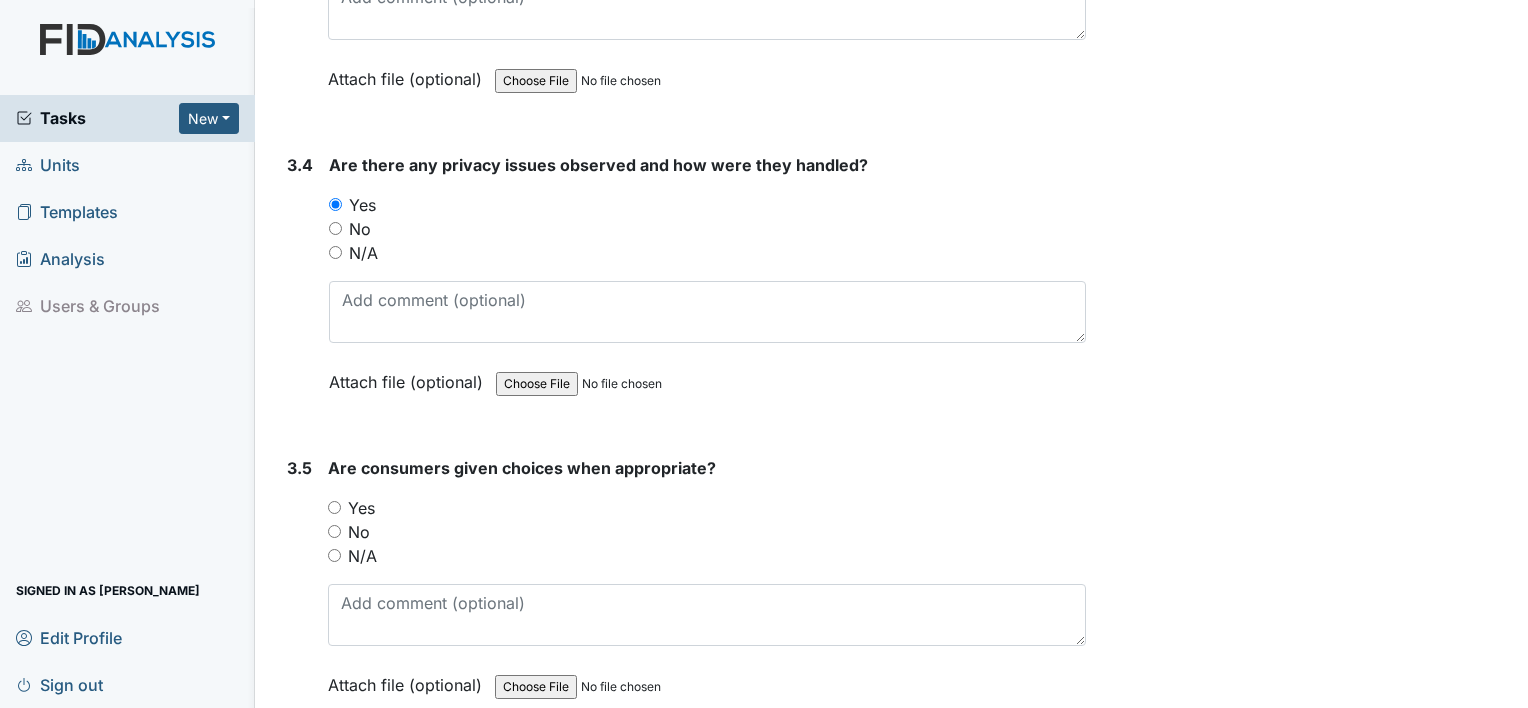 click on "Yes" at bounding box center [334, 507] 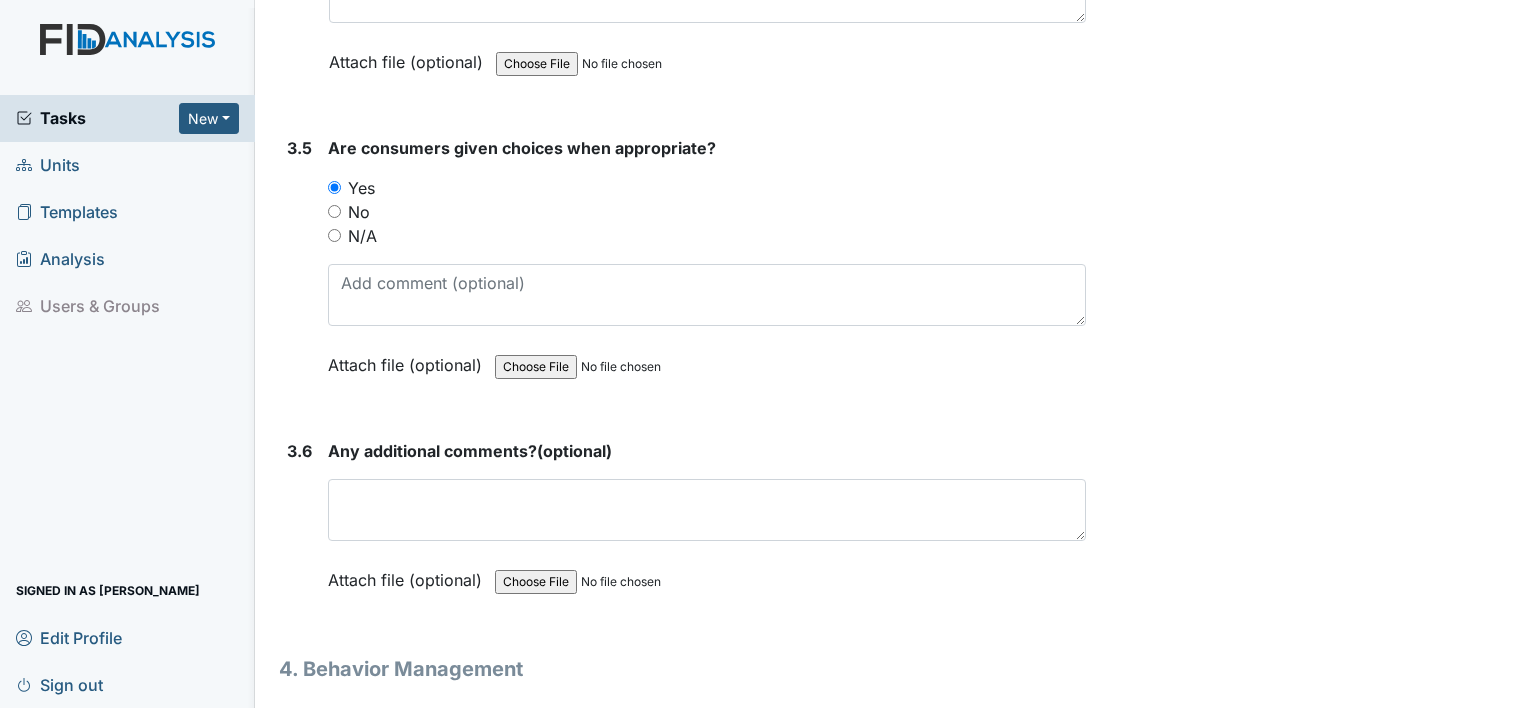 scroll, scrollTop: 8783, scrollLeft: 0, axis: vertical 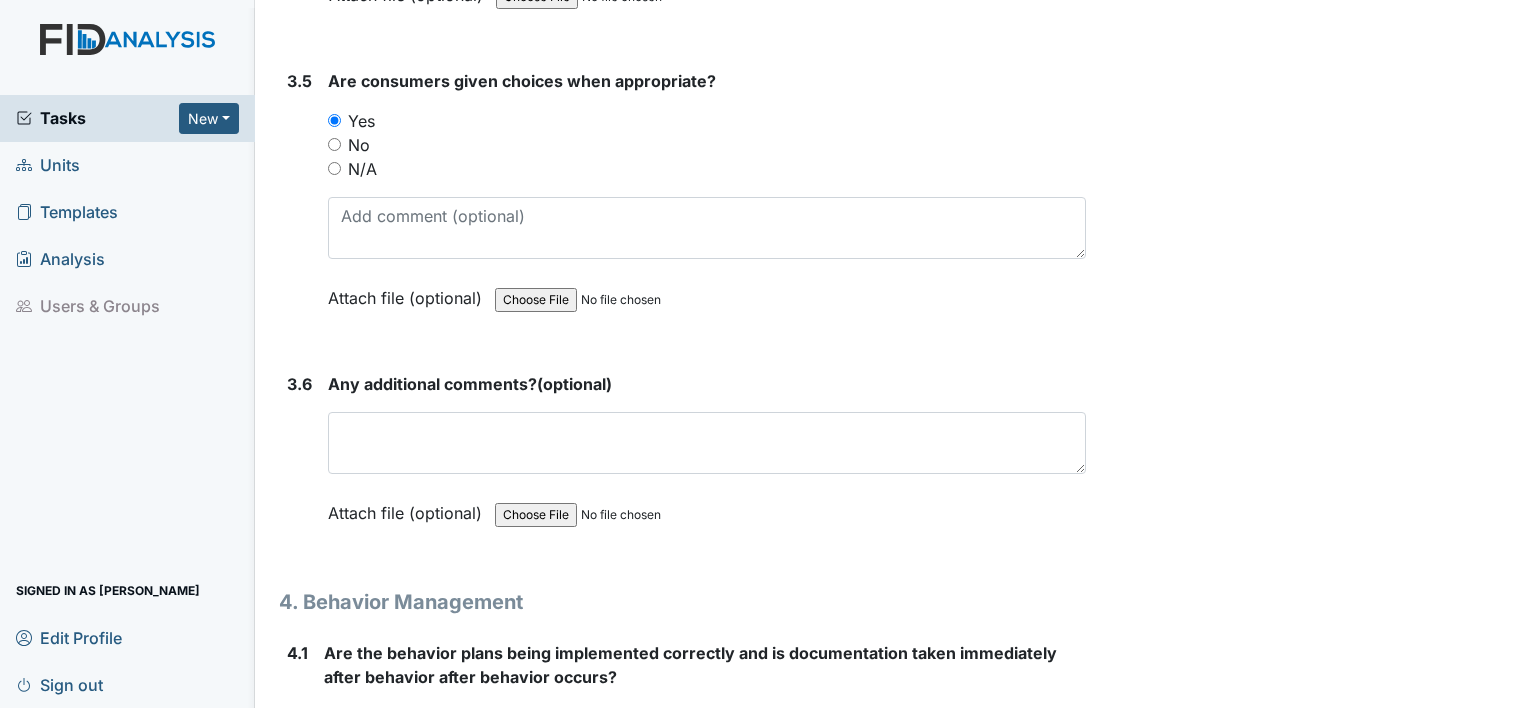 click on "Yes" at bounding box center [330, 716] 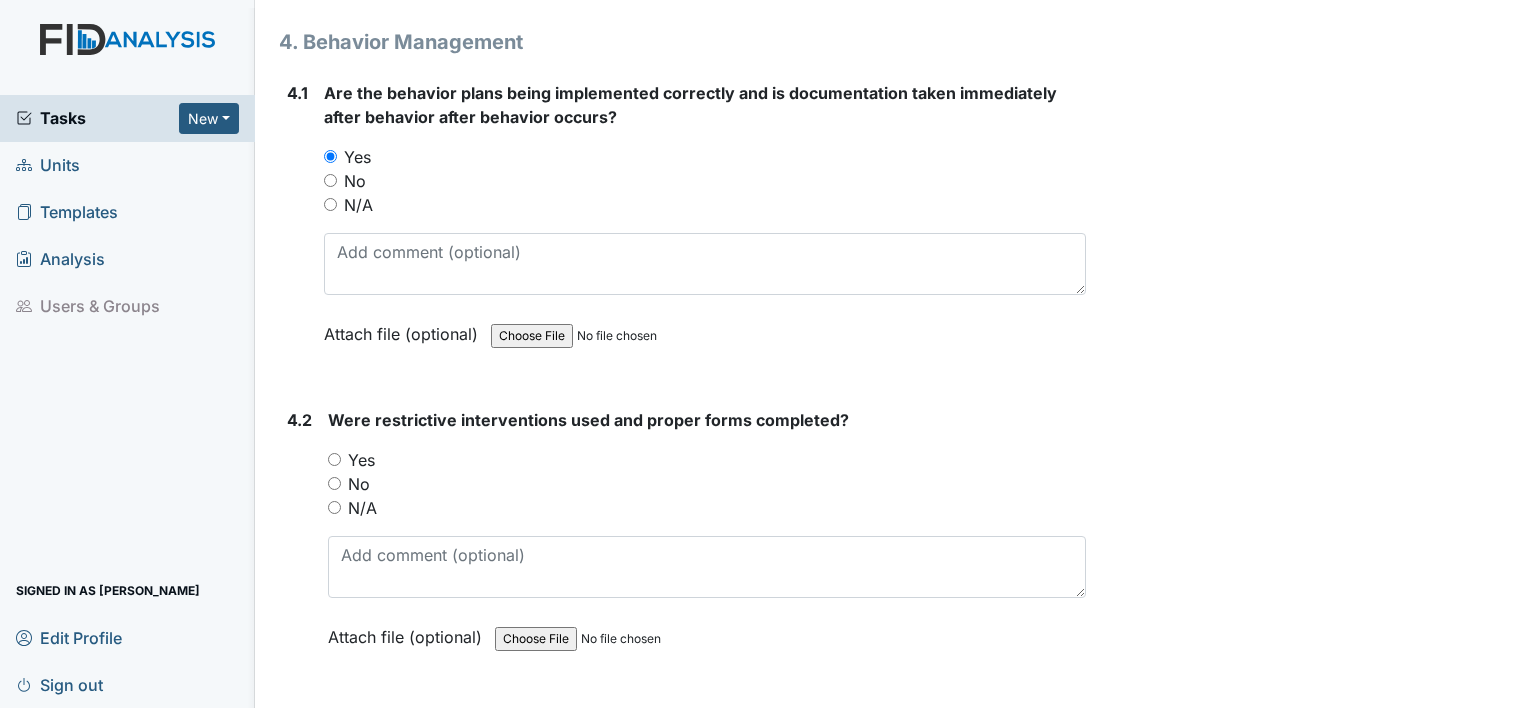 scroll, scrollTop: 9356, scrollLeft: 0, axis: vertical 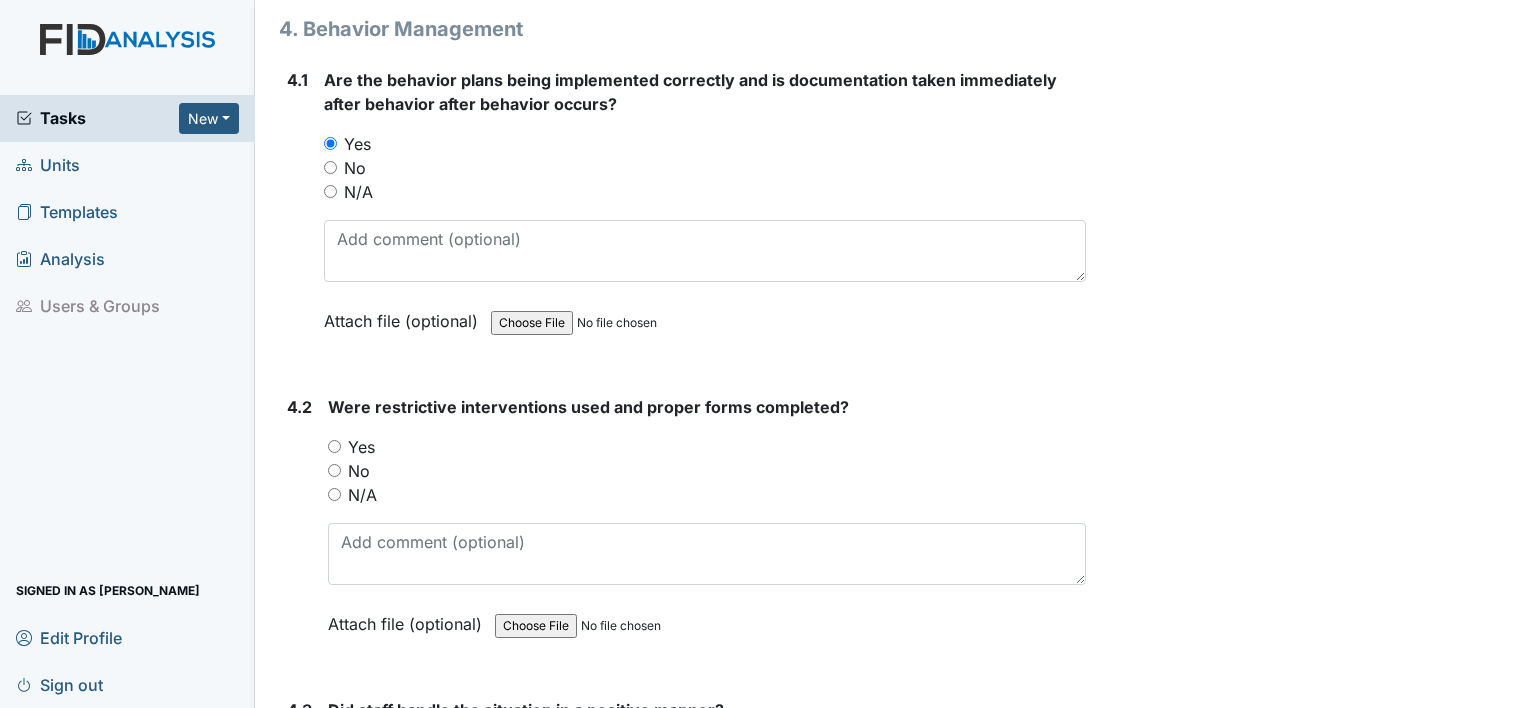 click on "Yes" at bounding box center [334, 446] 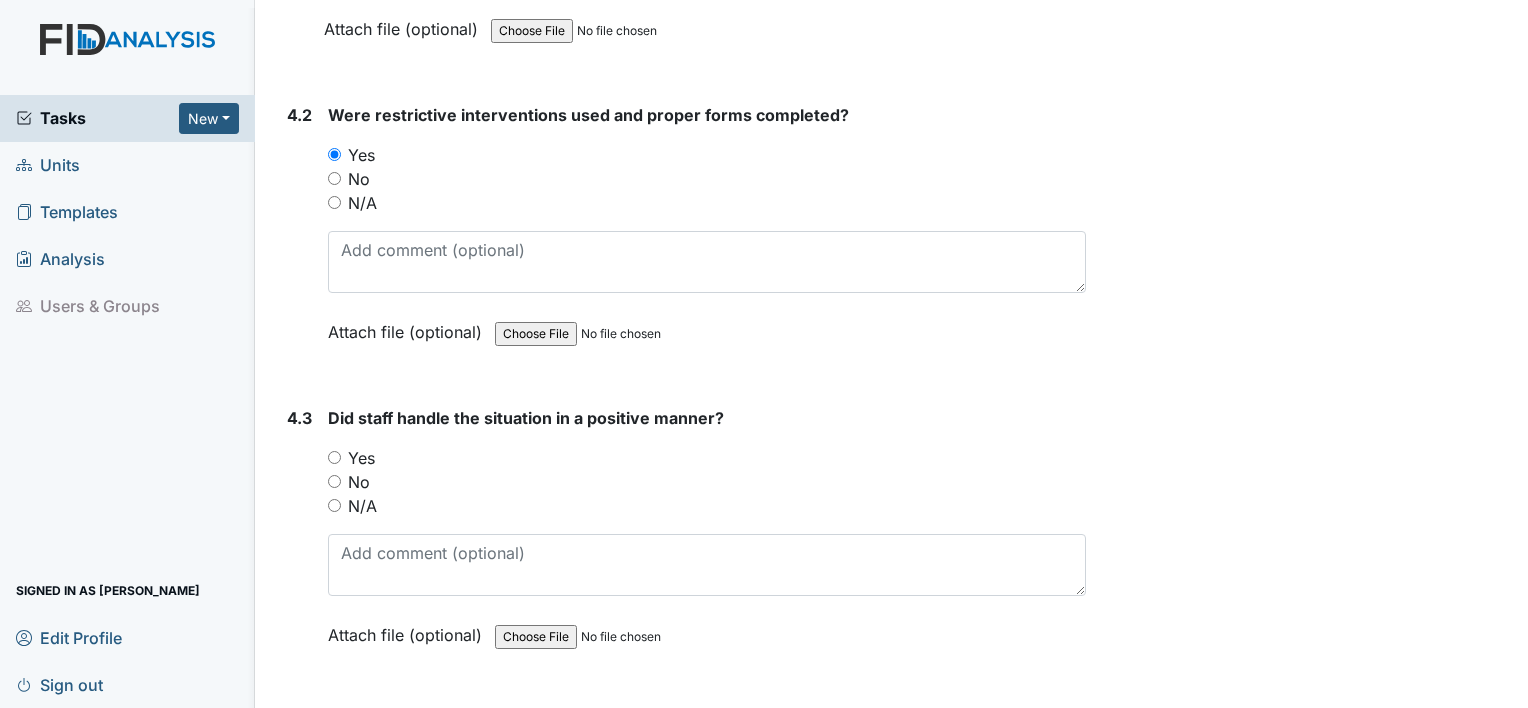 scroll, scrollTop: 9702, scrollLeft: 0, axis: vertical 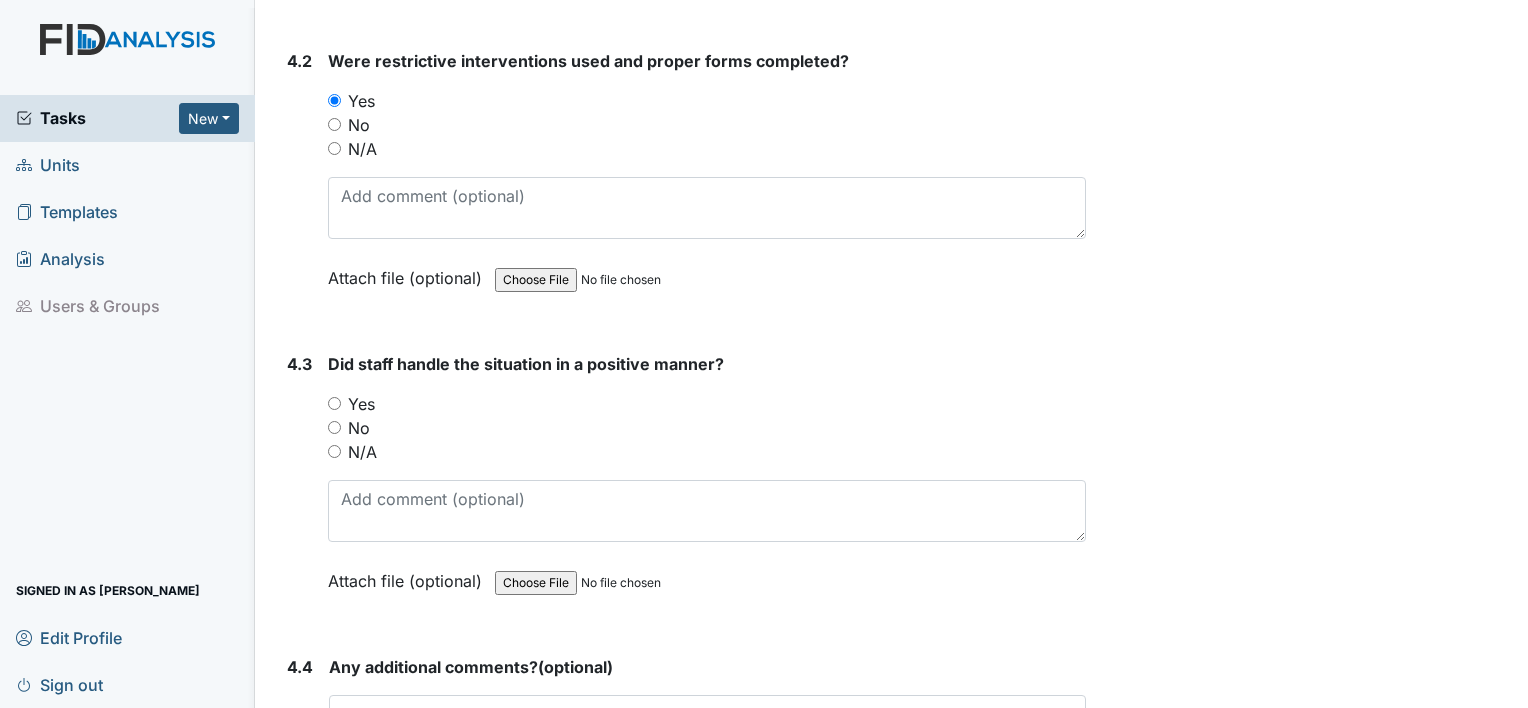 click on "Yes" at bounding box center [334, 403] 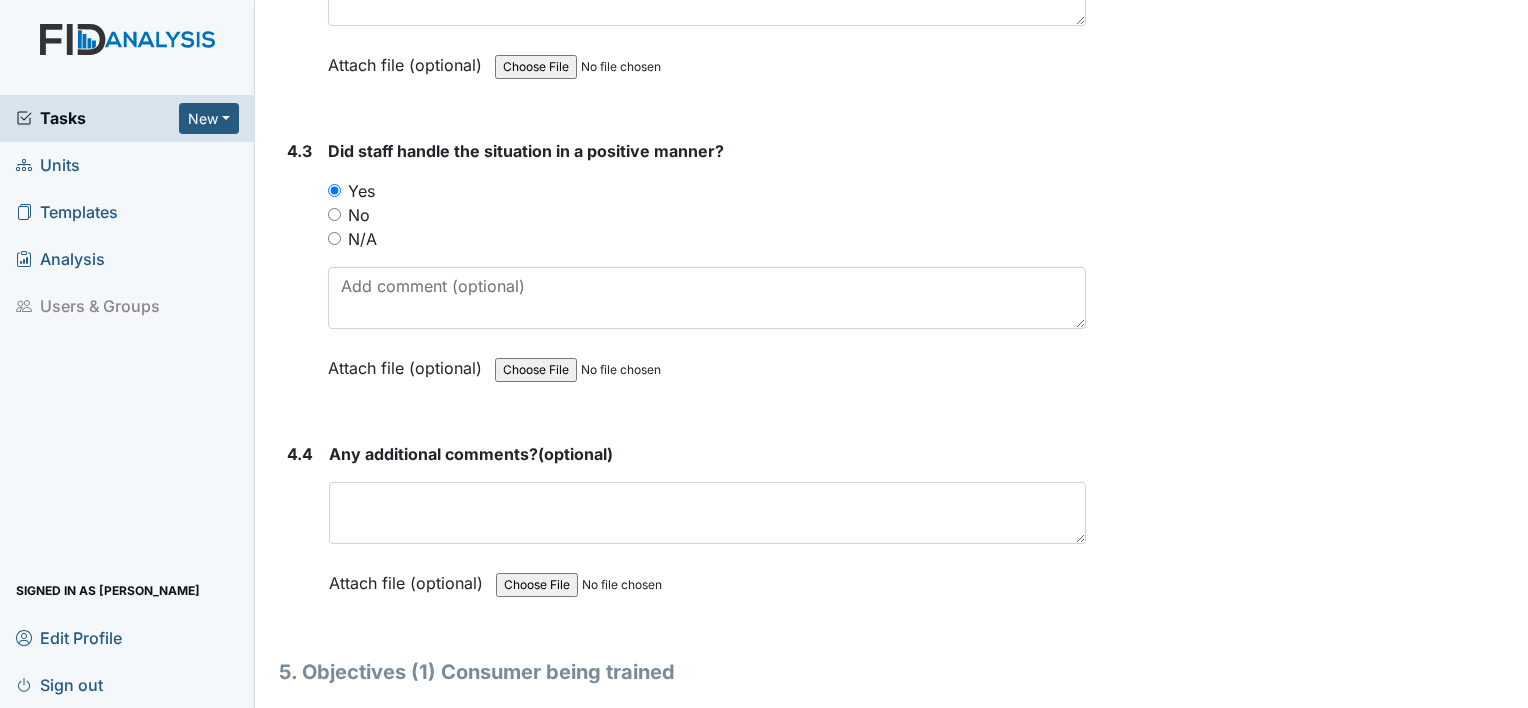 scroll, scrollTop: 9995, scrollLeft: 0, axis: vertical 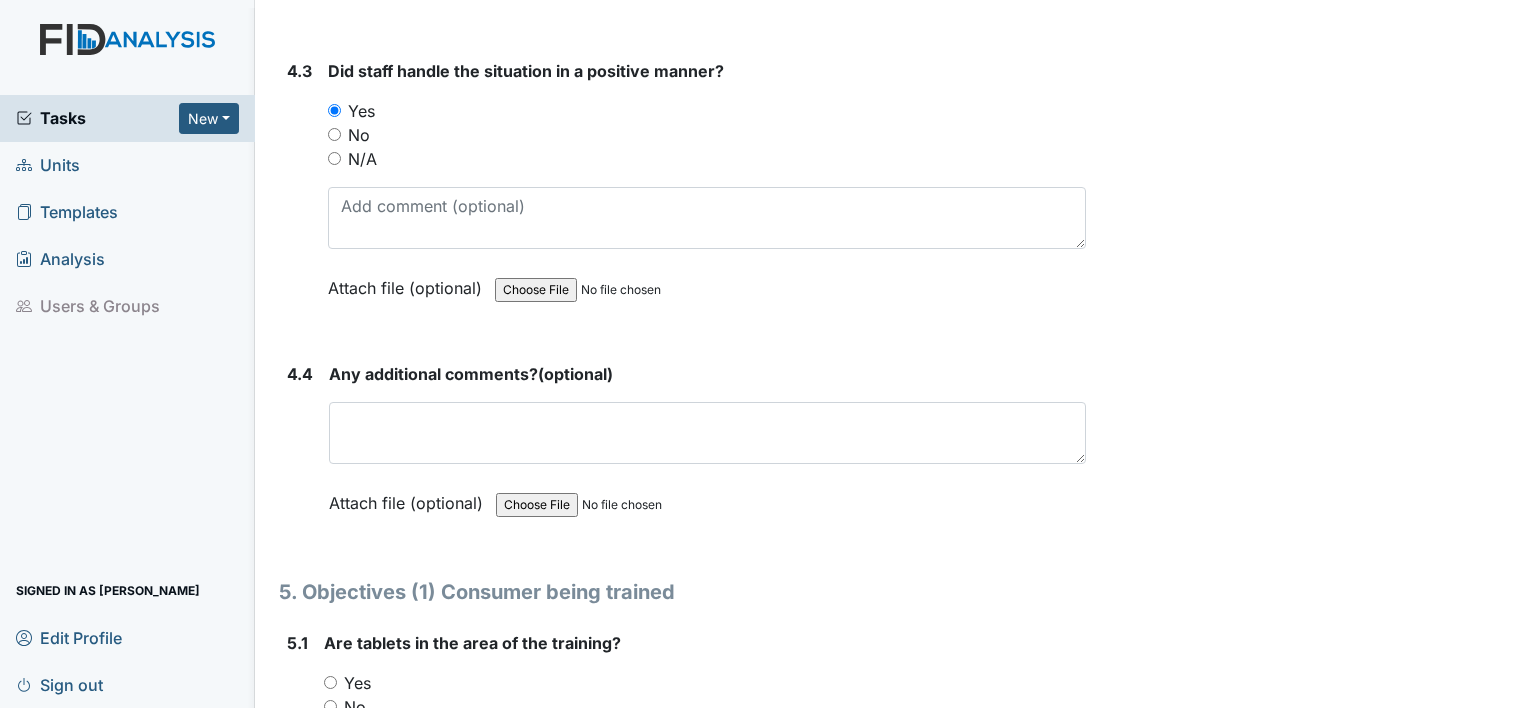 click on "Yes" at bounding box center [330, 682] 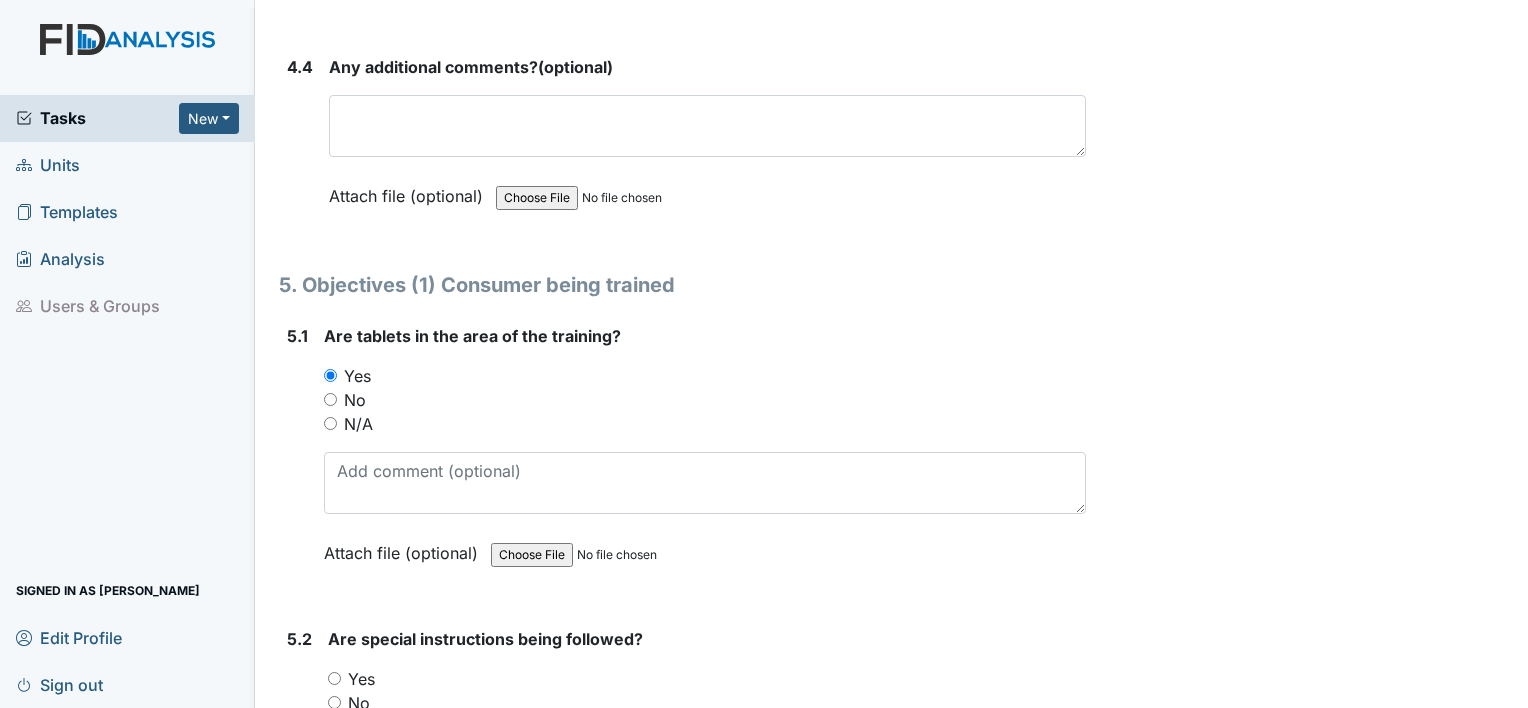 scroll, scrollTop: 10328, scrollLeft: 0, axis: vertical 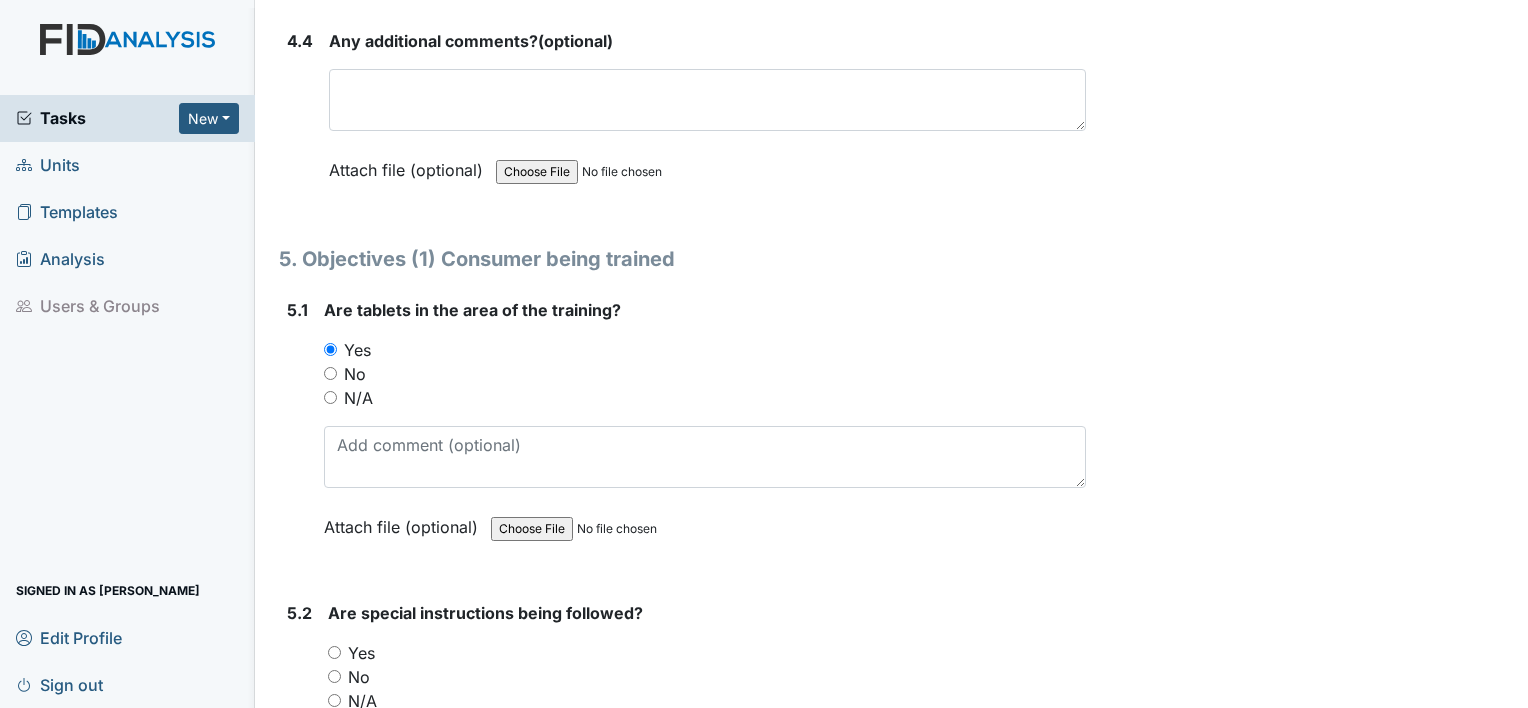 click on "Yes" at bounding box center [334, 652] 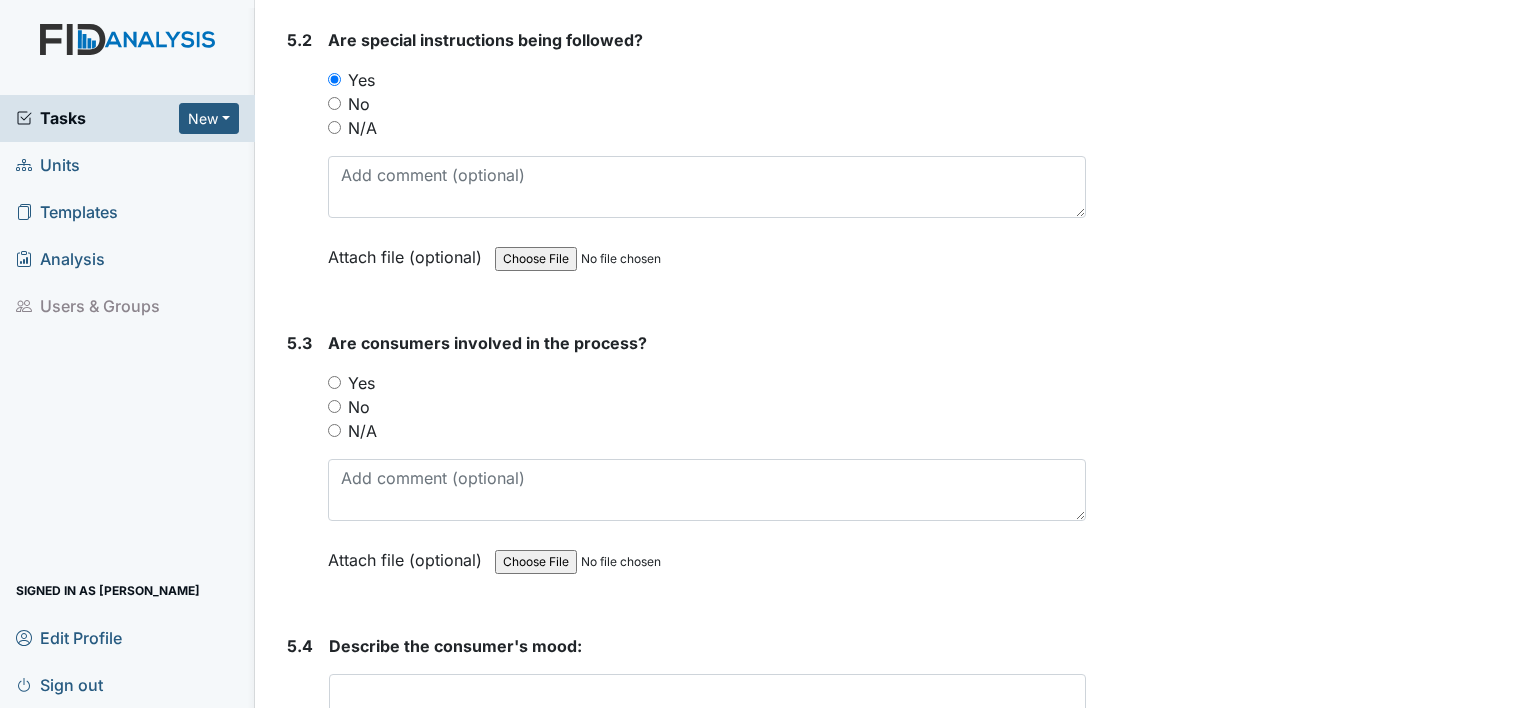 scroll, scrollTop: 10928, scrollLeft: 0, axis: vertical 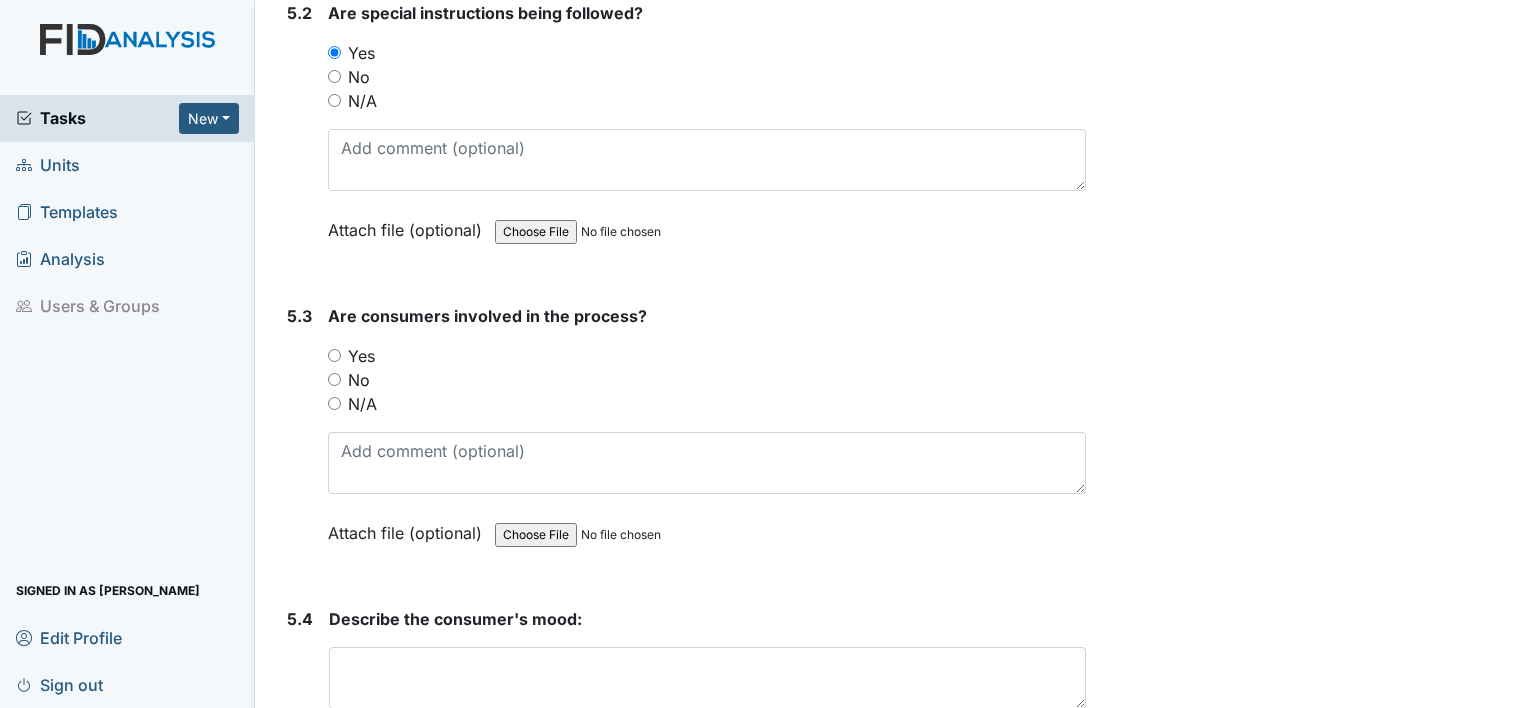 click on "Yes" at bounding box center [334, 355] 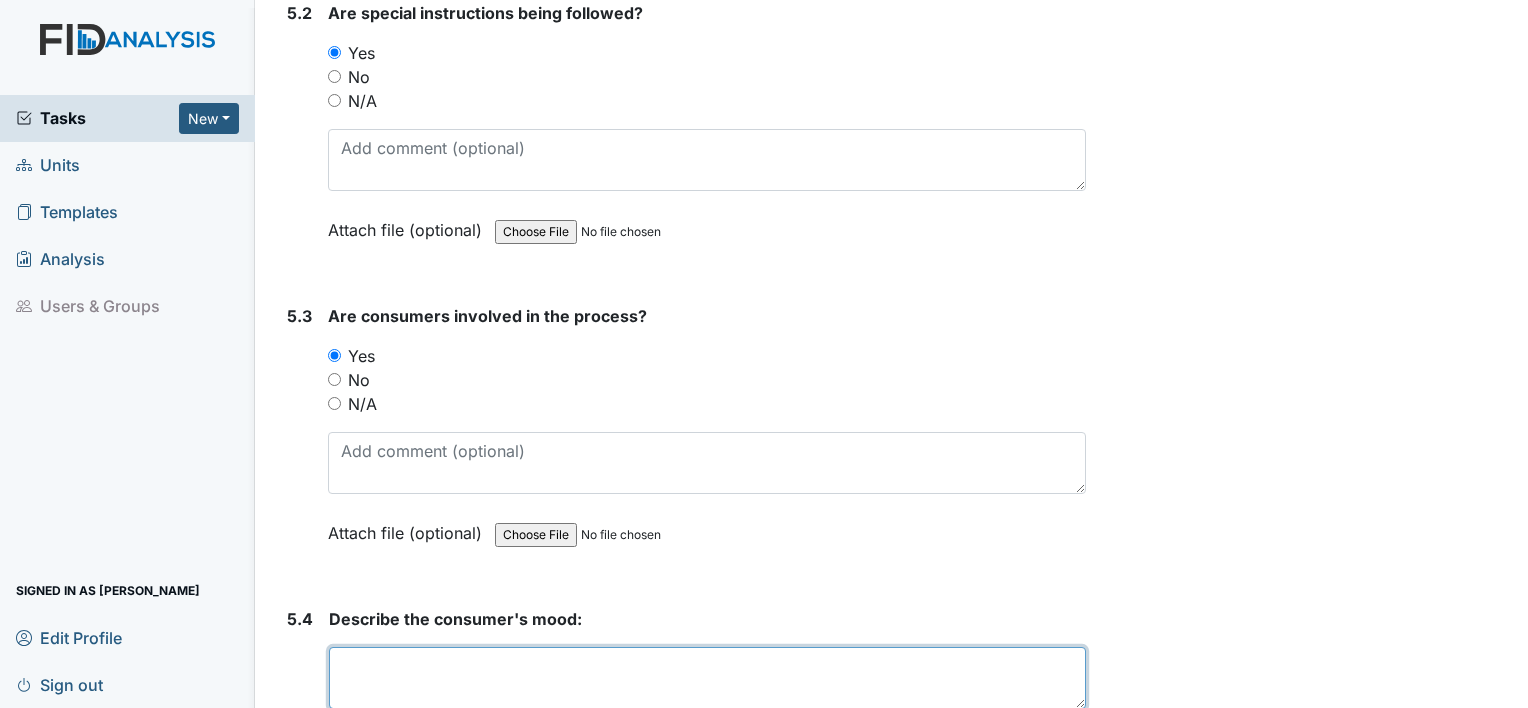 click at bounding box center [707, 678] 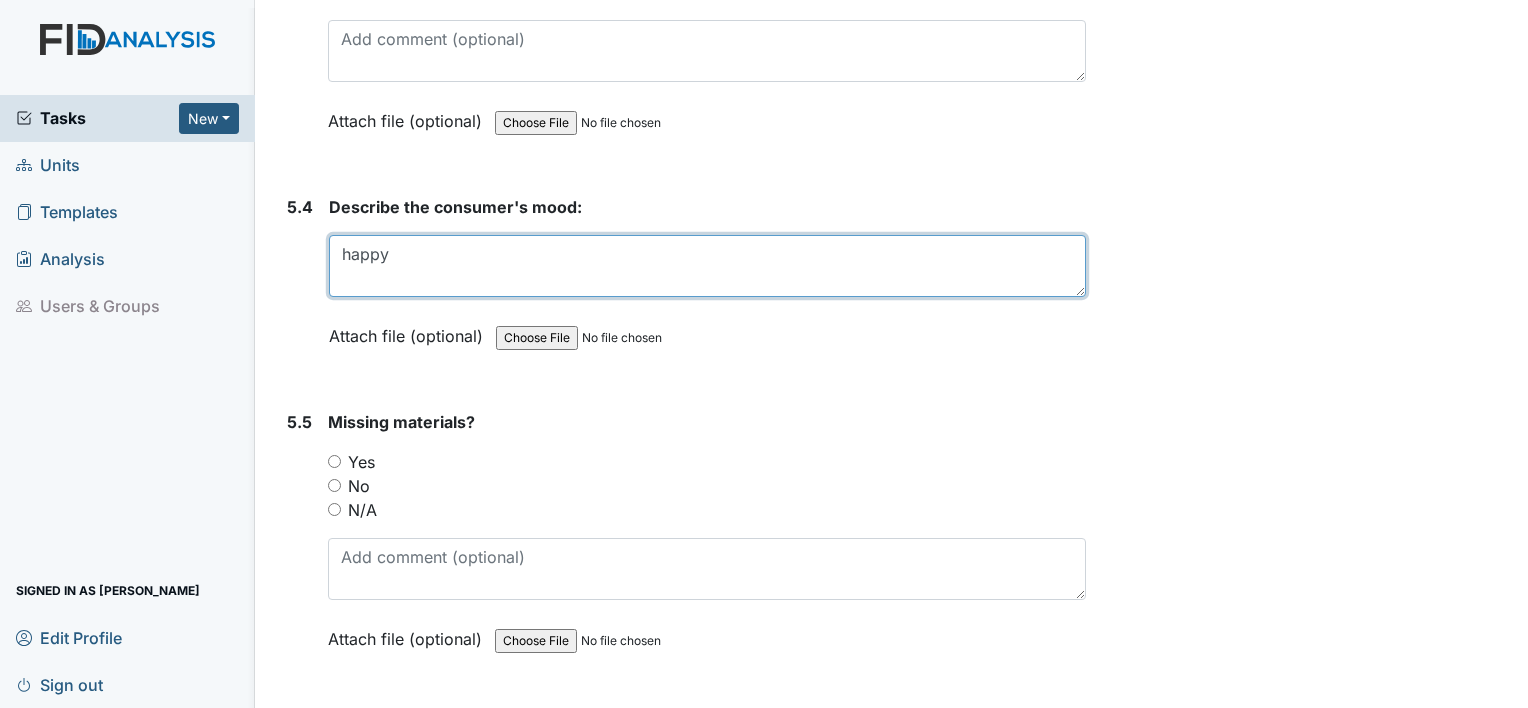 scroll, scrollTop: 11460, scrollLeft: 0, axis: vertical 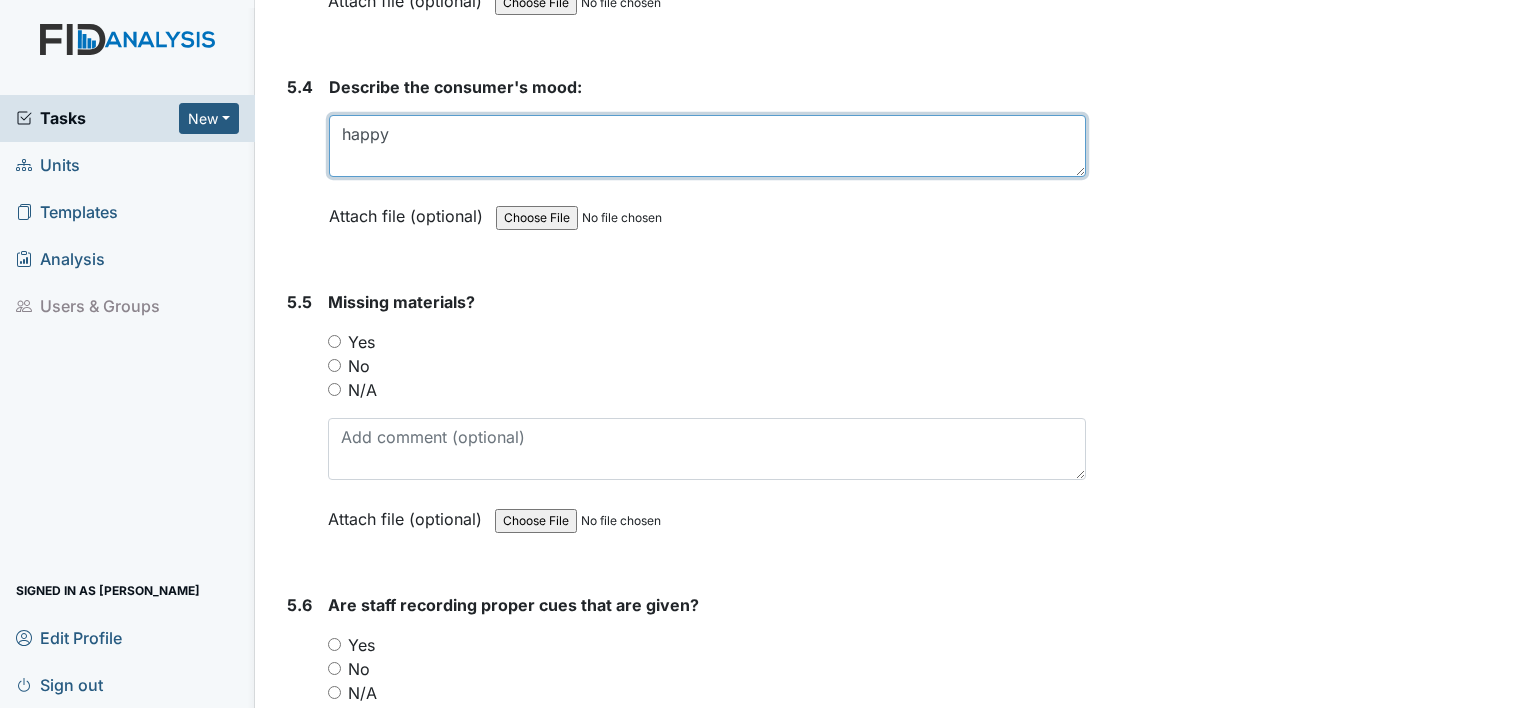type on "happy" 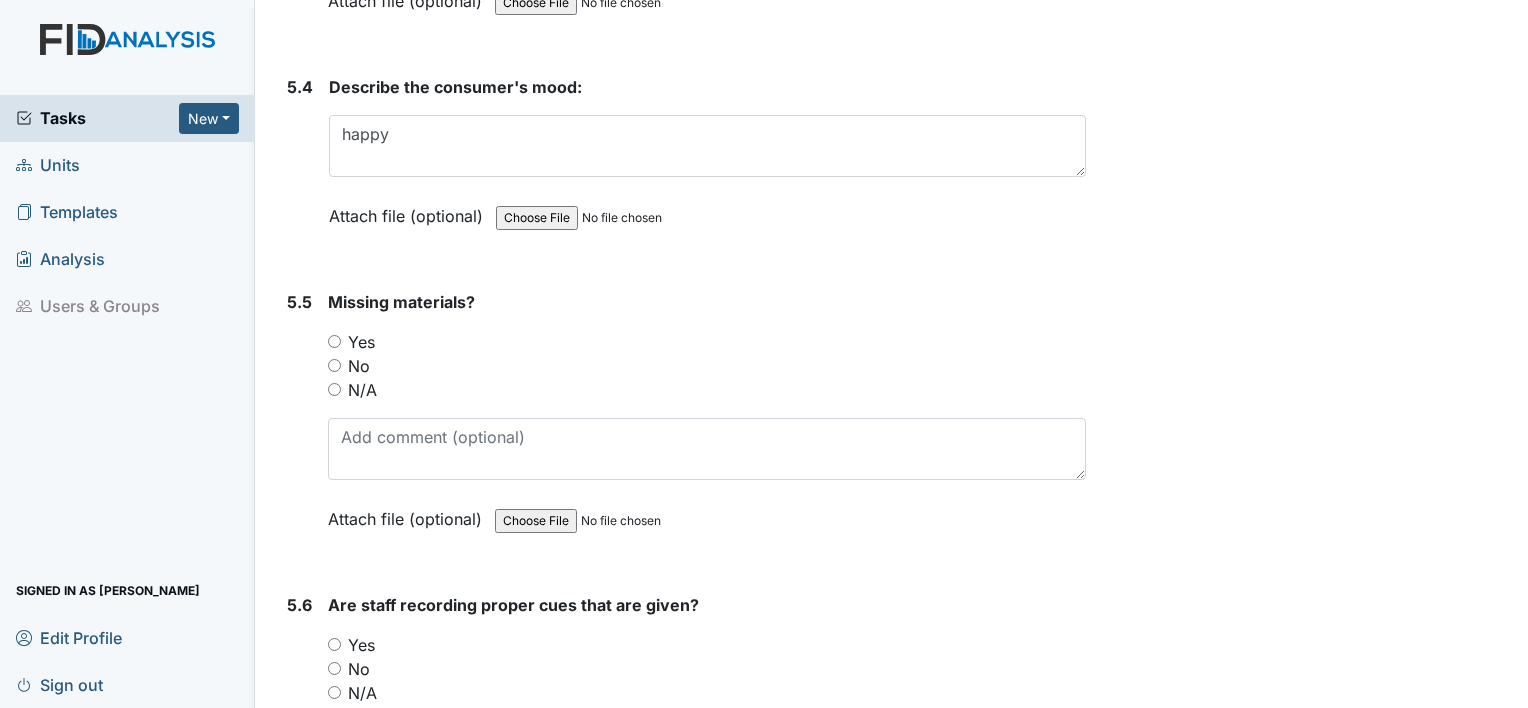 click on "Yes" at bounding box center [334, 341] 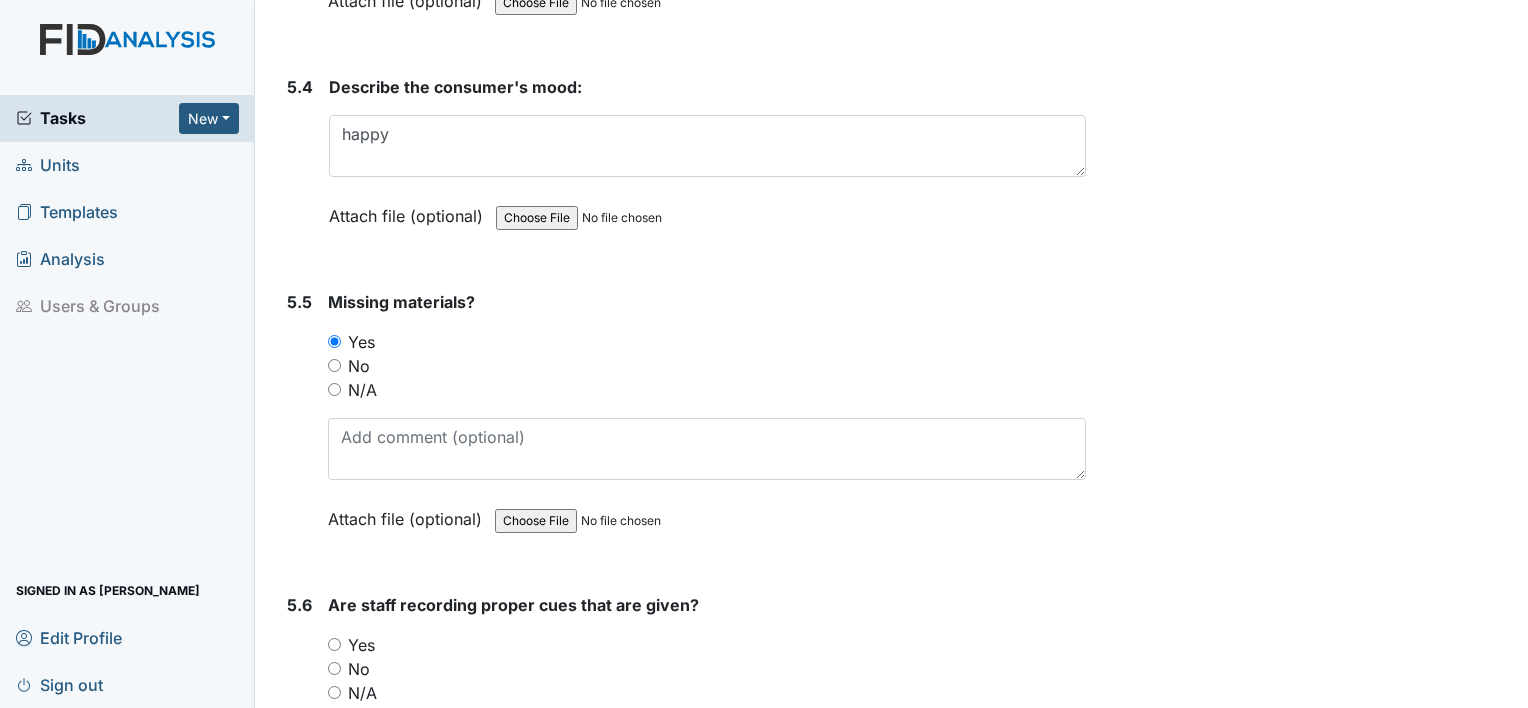 click on "Yes" at bounding box center [334, 644] 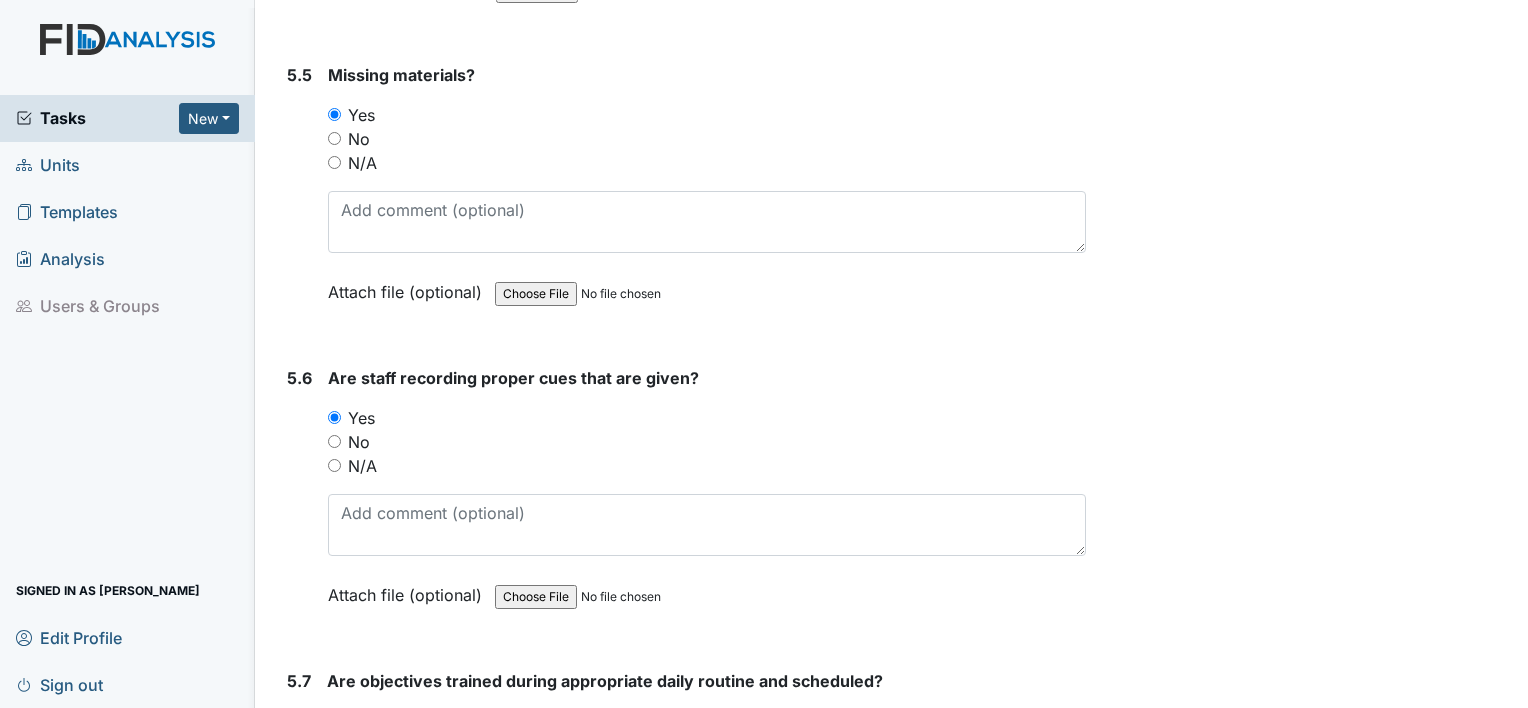 scroll, scrollTop: 11847, scrollLeft: 0, axis: vertical 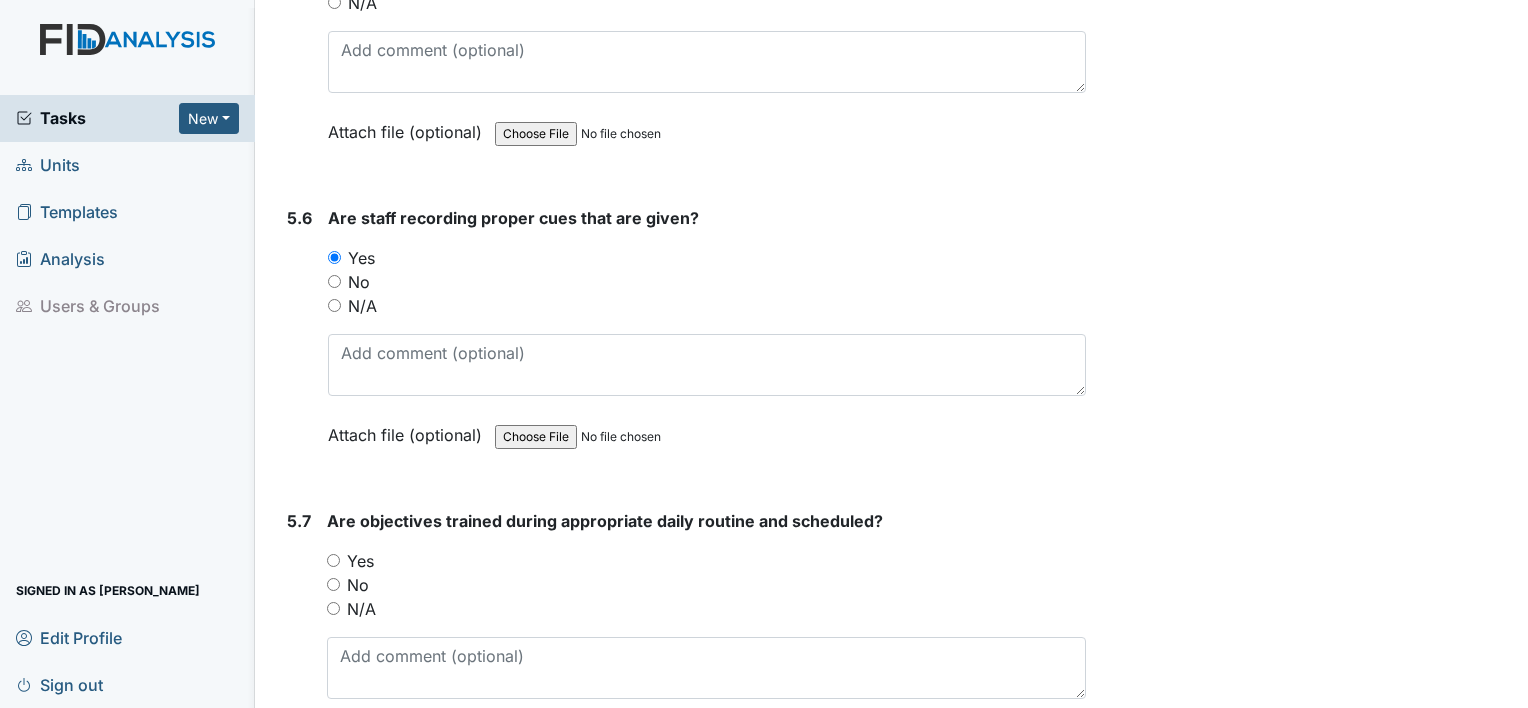 click on "Yes" at bounding box center (333, 560) 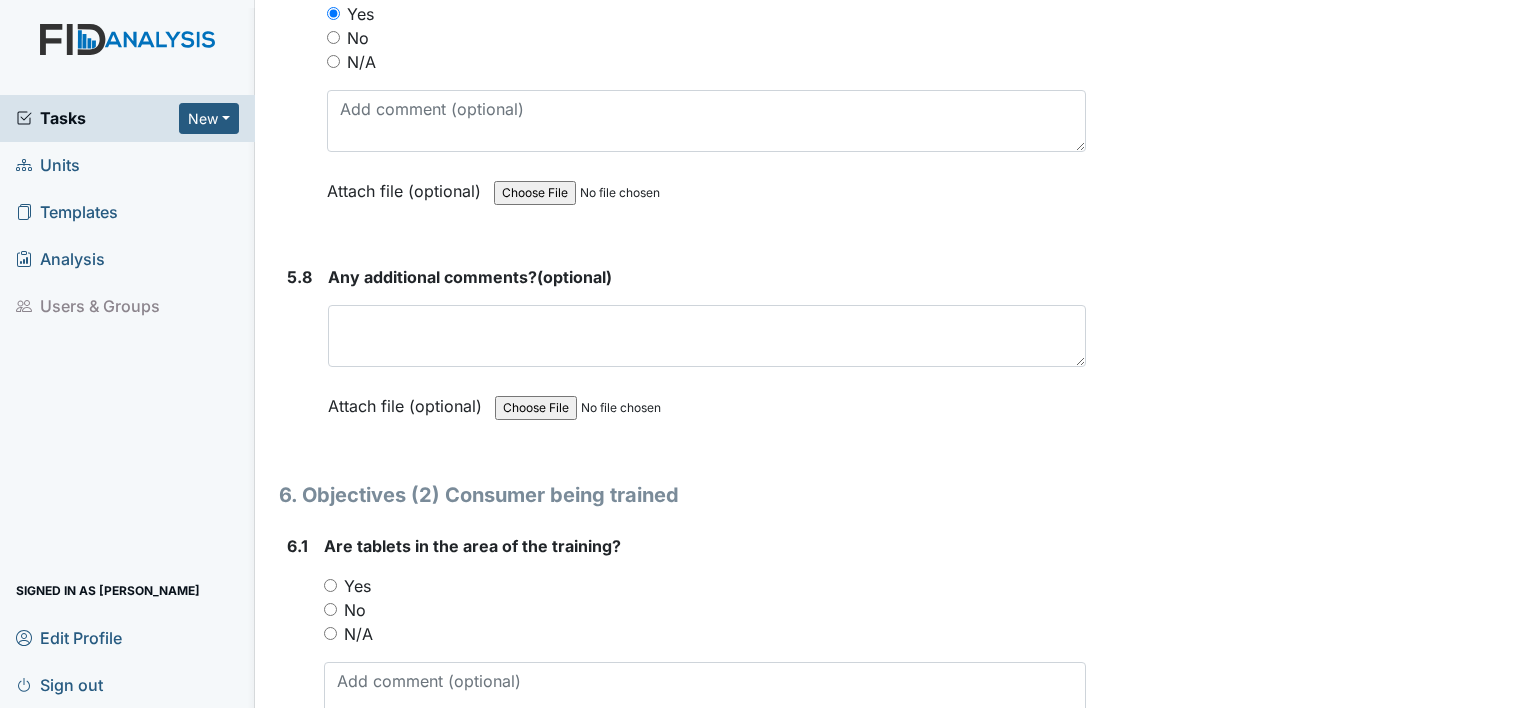 scroll, scrollTop: 12500, scrollLeft: 0, axis: vertical 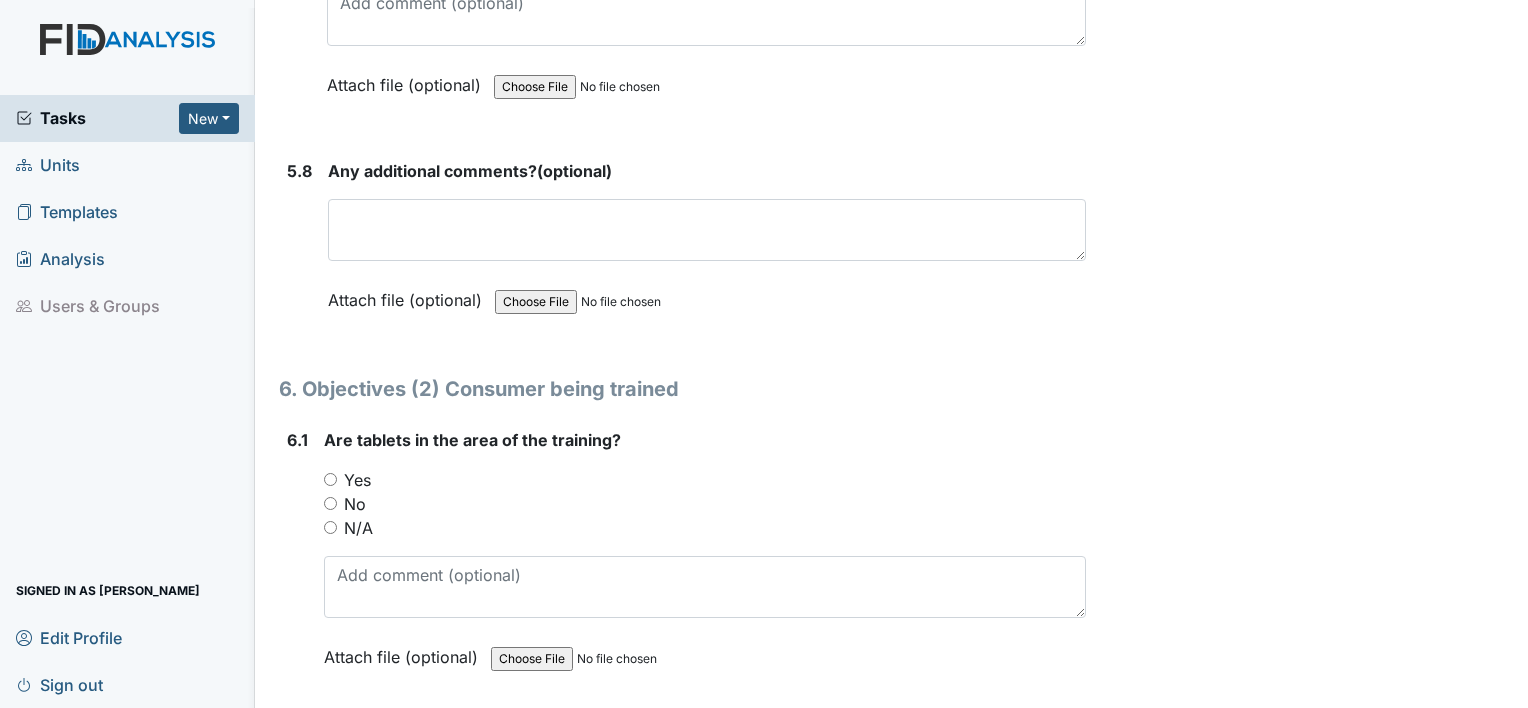 click on "Yes" at bounding box center [330, 479] 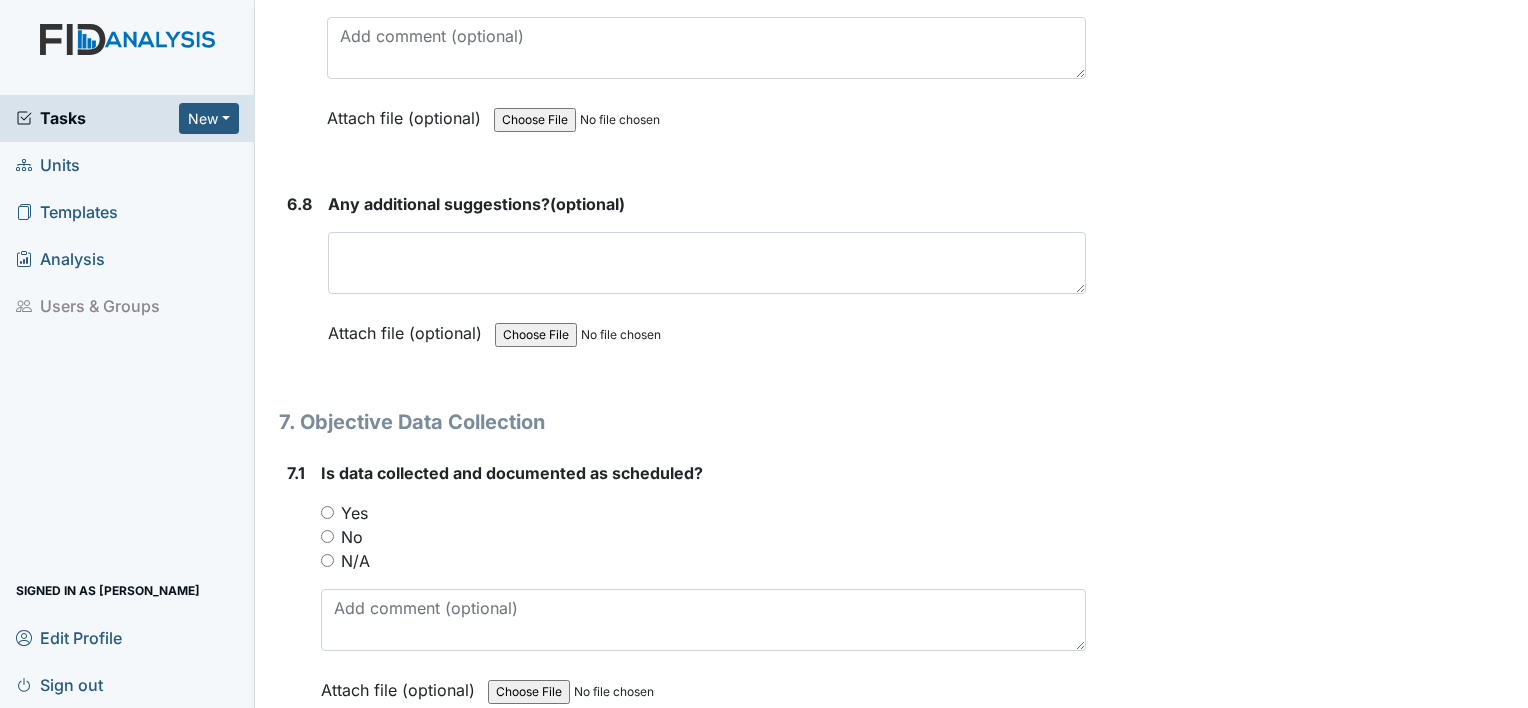 scroll, scrollTop: 12912, scrollLeft: 0, axis: vertical 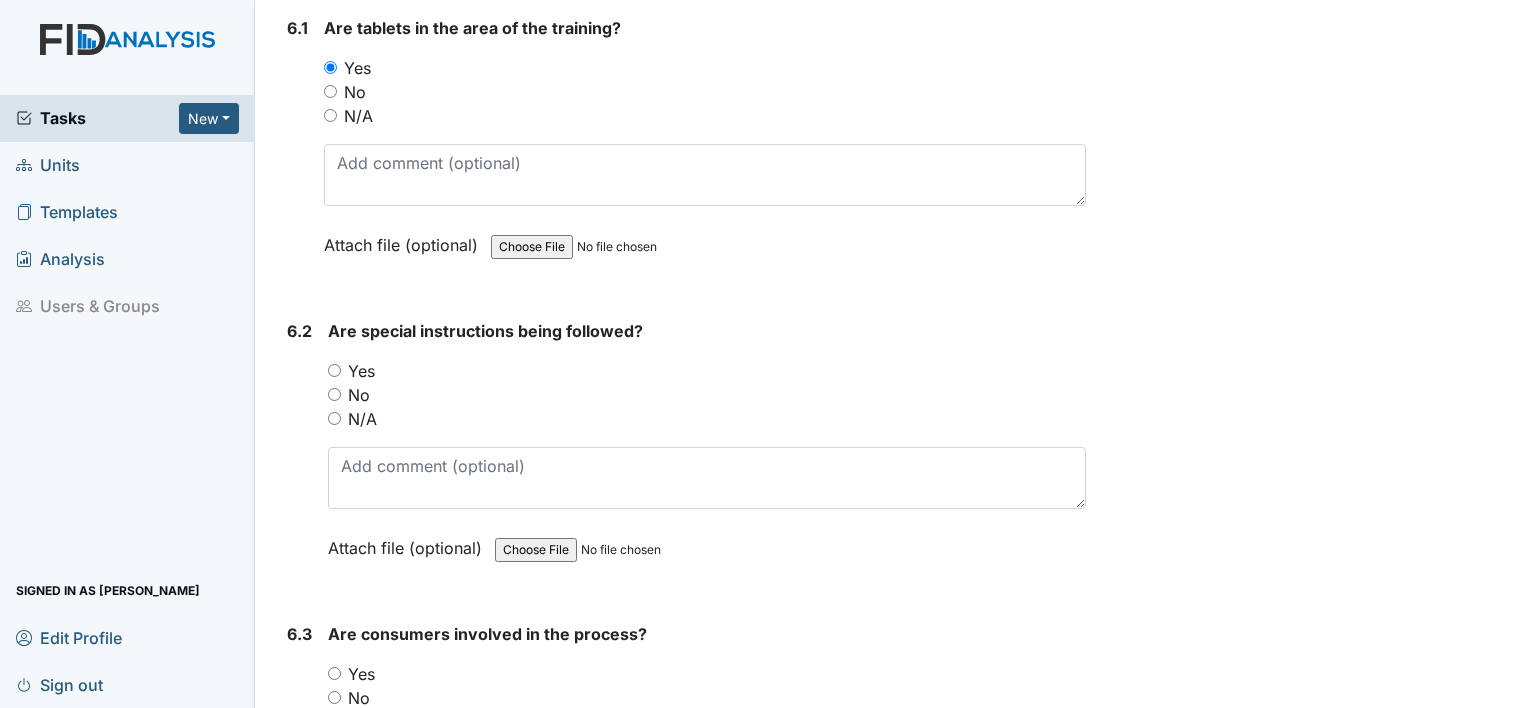click on "Yes" at bounding box center (334, 370) 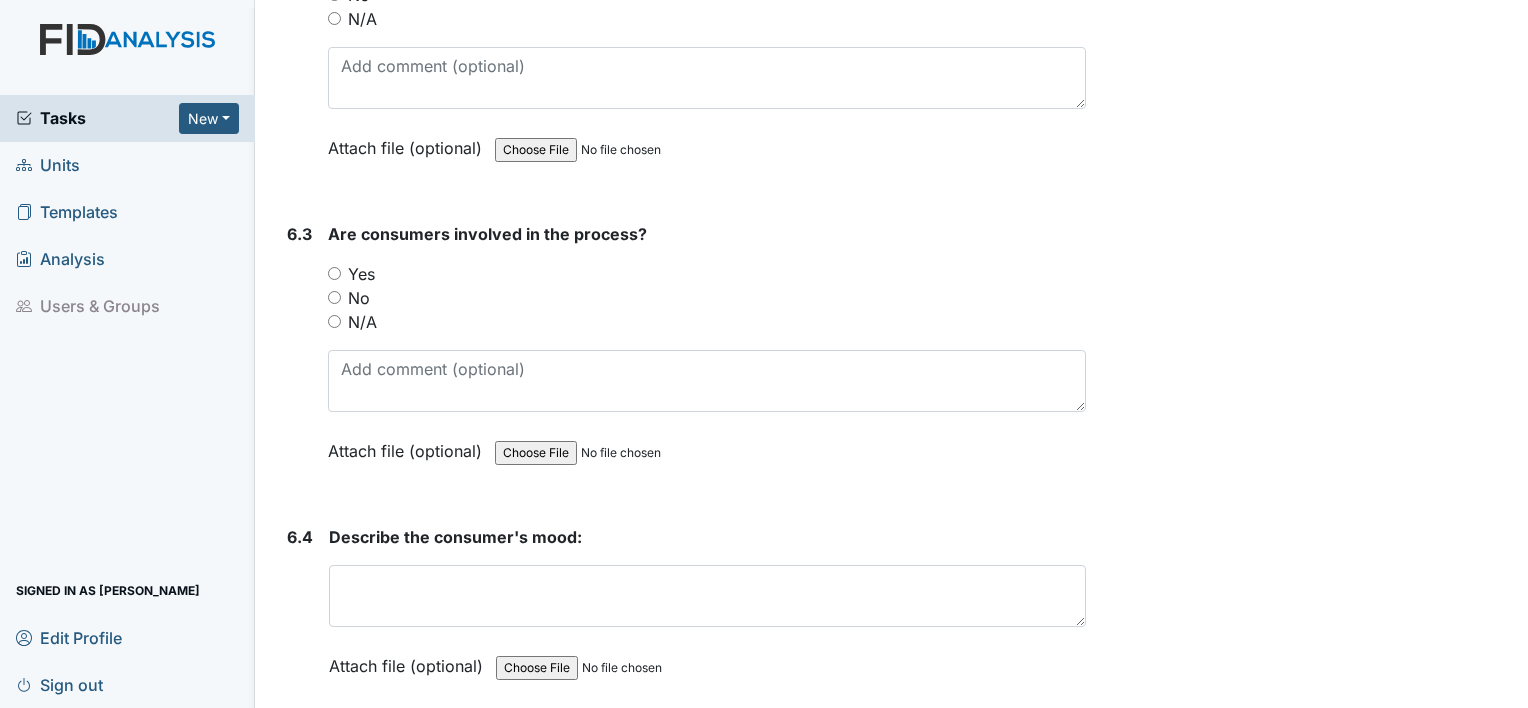 scroll, scrollTop: 13326, scrollLeft: 0, axis: vertical 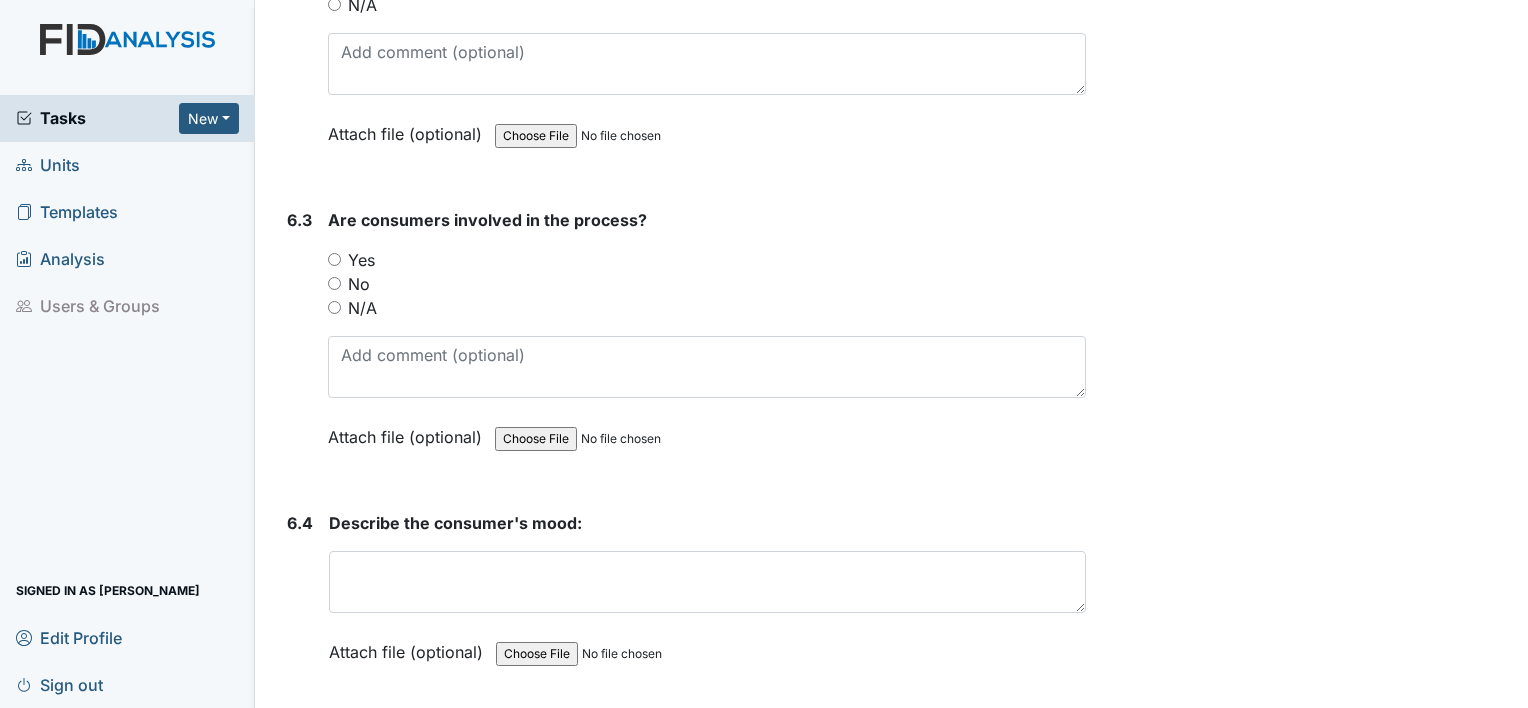 click on "Yes" at bounding box center (334, 259) 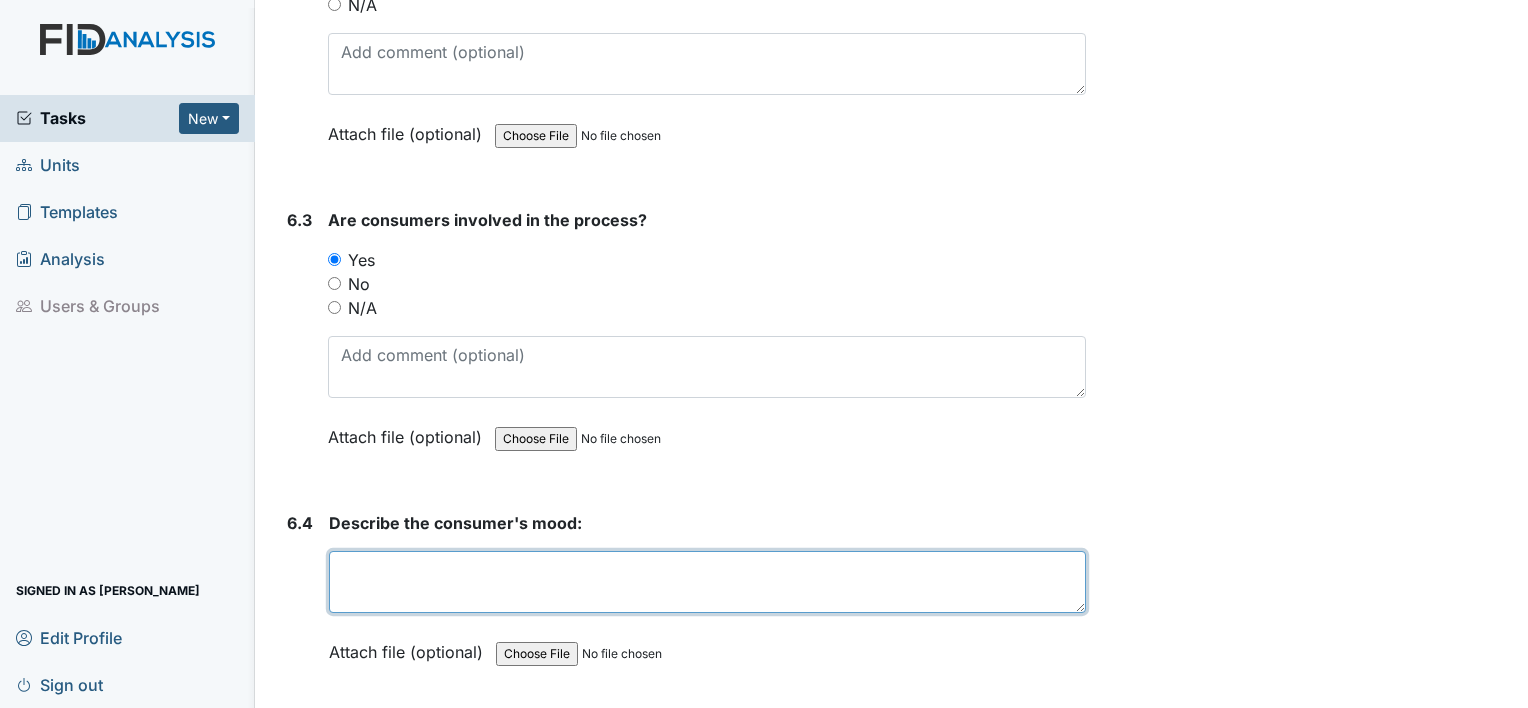 click at bounding box center [707, 582] 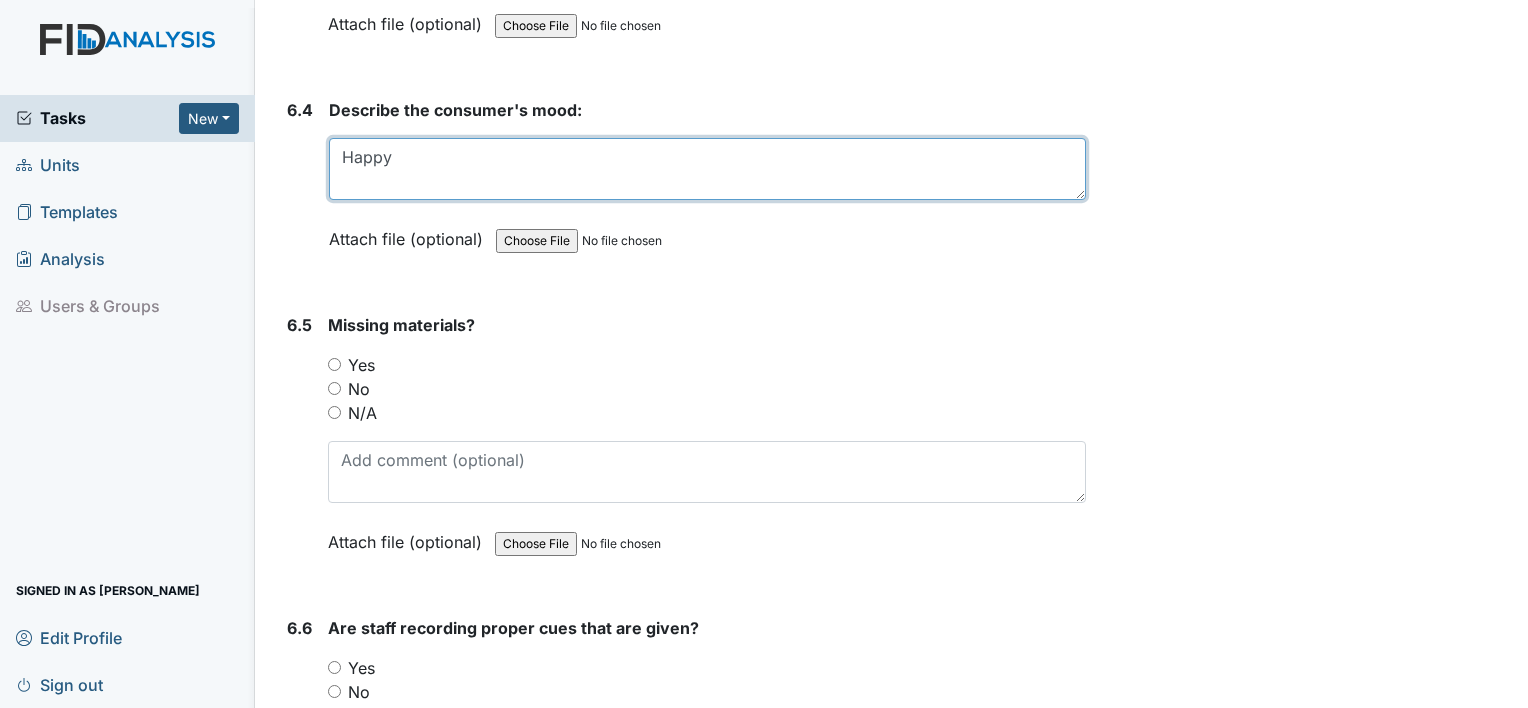 scroll, scrollTop: 13752, scrollLeft: 0, axis: vertical 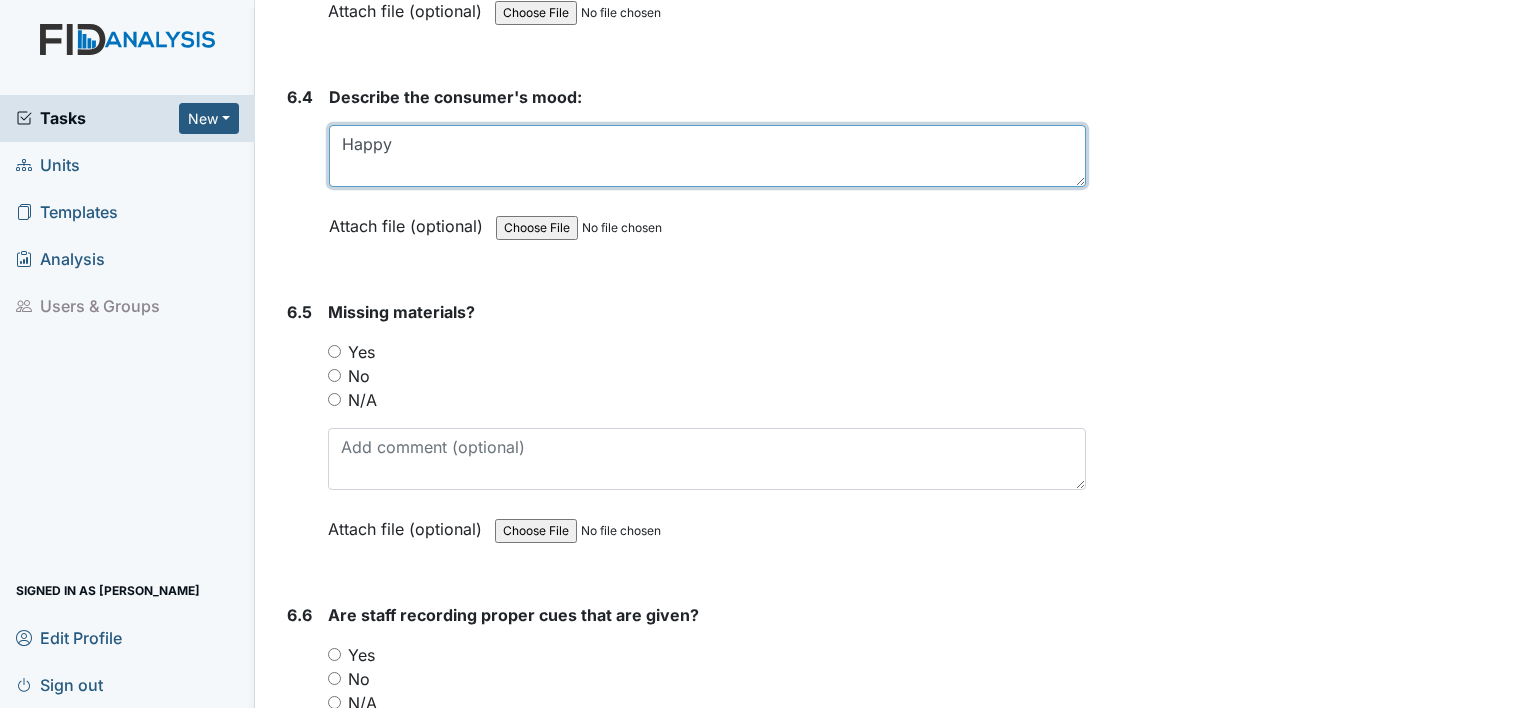 type on "Happy" 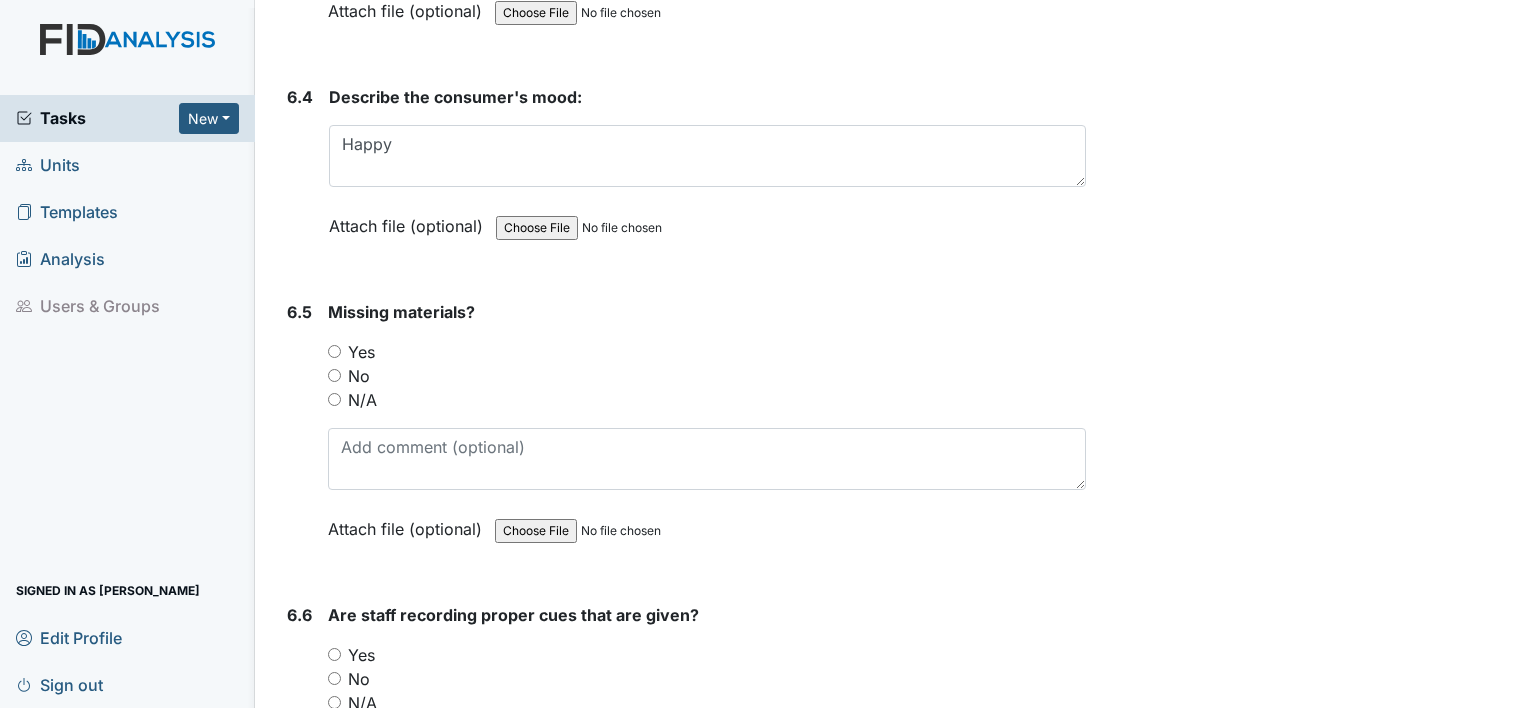 click on "6.5
Missing materials?
You must select one of the below options.
Yes
No
N/A
Attach file (optional)
You can upload .pdf, .txt, .jpg, .jpeg, .png, .csv, .xls, or .doc files under 100MB." at bounding box center [682, 435] 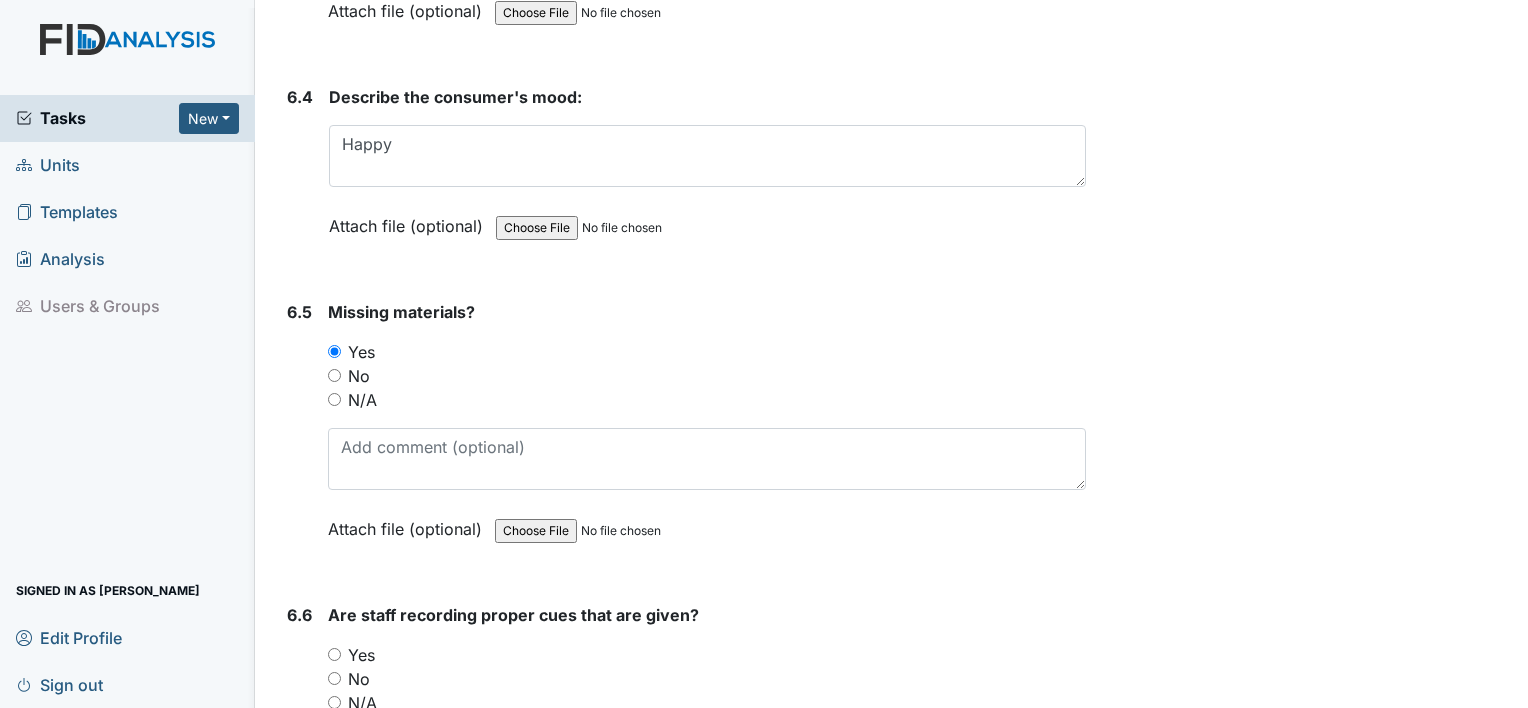 click on "Yes" at bounding box center [707, 655] 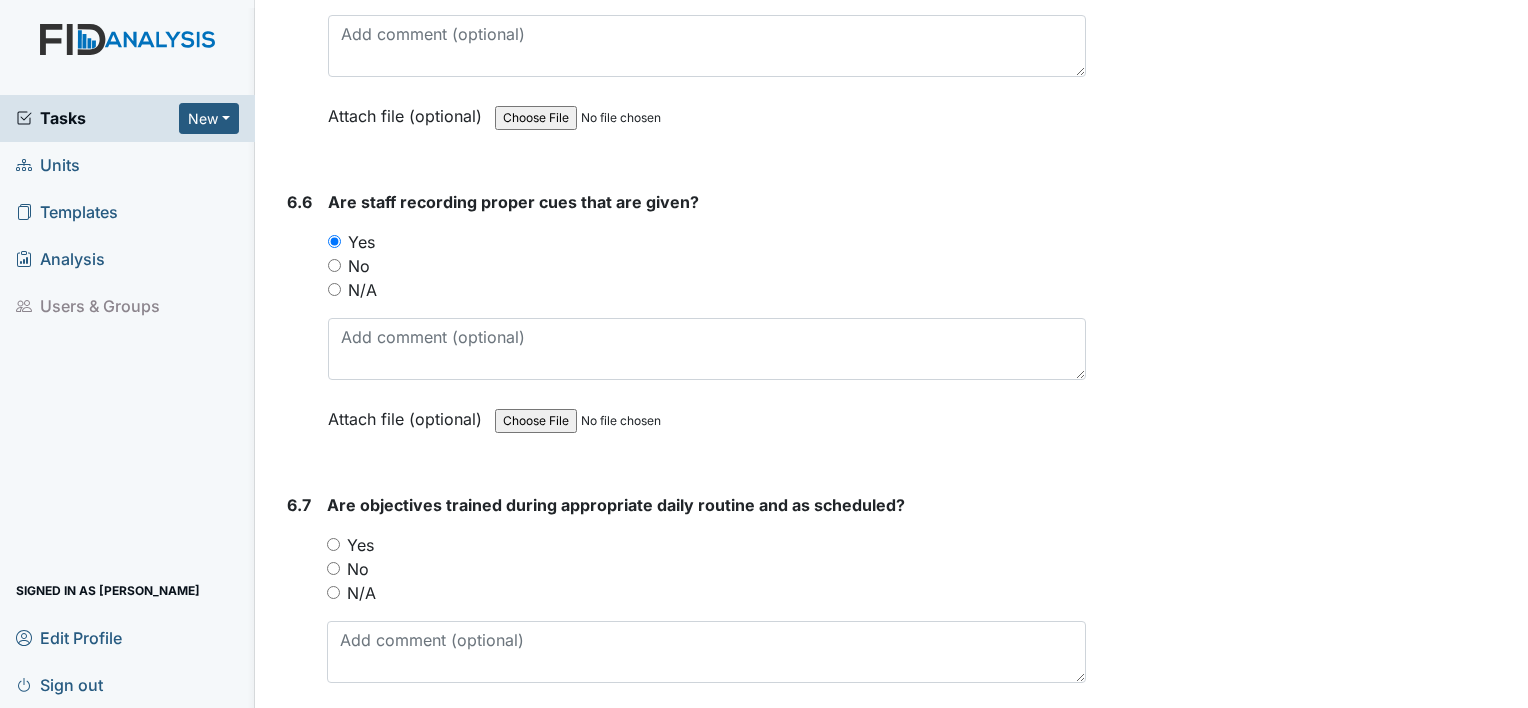 scroll, scrollTop: 14219, scrollLeft: 0, axis: vertical 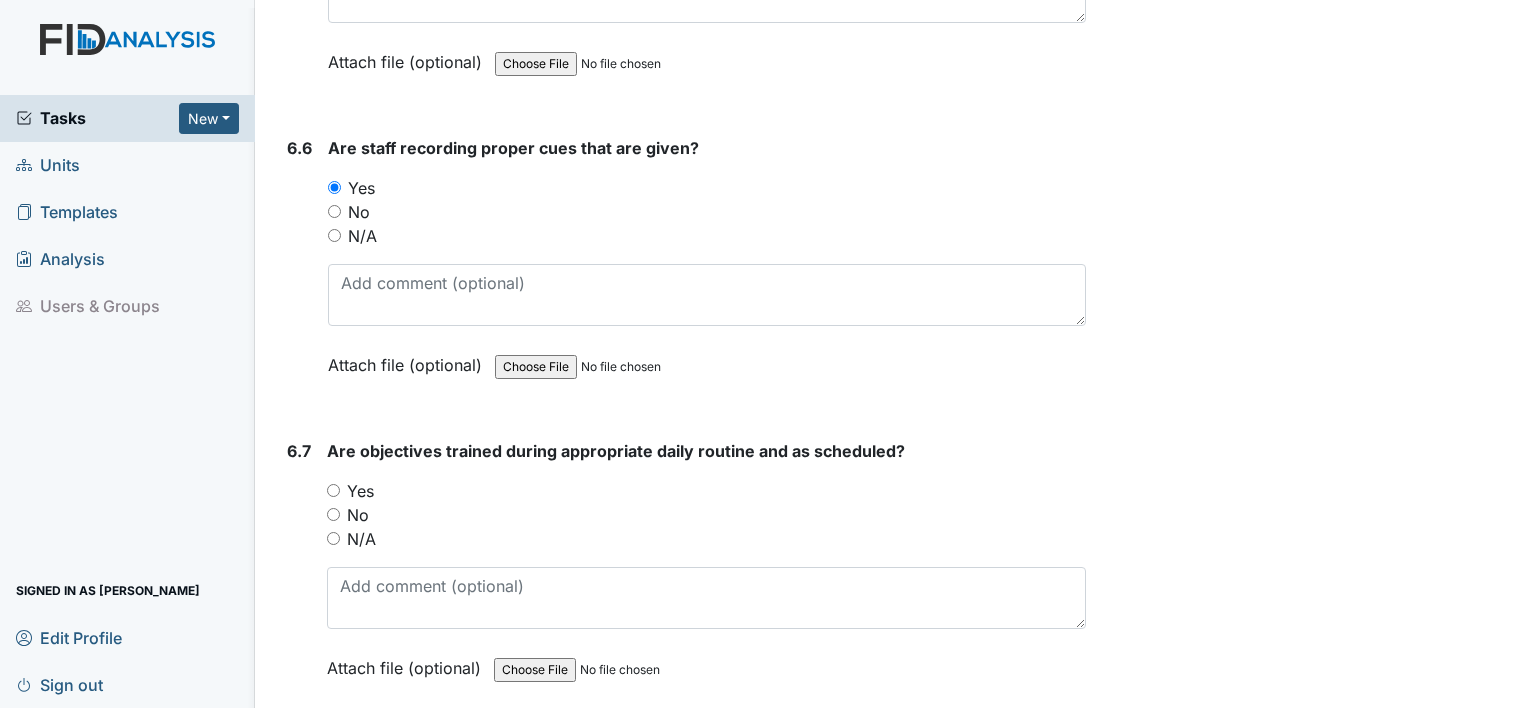 click on "Yes" at bounding box center [333, 490] 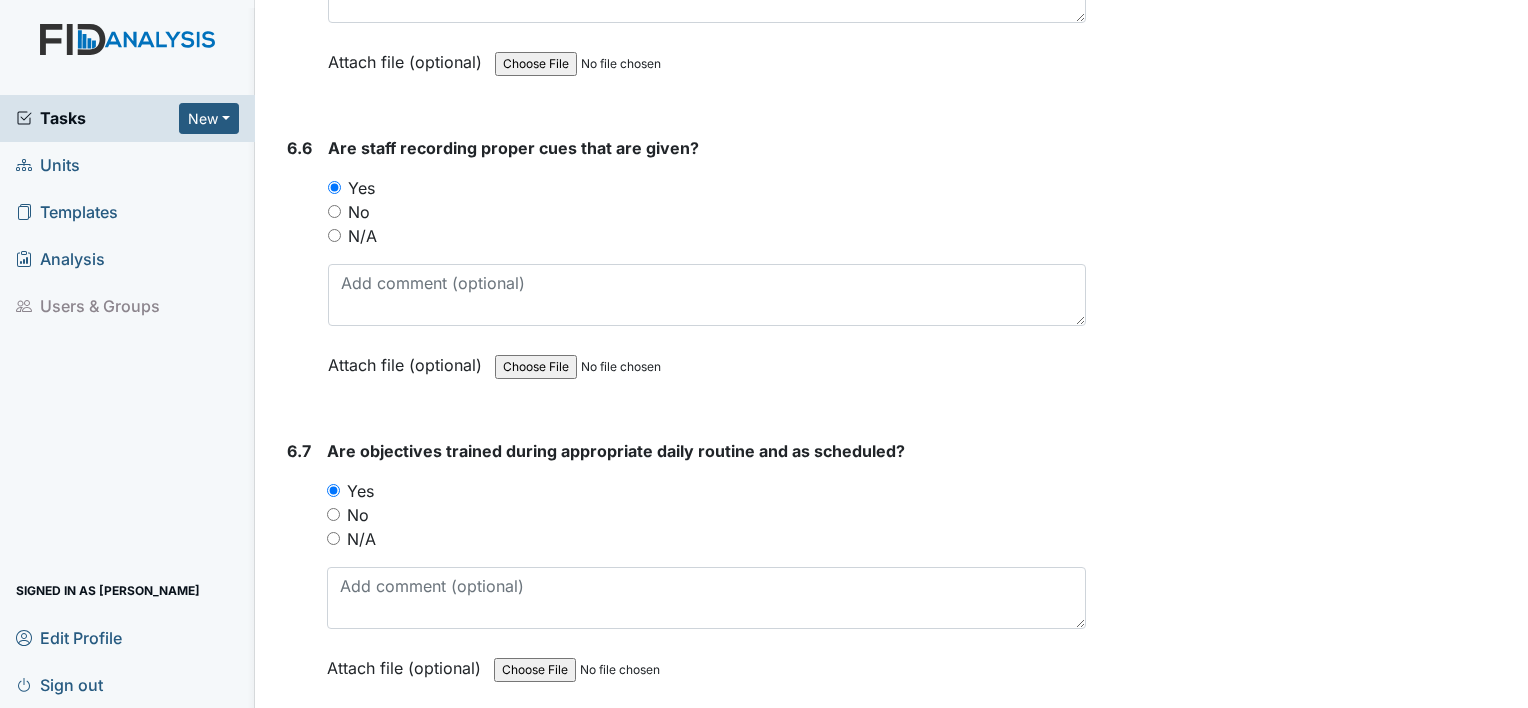 click on "Are objectives trained during appropriate daily routine and as scheduled?
You must select one of the below options.
Yes
No
N/A
Attach file (optional)
You can upload .pdf, .txt, .jpg, .jpeg, .png, .csv, .xls, or .doc files under 100MB." at bounding box center (706, 574) 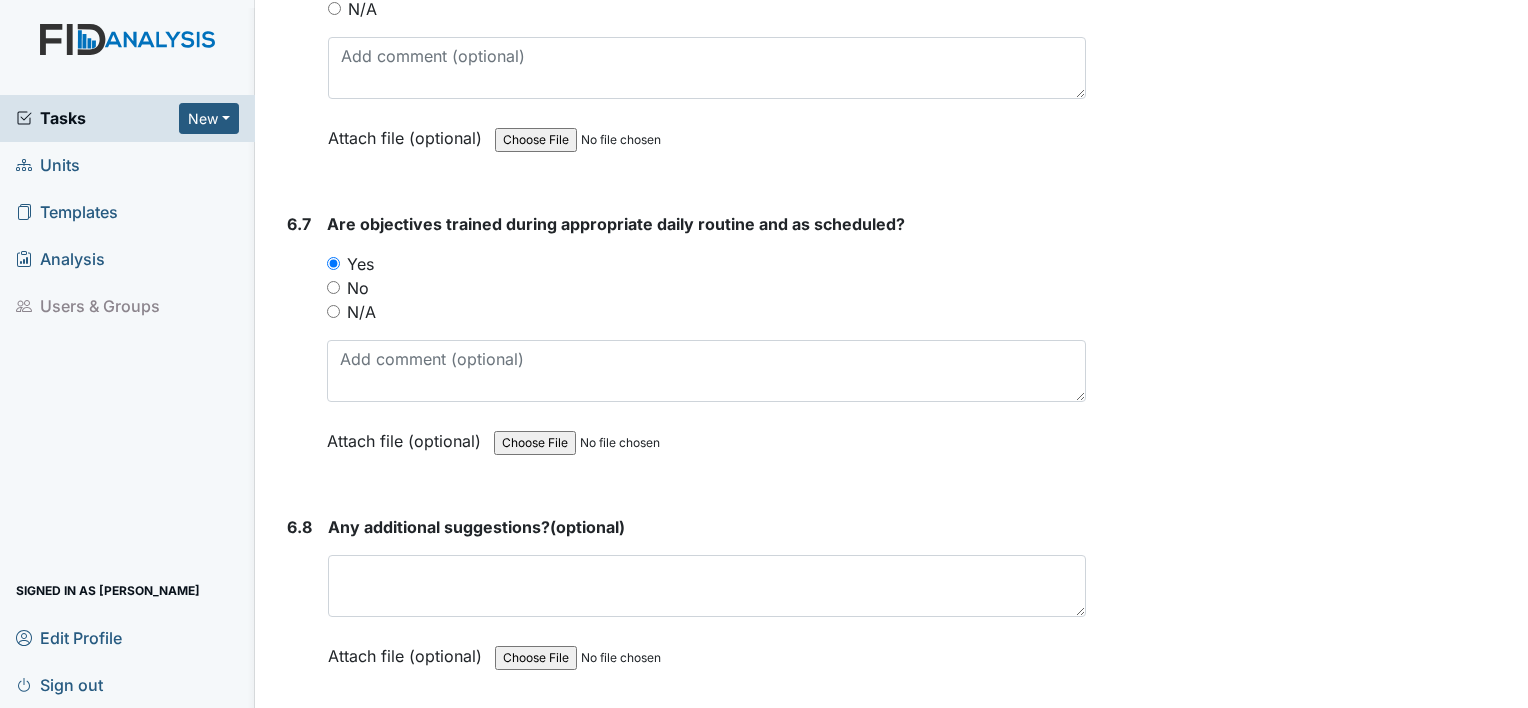 scroll, scrollTop: 14606, scrollLeft: 0, axis: vertical 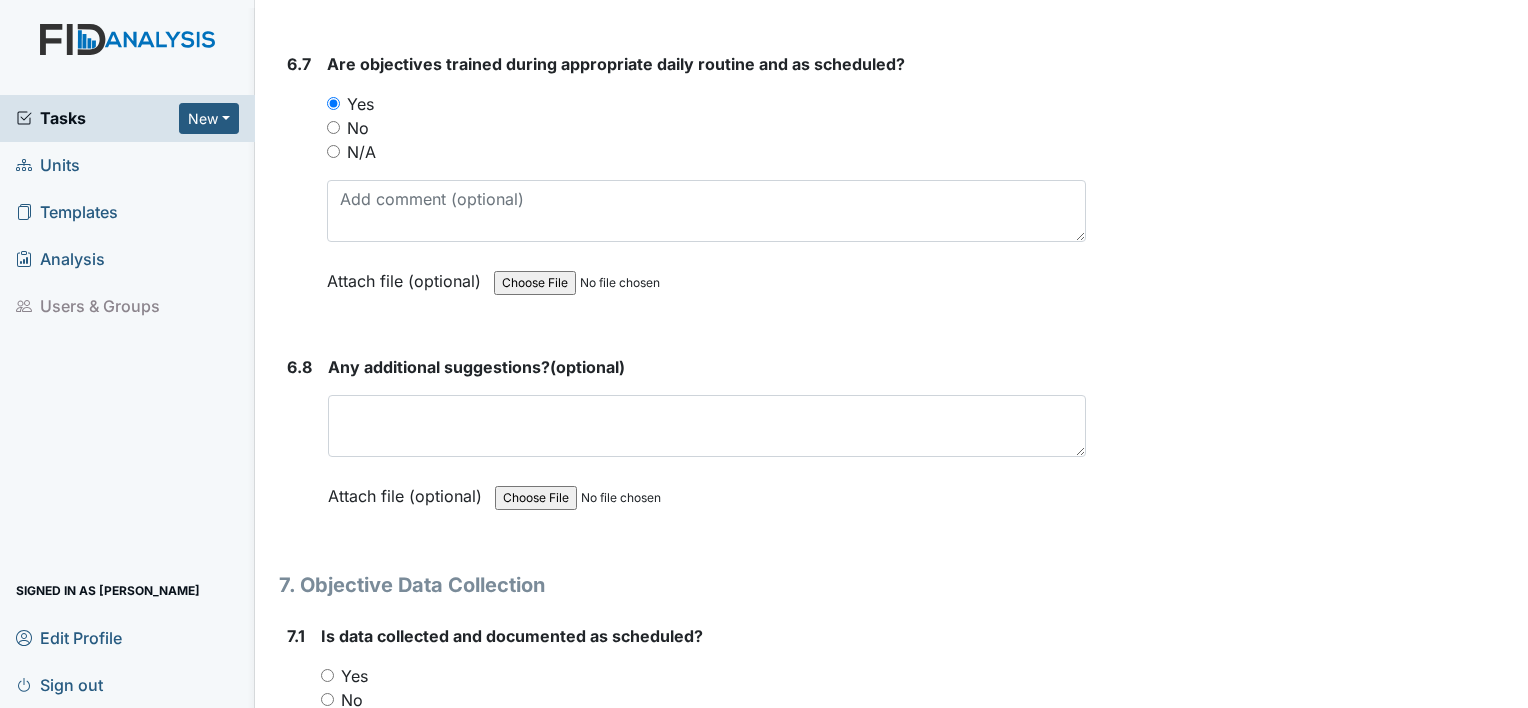 click on "Archive Task
×
Are you sure you want to archive this task? It will appear as incomplete on reports.
Archive
Delete Task
×
Are you sure you want to delete this task?
Delete
Save
Conswella Graham assigned on Jul 10, 2025." at bounding box center (1310, -744) 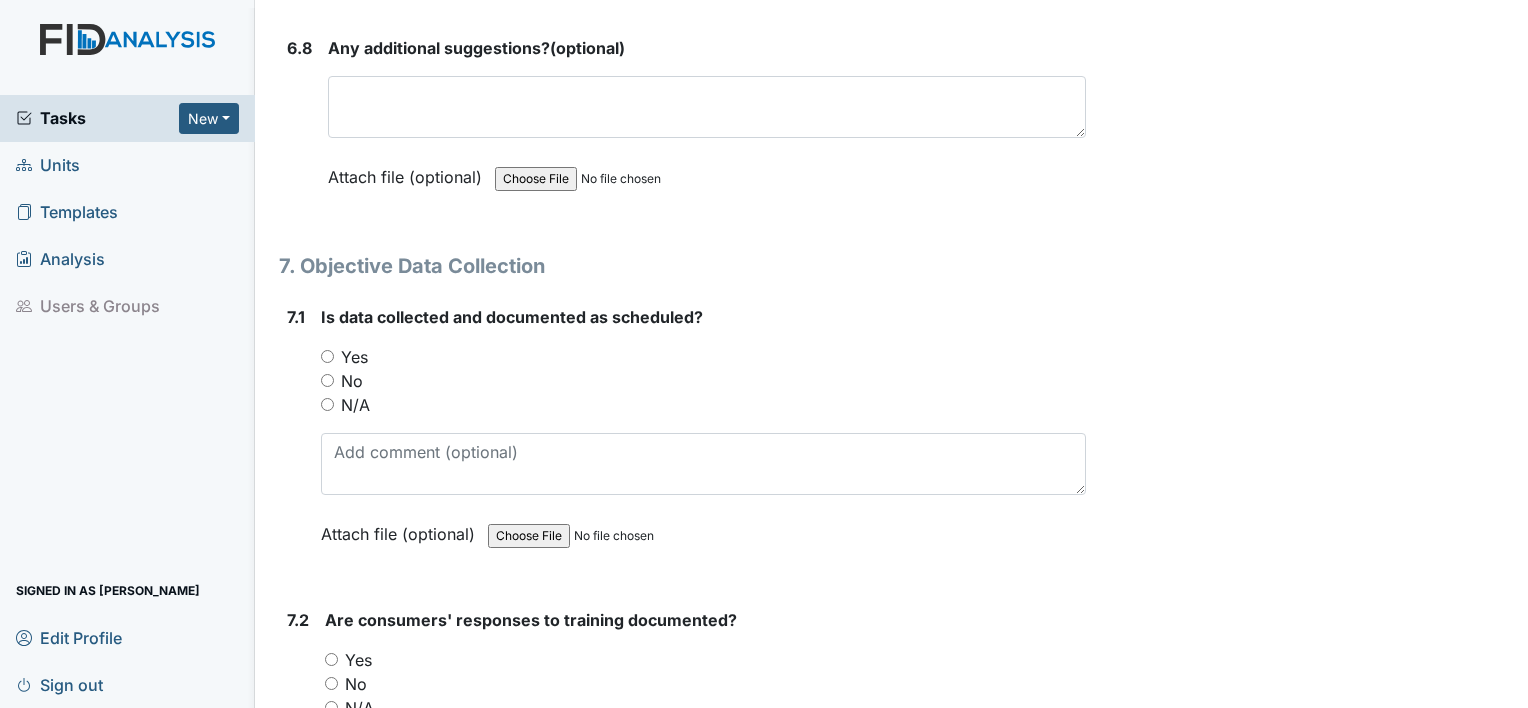 scroll, scrollTop: 14965, scrollLeft: 0, axis: vertical 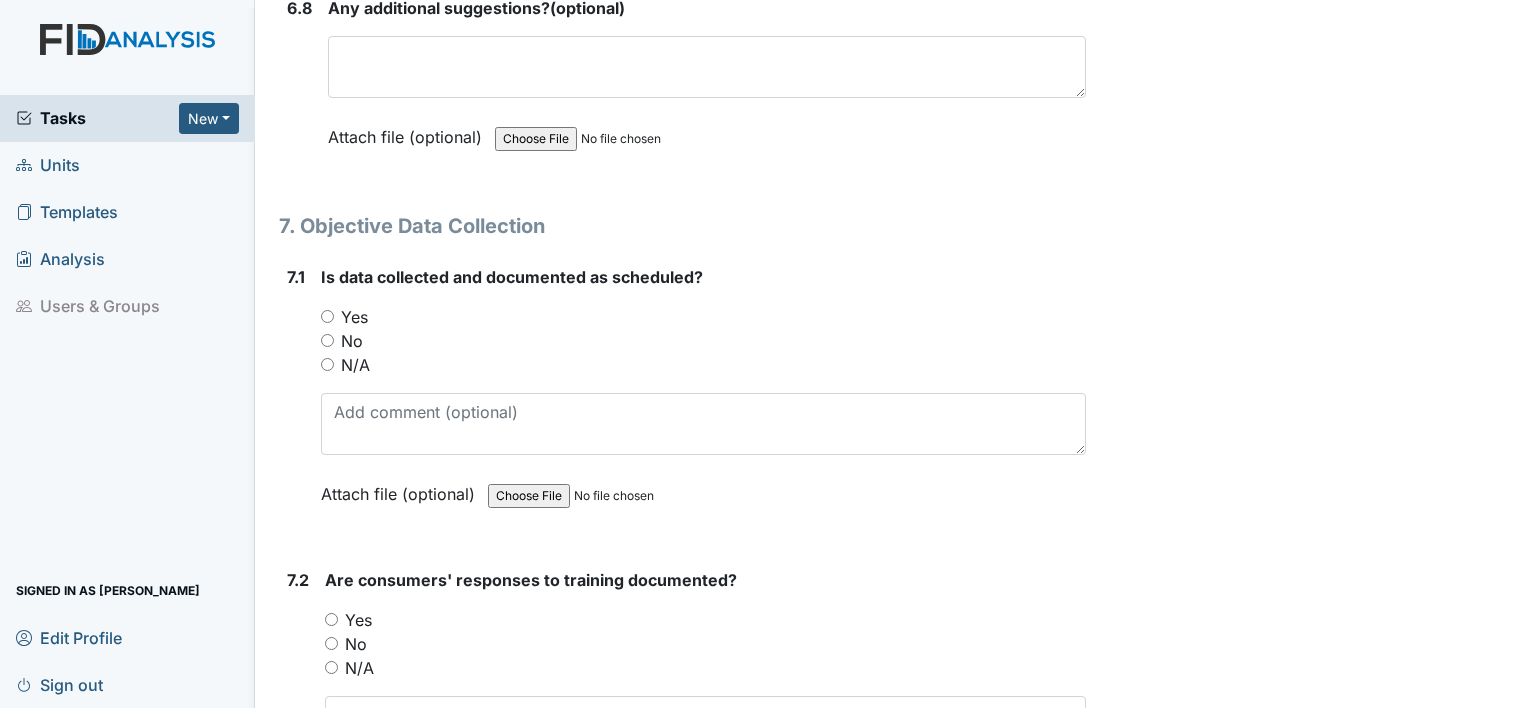 click on "Yes" at bounding box center [327, 316] 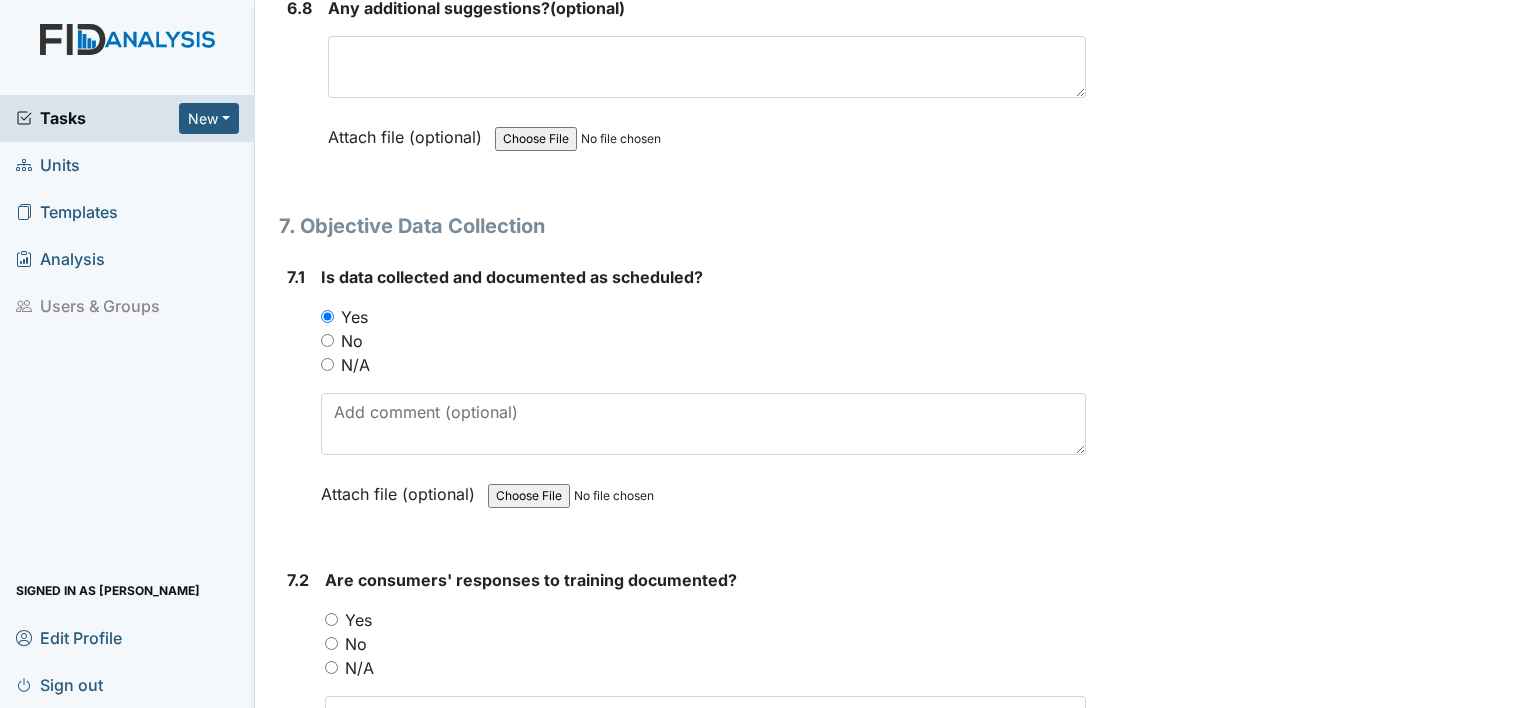 click on "Yes" at bounding box center [331, 619] 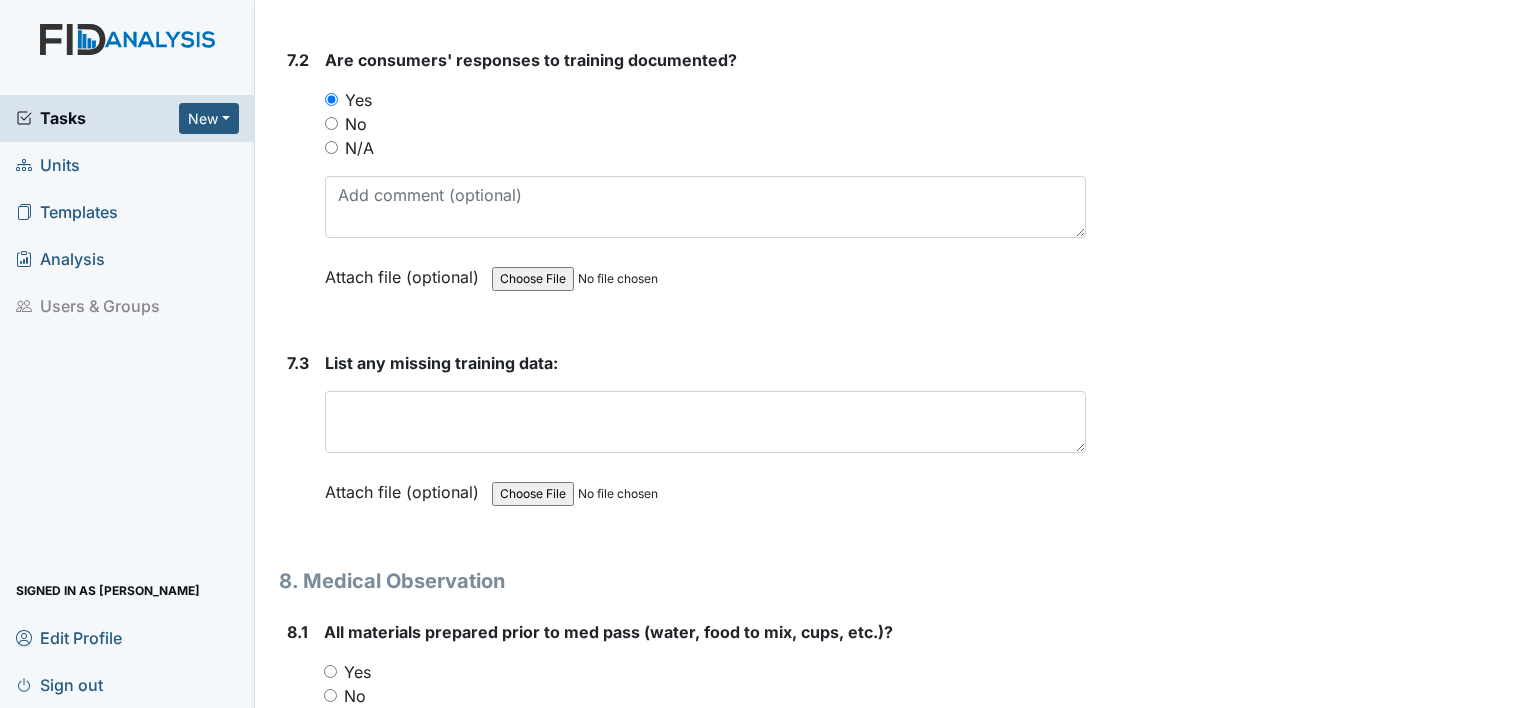 scroll, scrollTop: 15512, scrollLeft: 0, axis: vertical 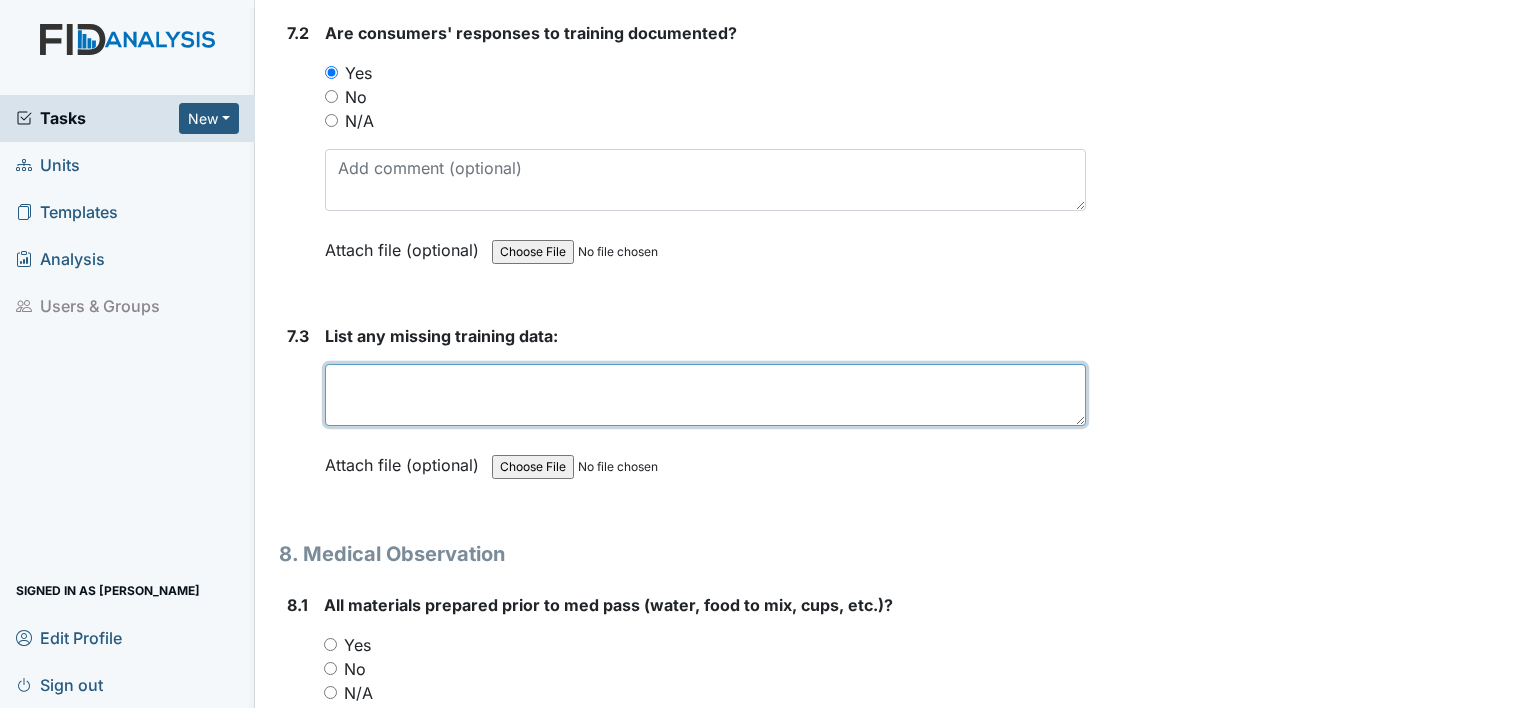 click at bounding box center (705, 395) 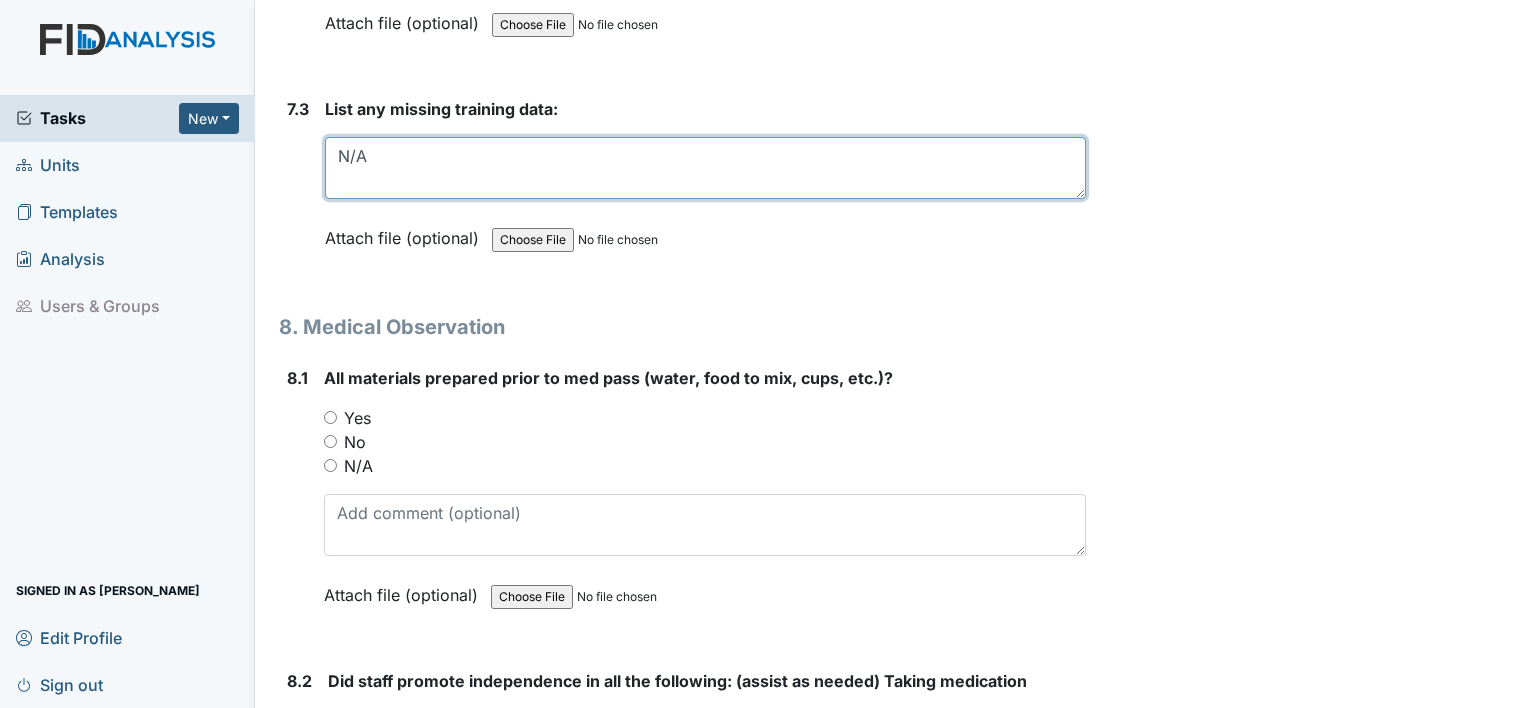 scroll, scrollTop: 15899, scrollLeft: 0, axis: vertical 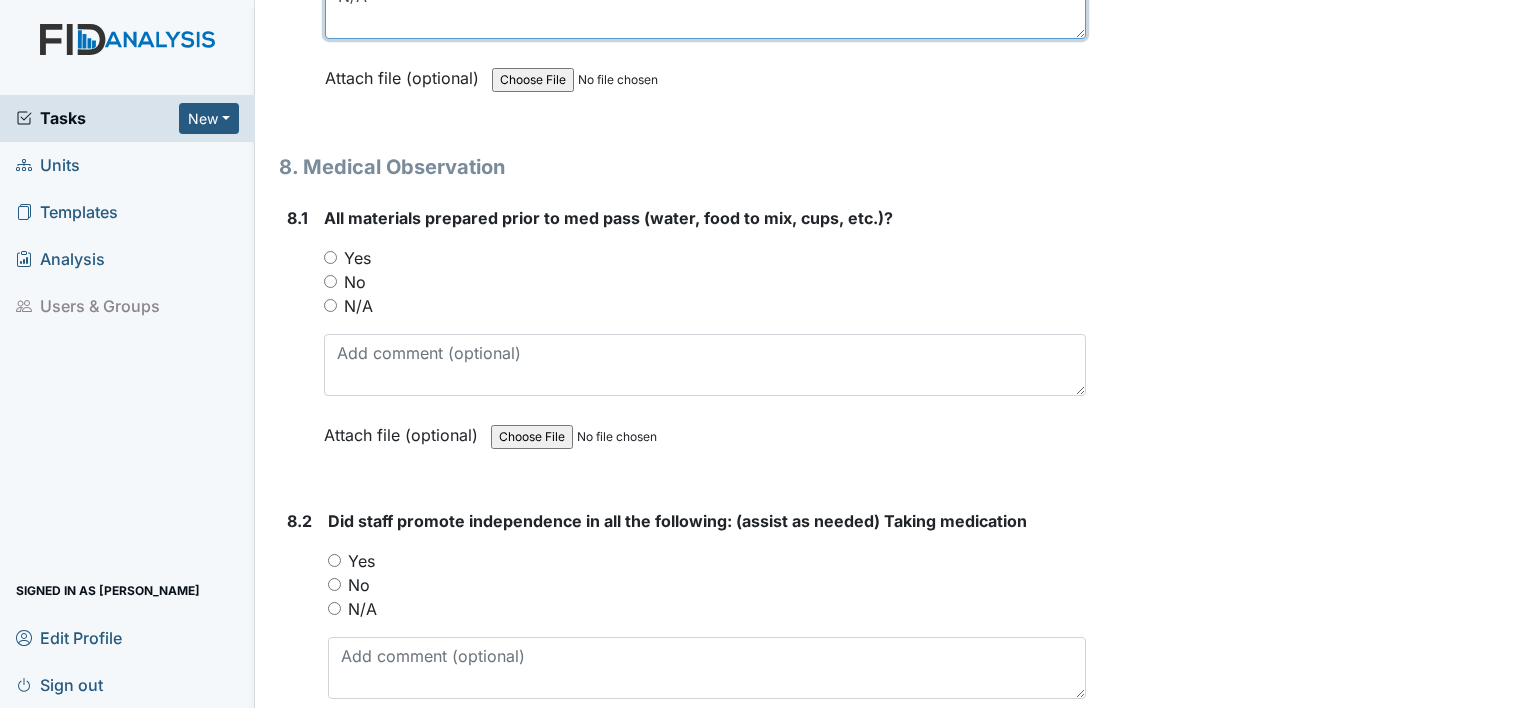 type on "N/A" 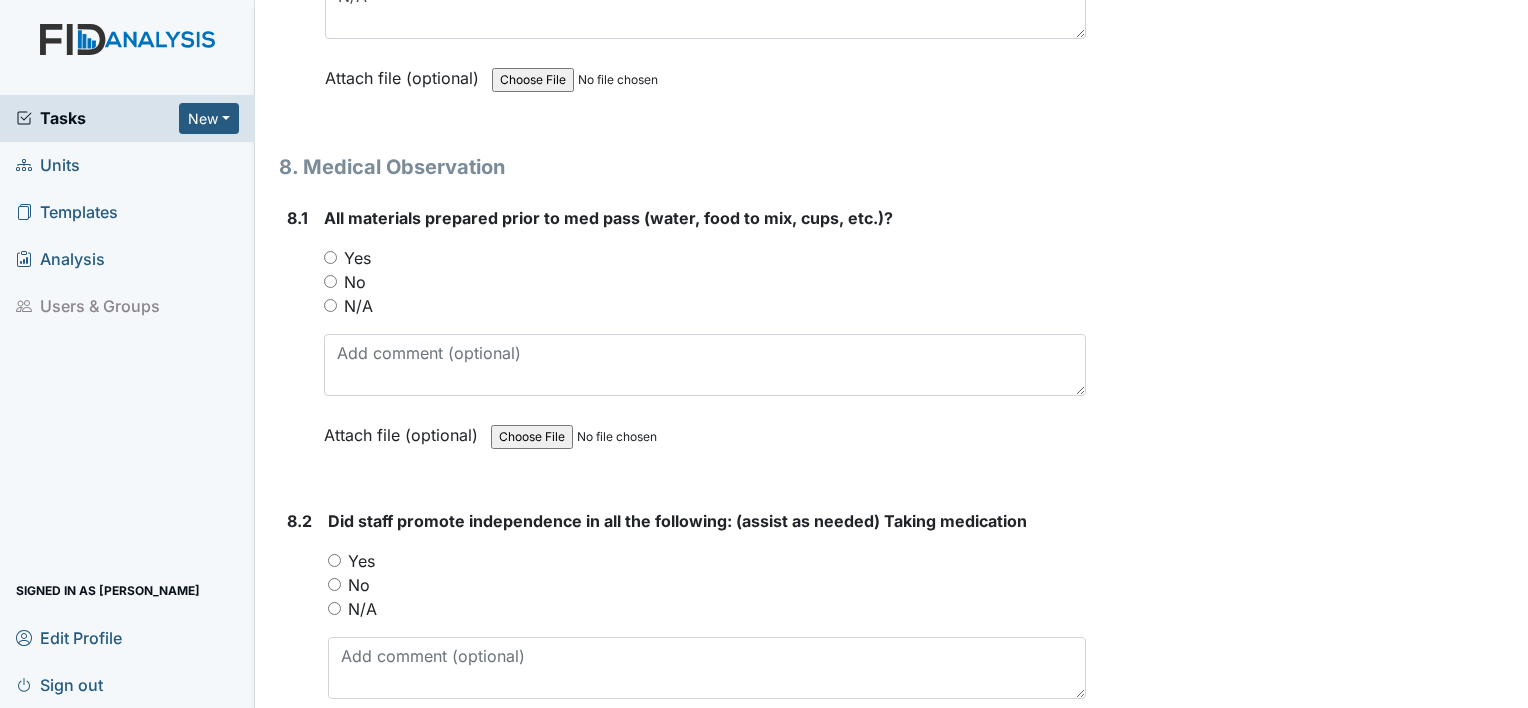 click on "Yes" at bounding box center [705, 258] 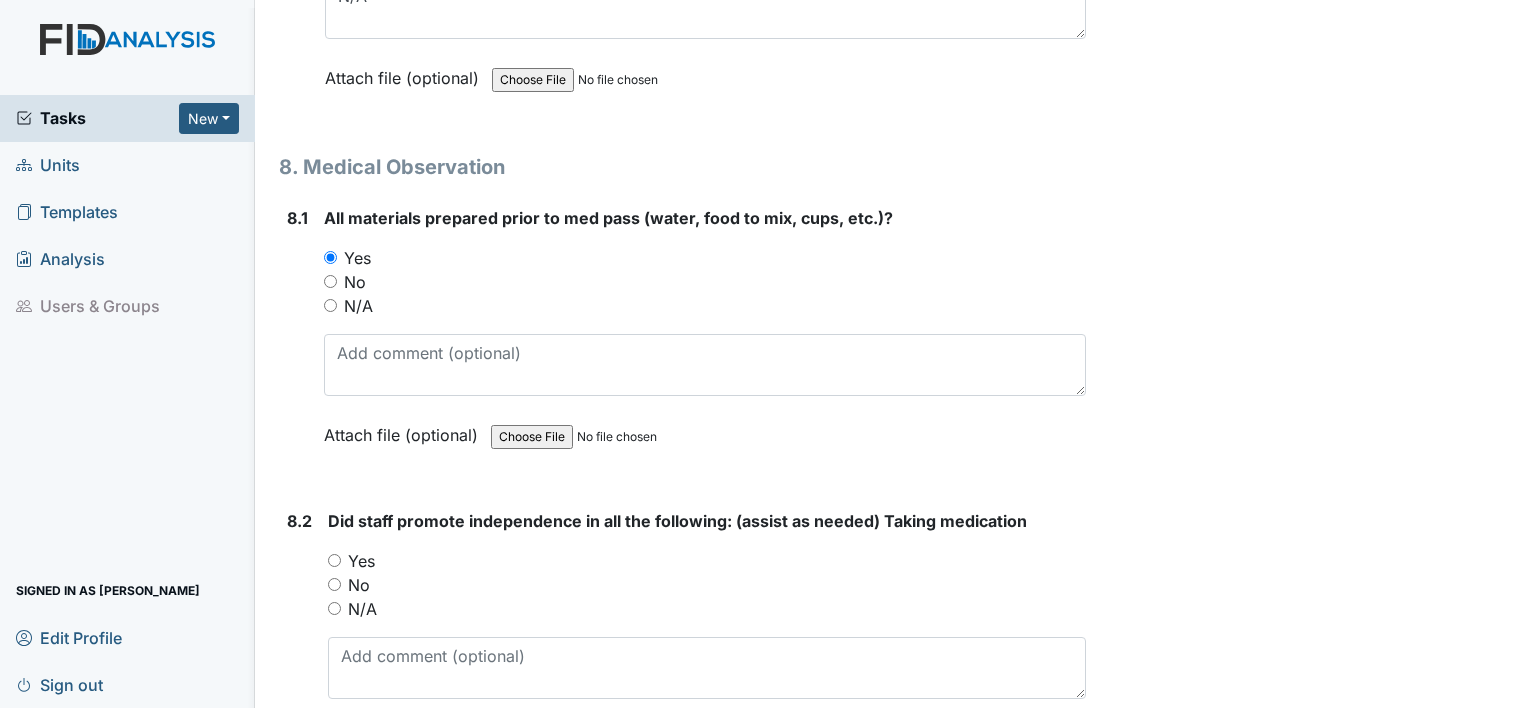 click on "Yes" at bounding box center [707, 561] 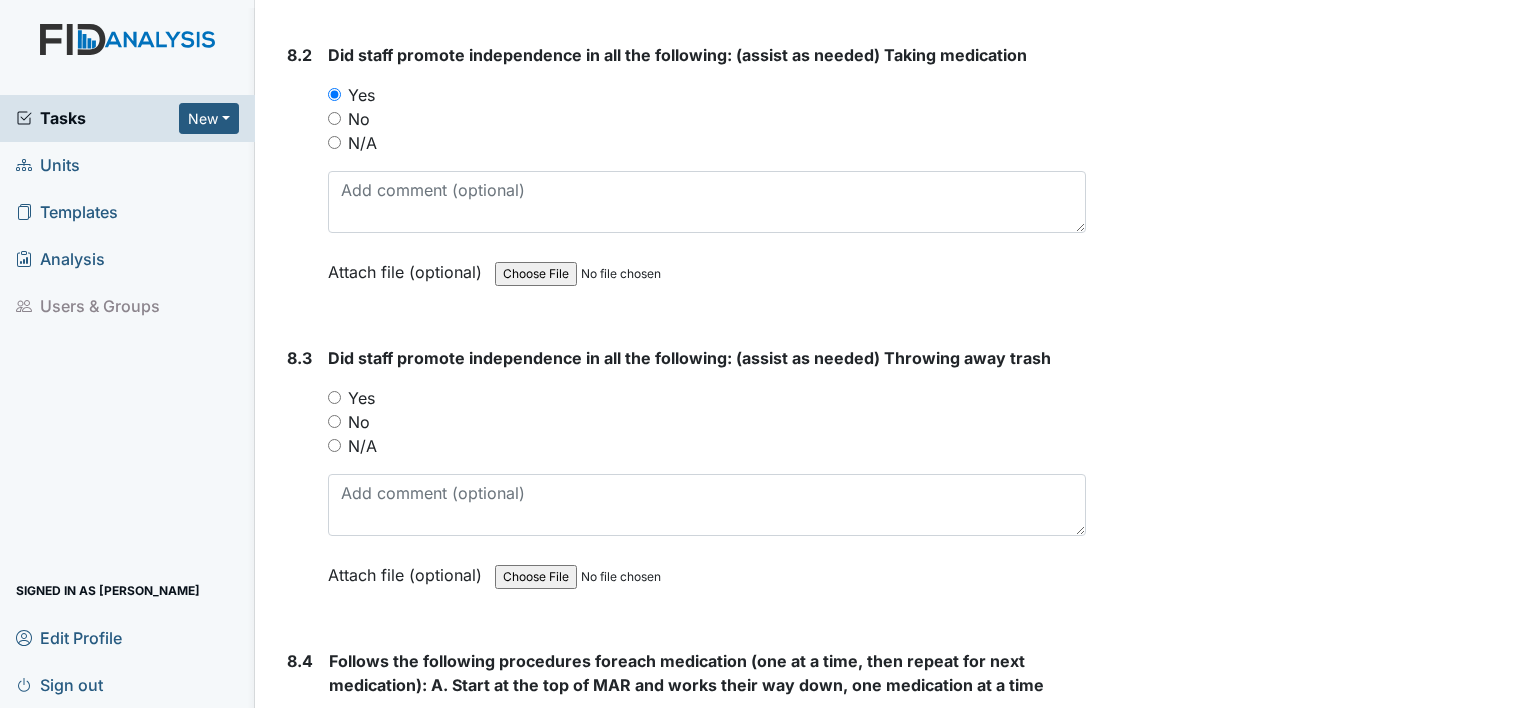 scroll, scrollTop: 16445, scrollLeft: 0, axis: vertical 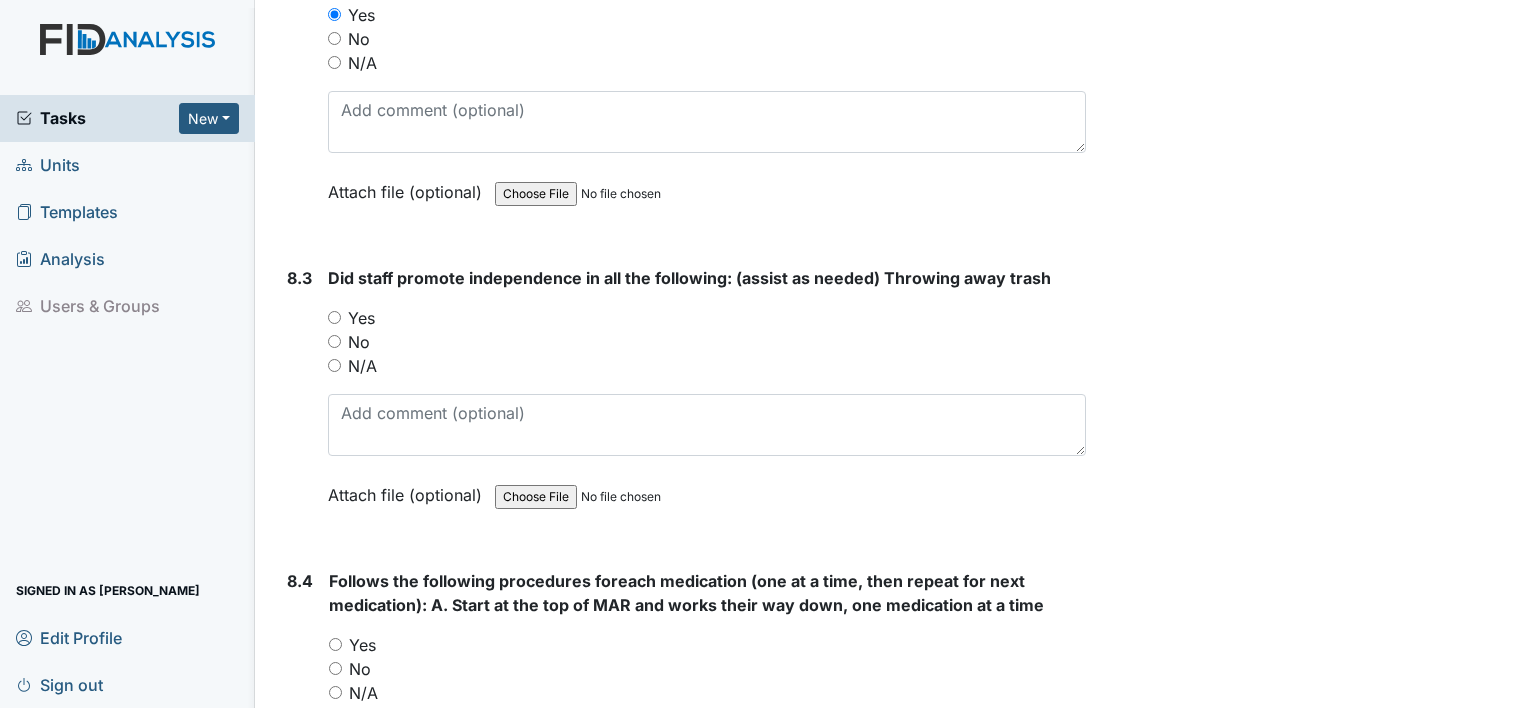 click on "Yes" at bounding box center (334, 317) 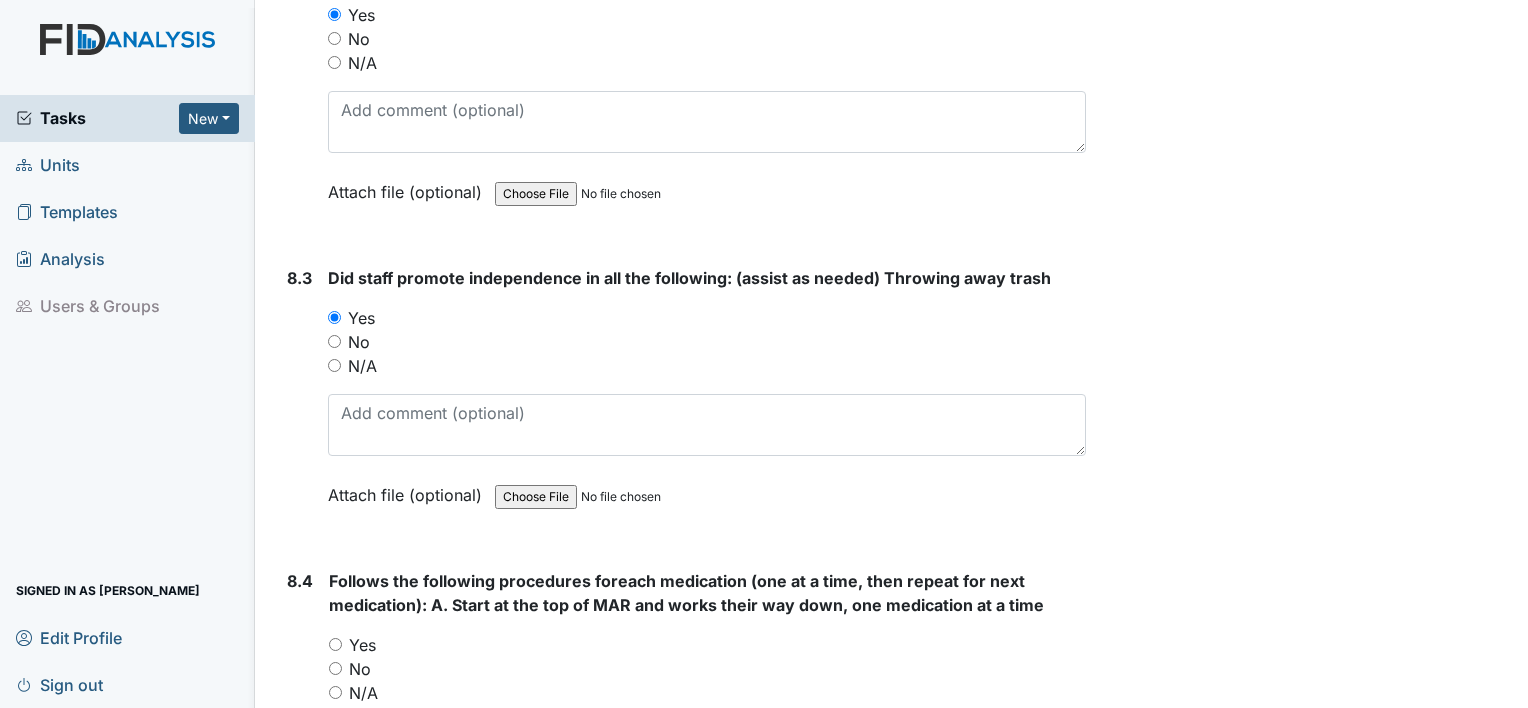 click on "Yes" at bounding box center [707, 645] 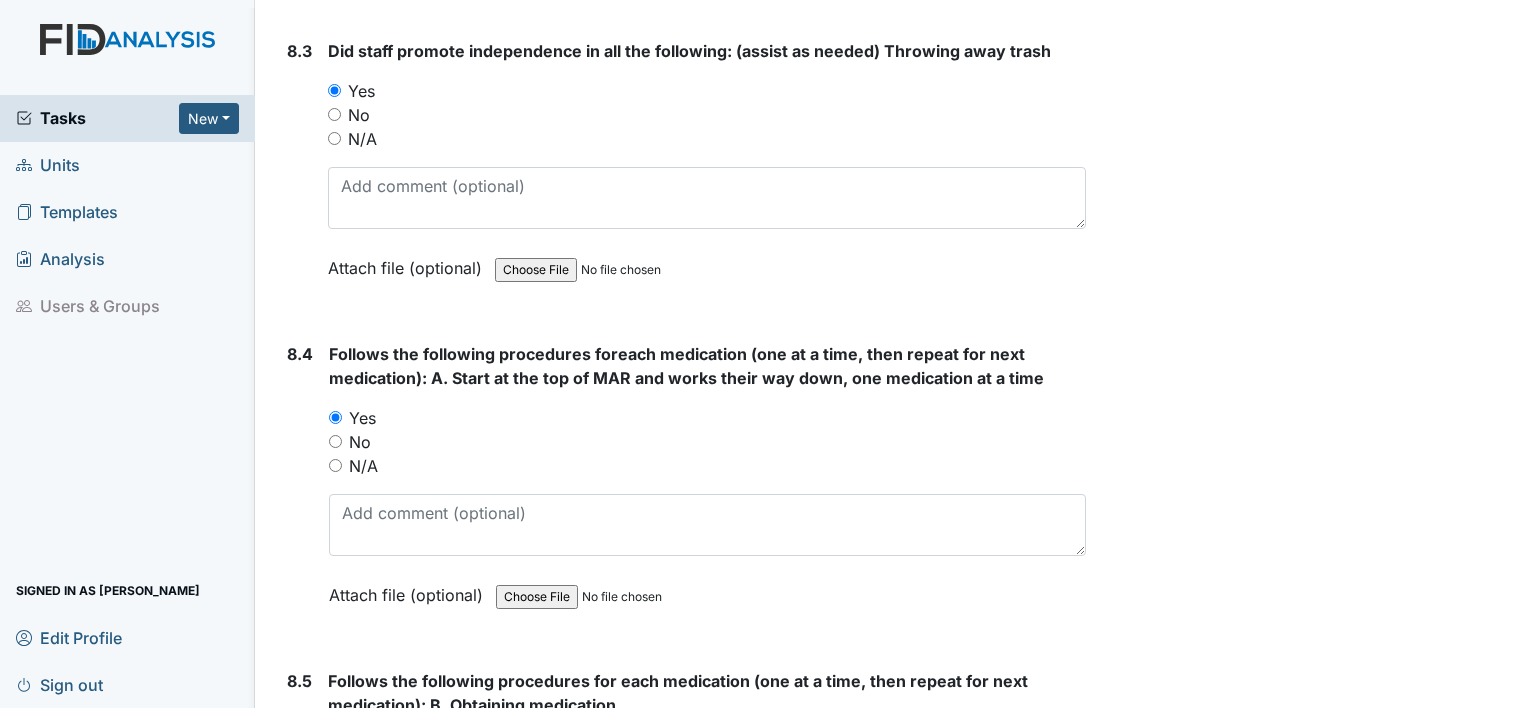 scroll, scrollTop: 16765, scrollLeft: 0, axis: vertical 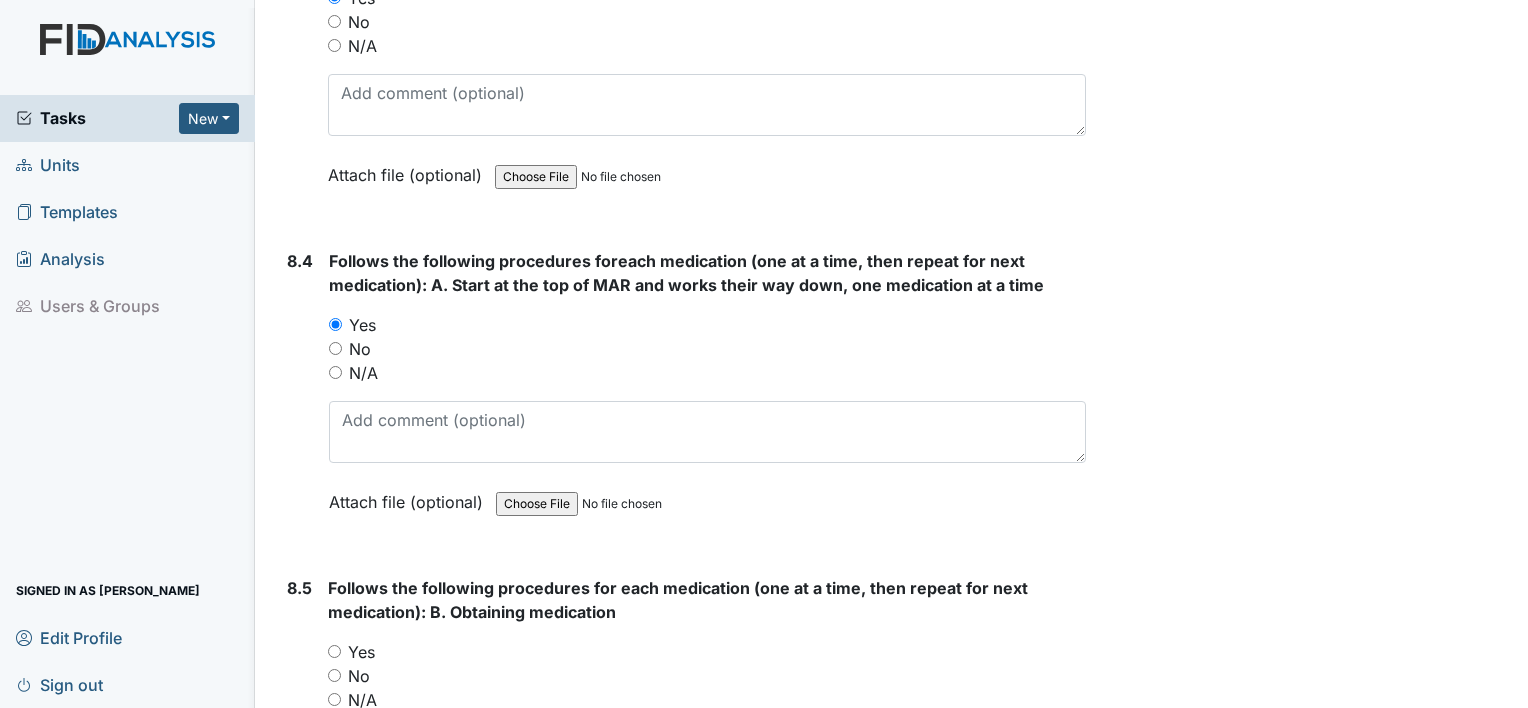 click on "Yes" at bounding box center (334, 651) 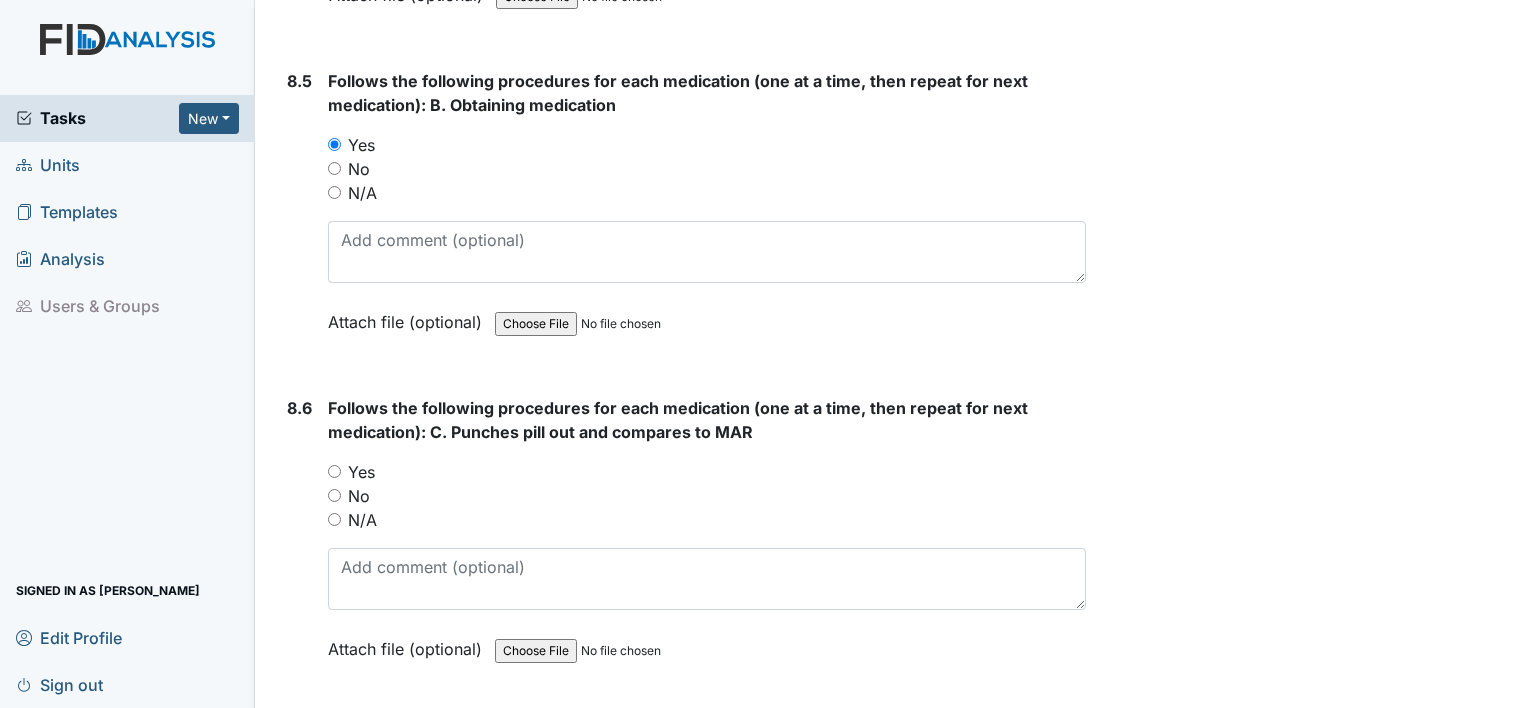 scroll, scrollTop: 17352, scrollLeft: 0, axis: vertical 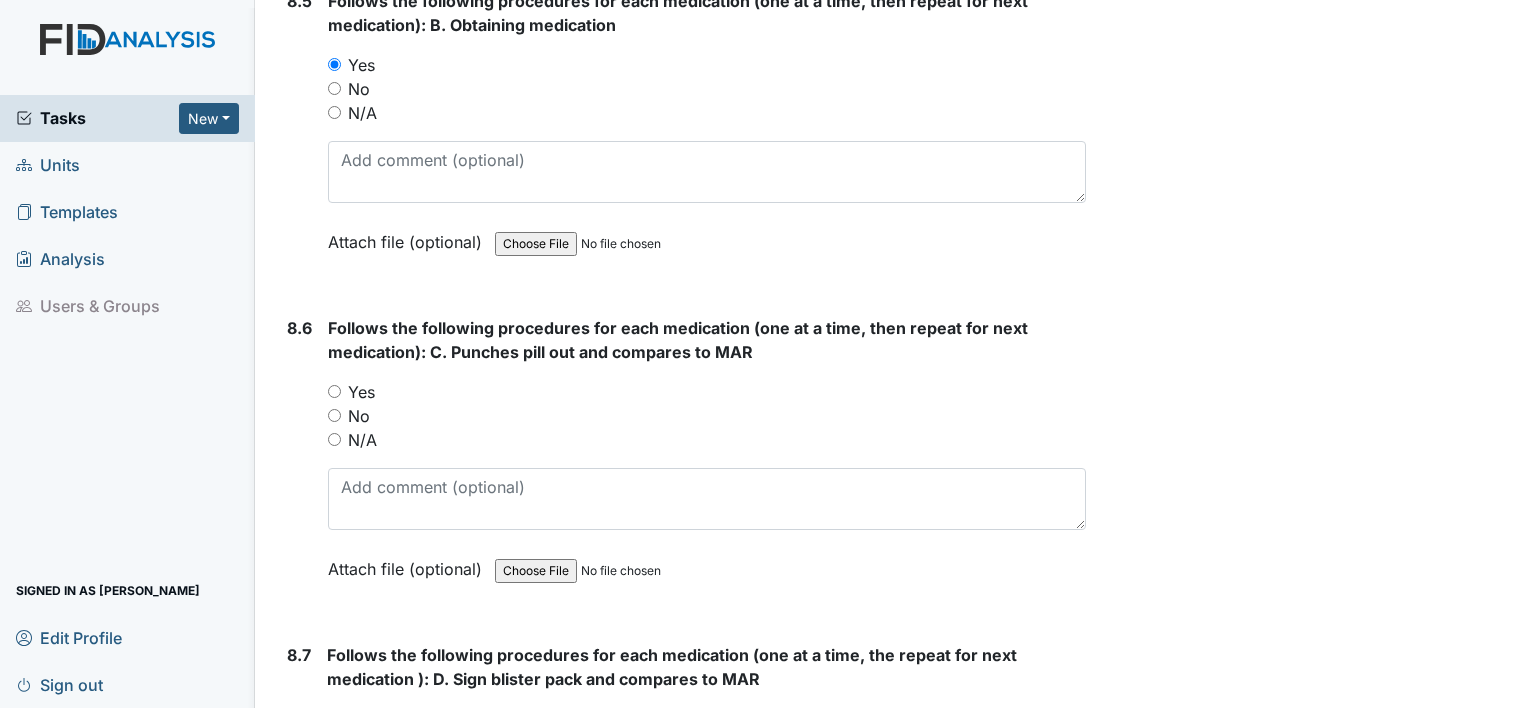 click on "Yes" at bounding box center (334, 391) 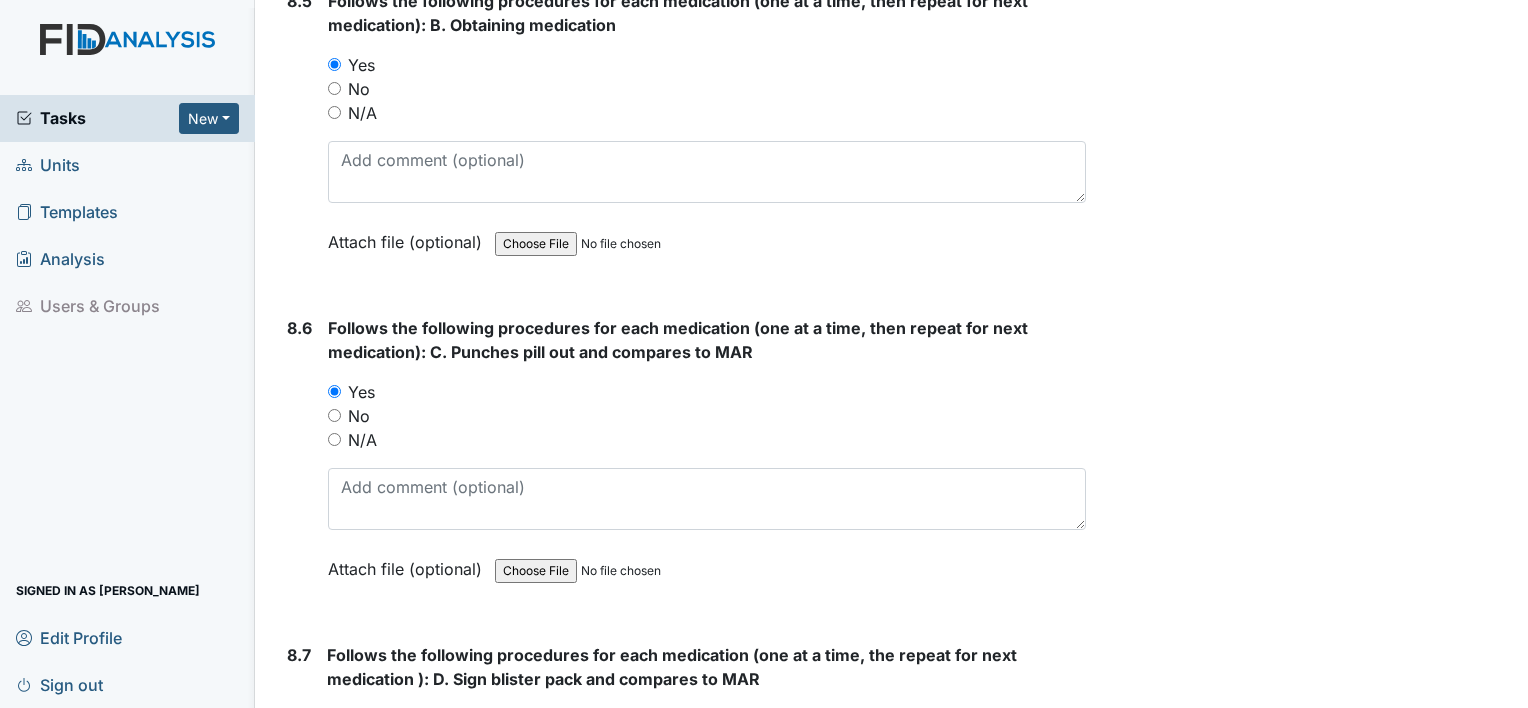 click on "Yes" at bounding box center [333, 718] 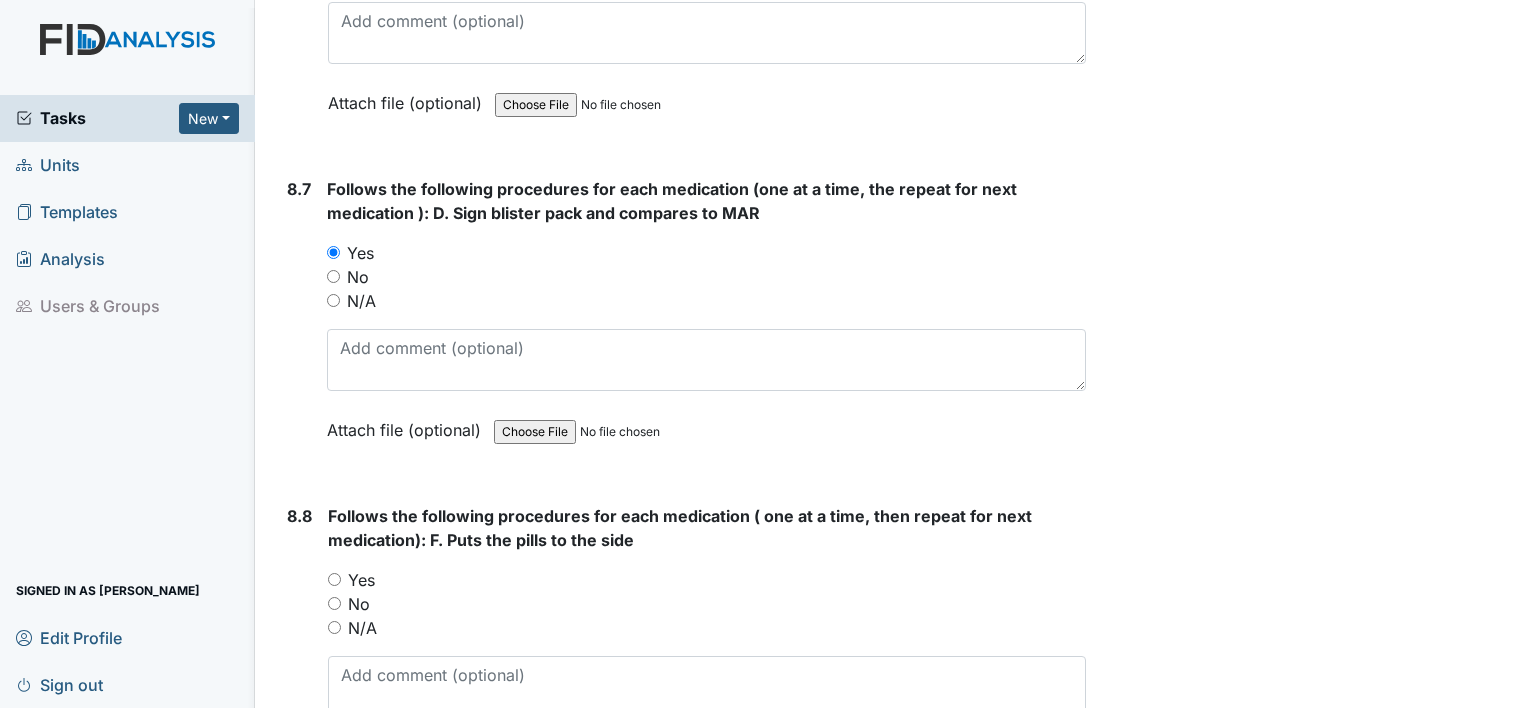 scroll, scrollTop: 17898, scrollLeft: 0, axis: vertical 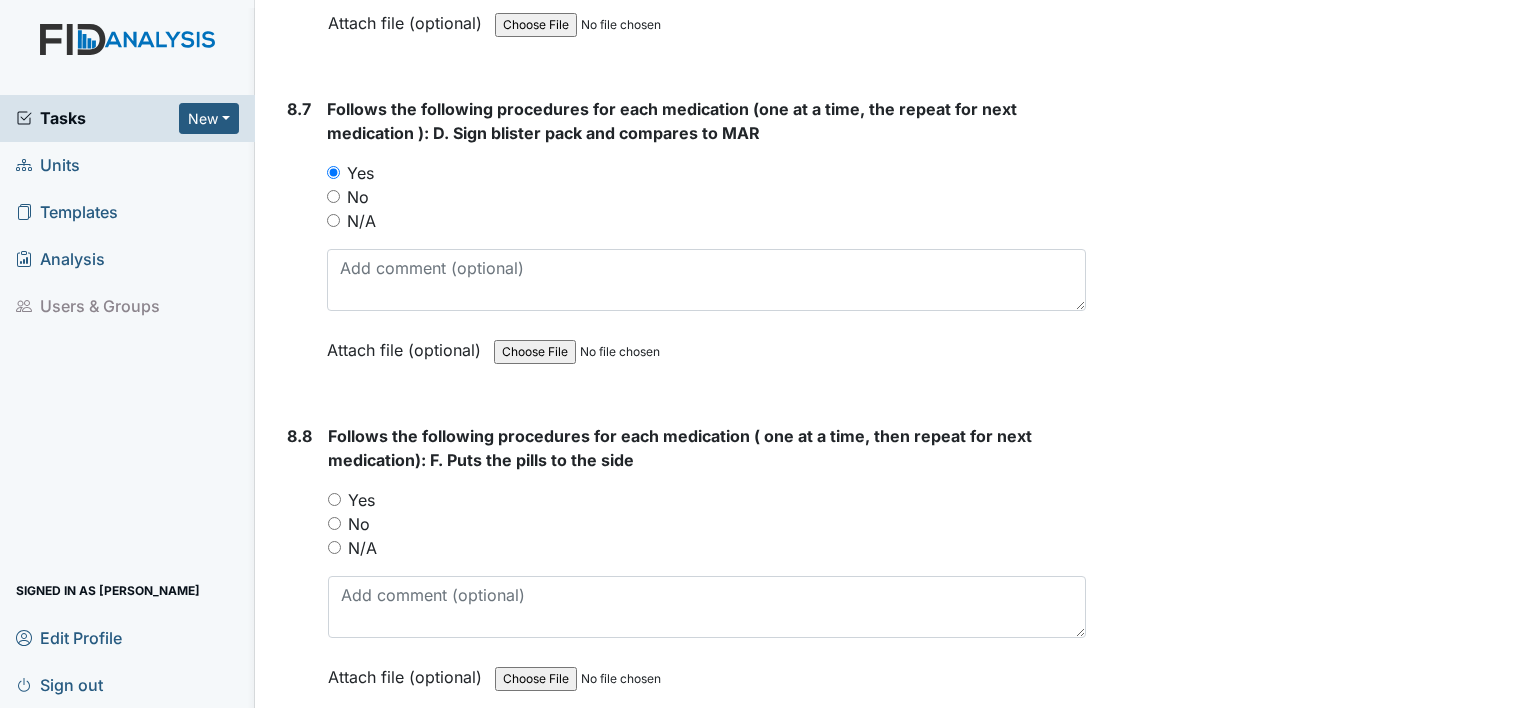 click on "Yes" at bounding box center [334, 499] 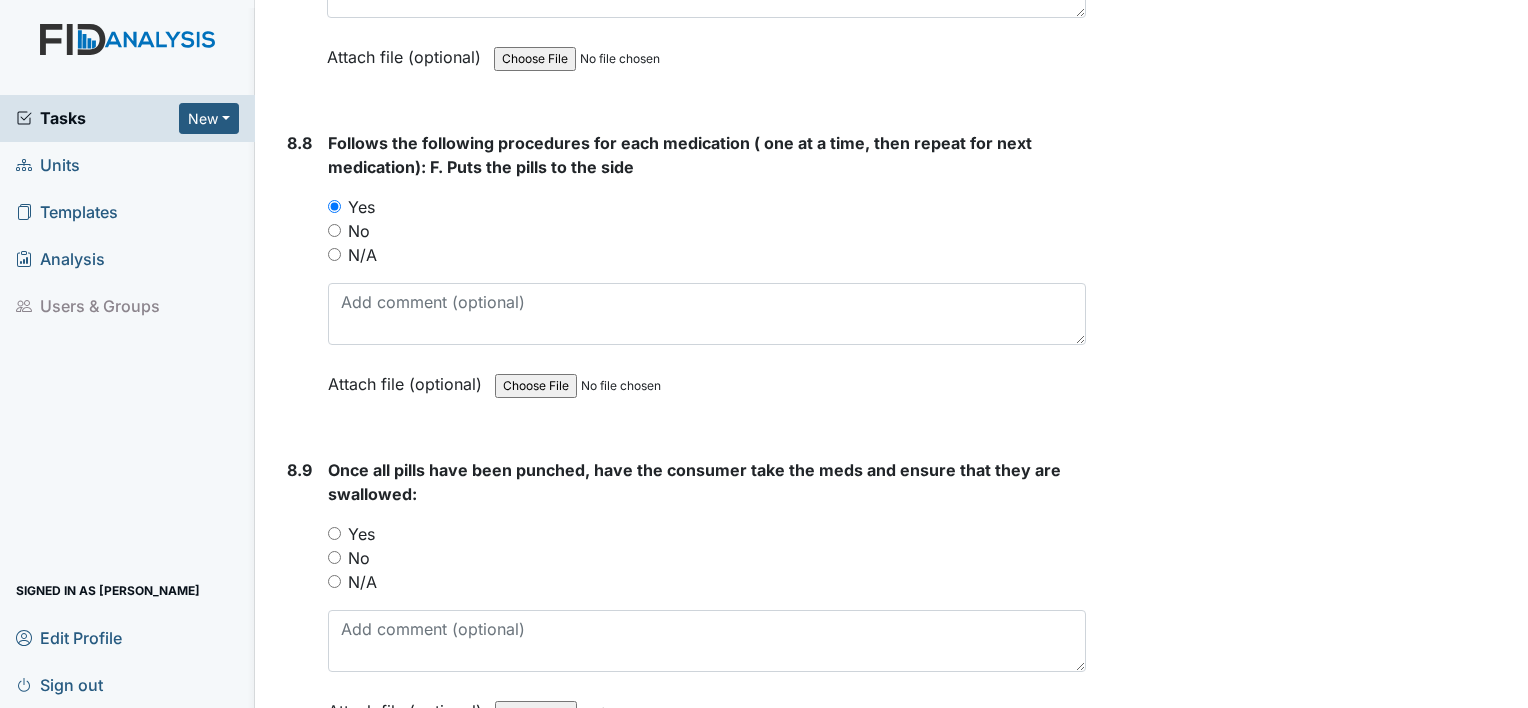 scroll, scrollTop: 18364, scrollLeft: 0, axis: vertical 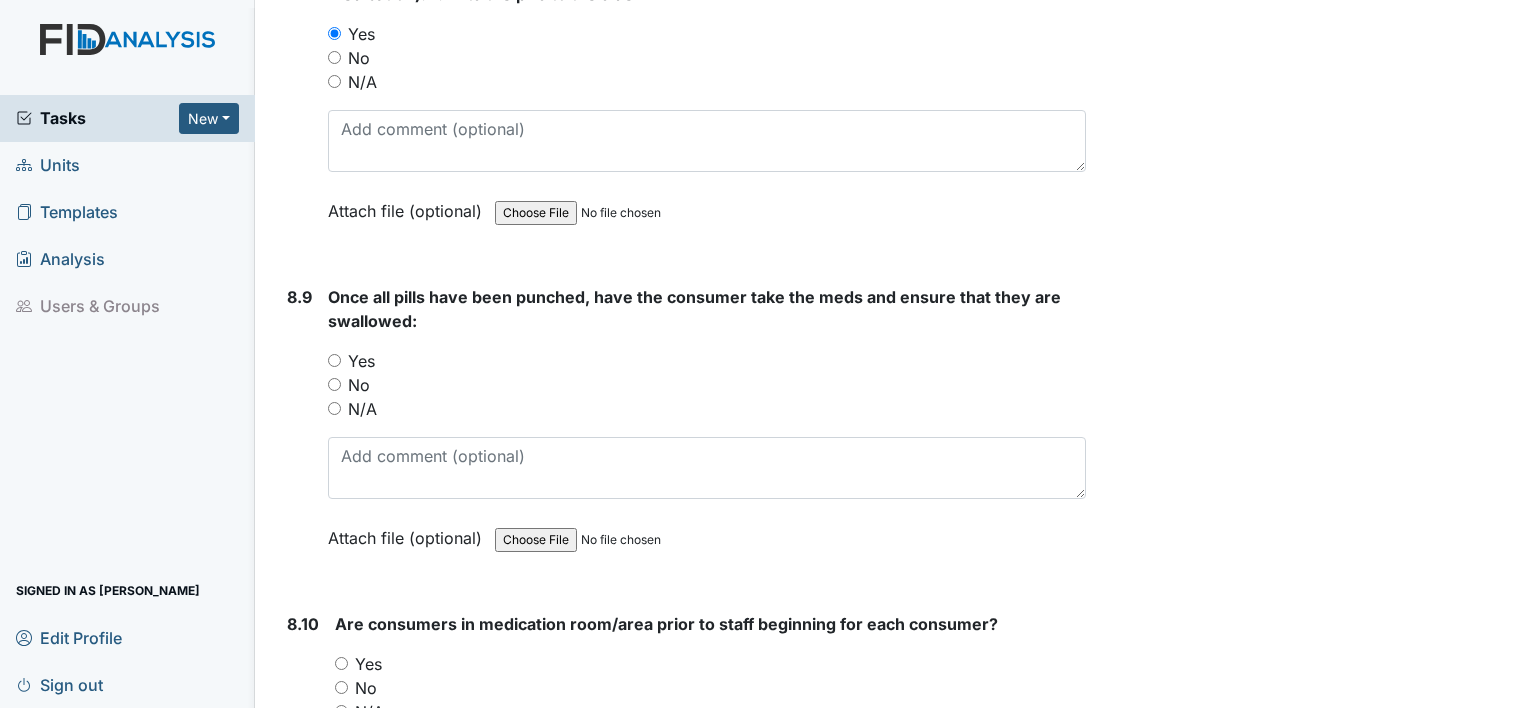 click on "Yes" at bounding box center [707, 361] 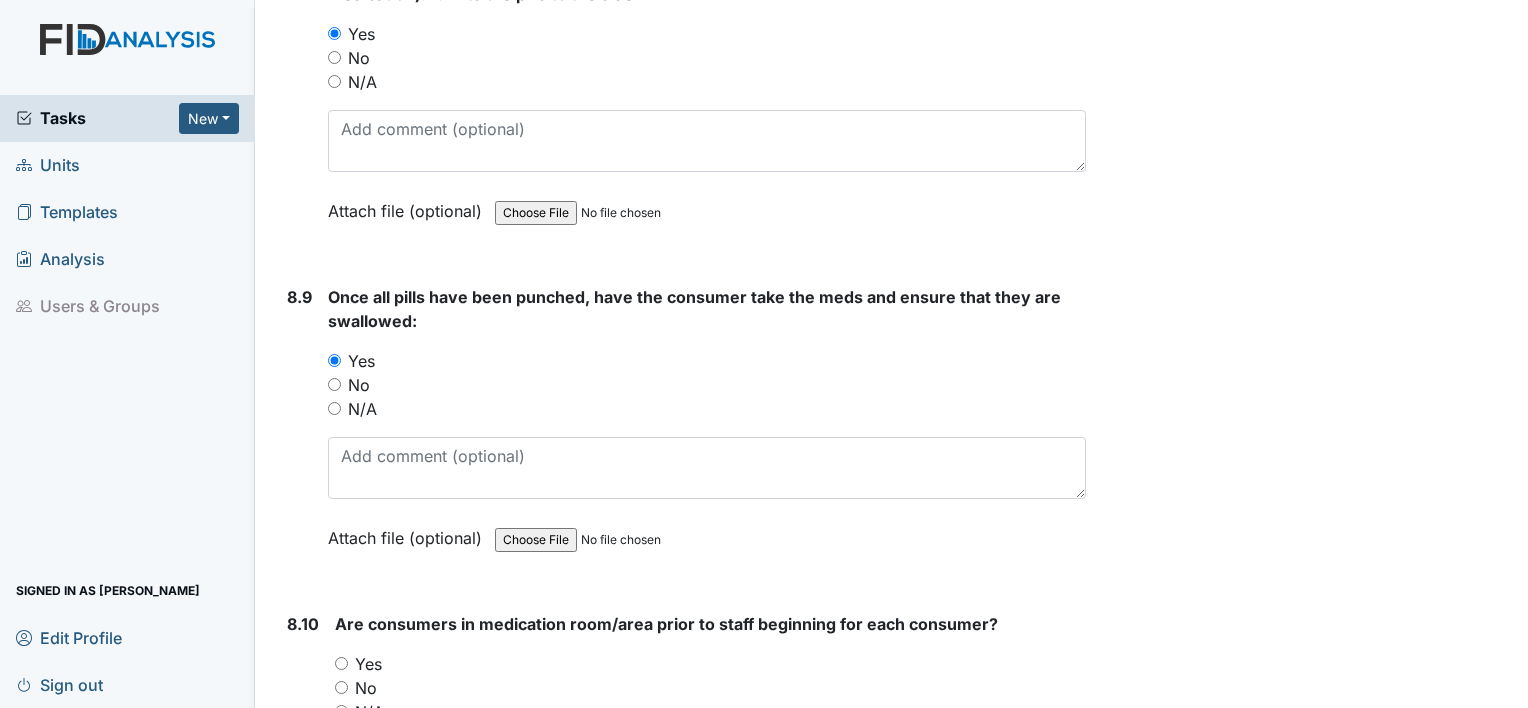 click on "Yes" at bounding box center [341, 663] 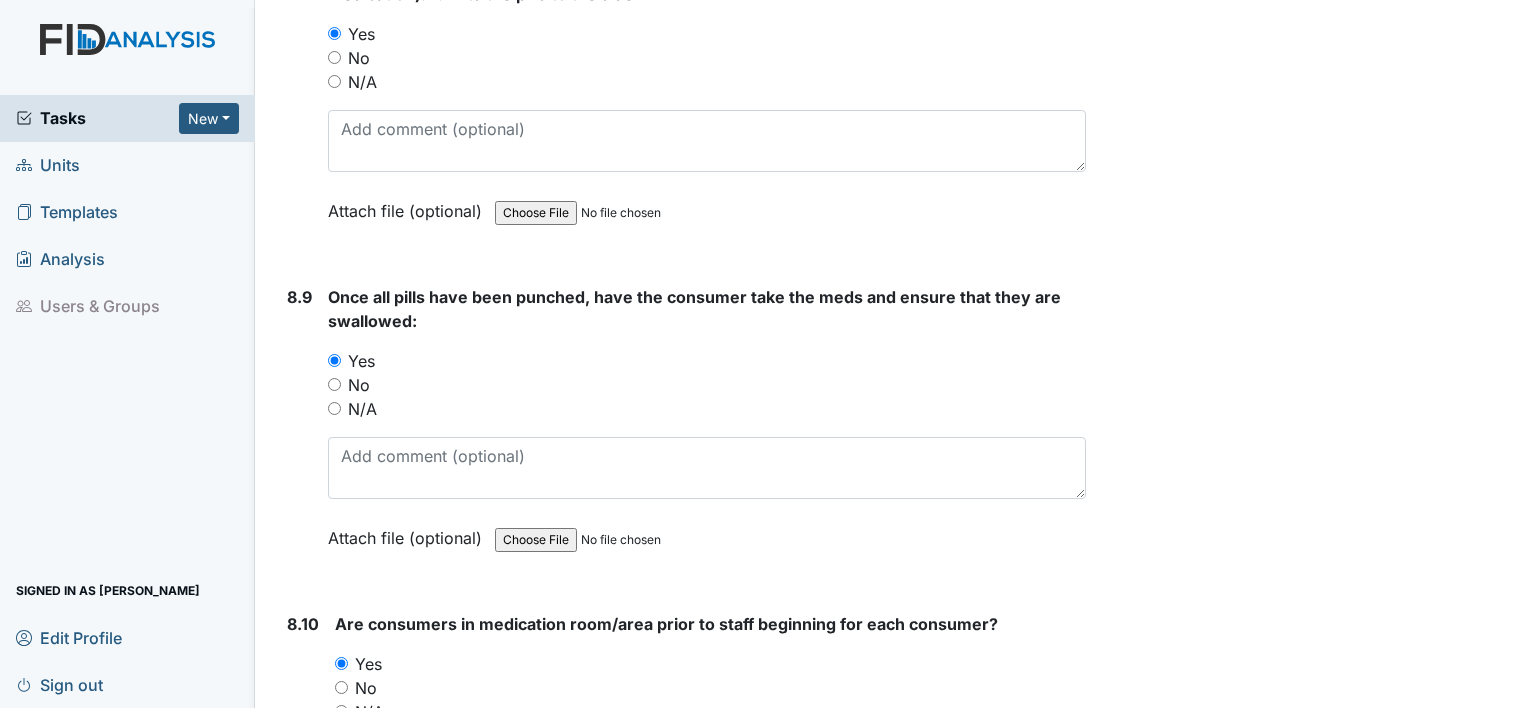 click on "Yes" at bounding box center [341, 663] 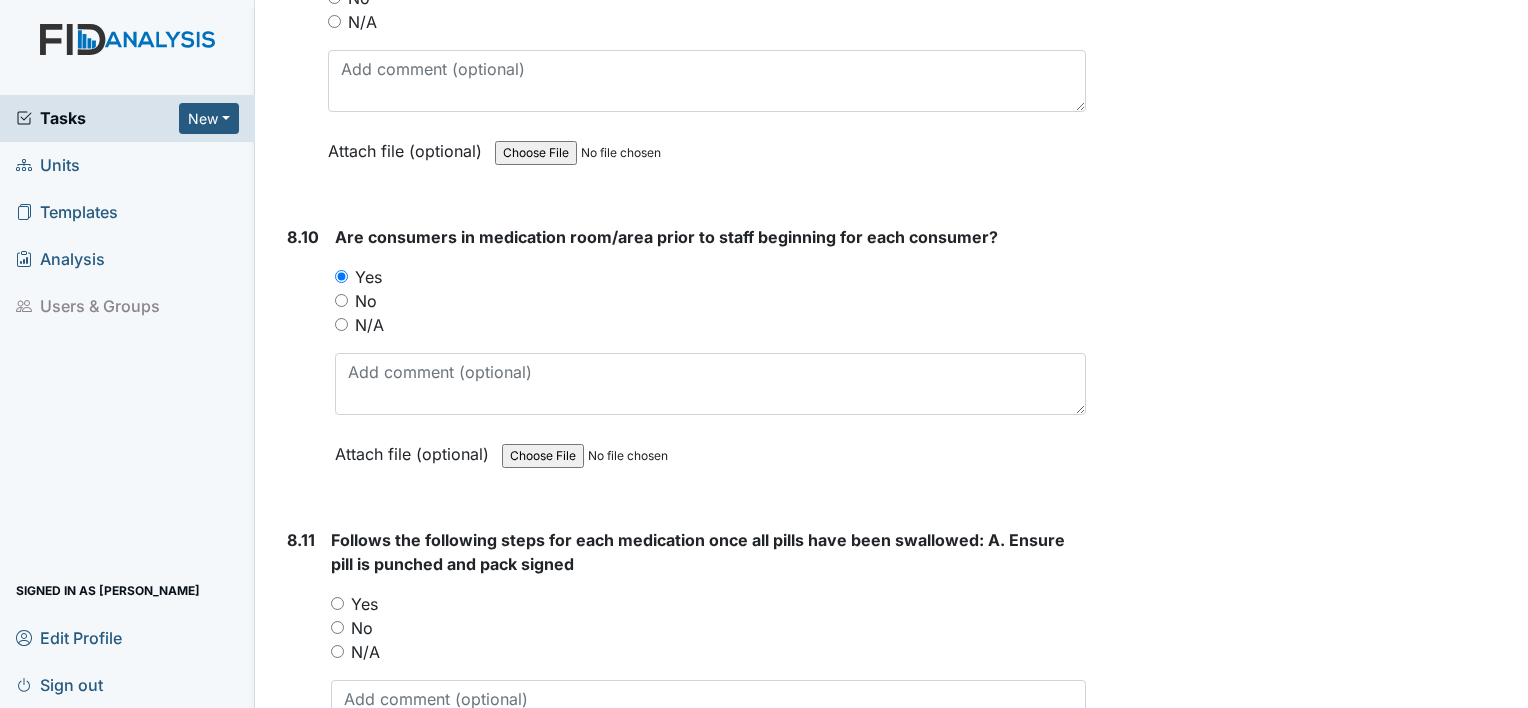 scroll, scrollTop: 18897, scrollLeft: 0, axis: vertical 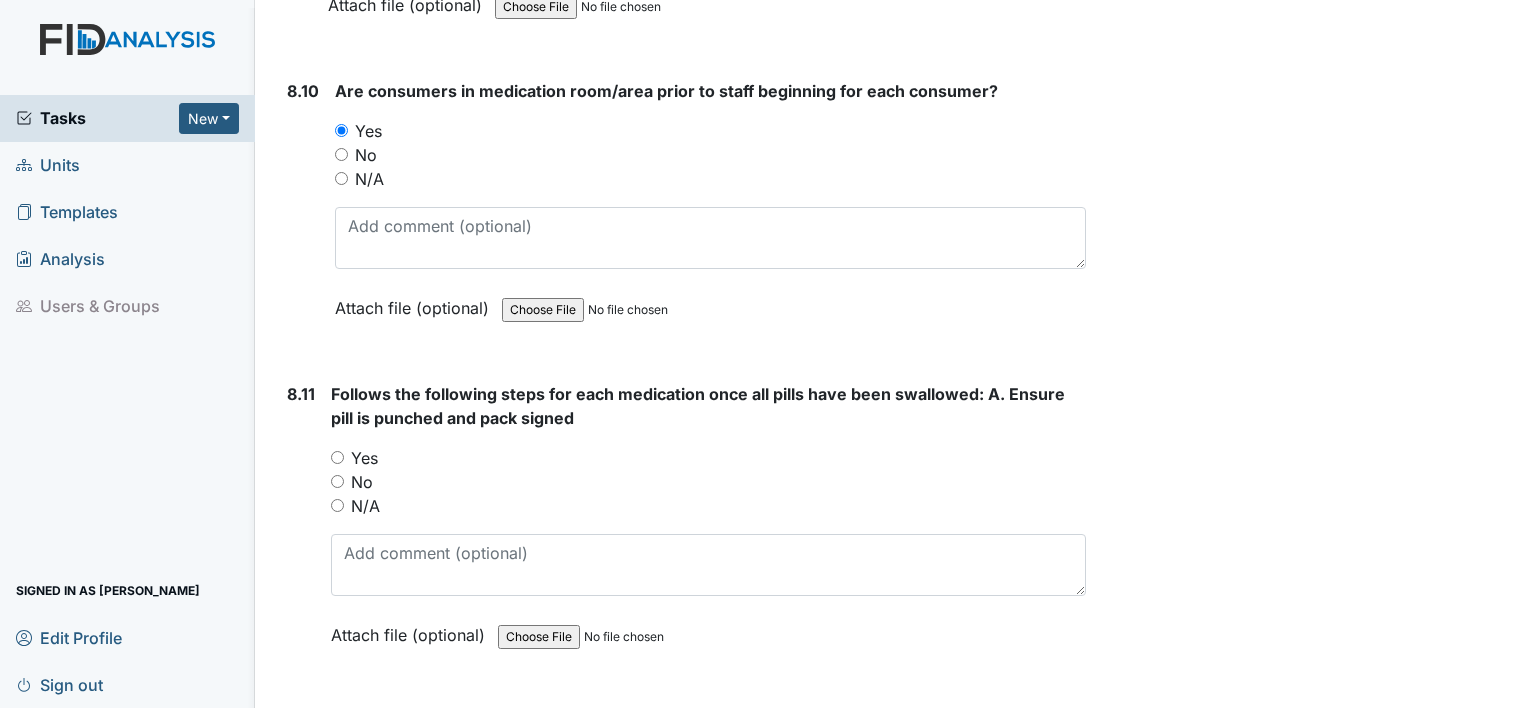 click on "Yes" at bounding box center [337, 457] 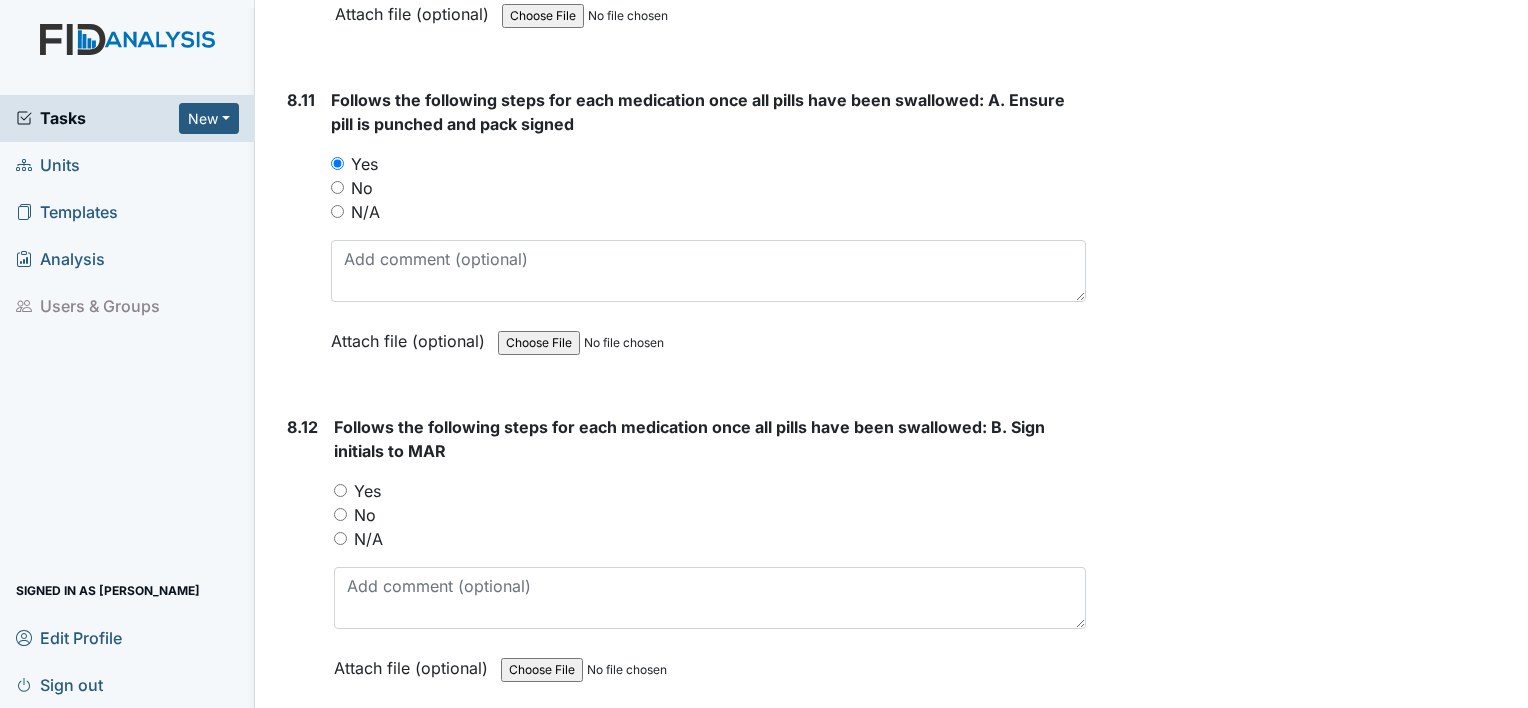scroll, scrollTop: 19271, scrollLeft: 0, axis: vertical 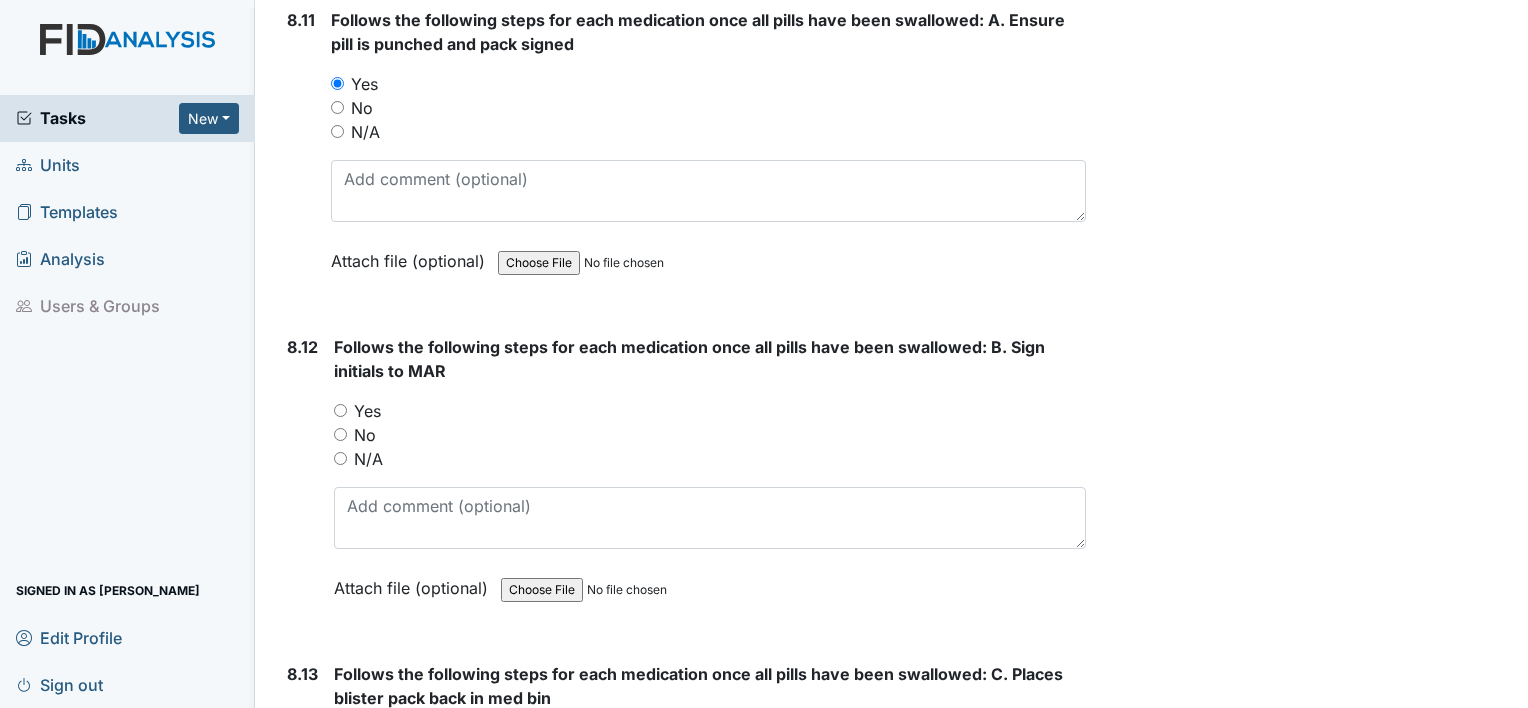 click on "Yes" at bounding box center [340, 410] 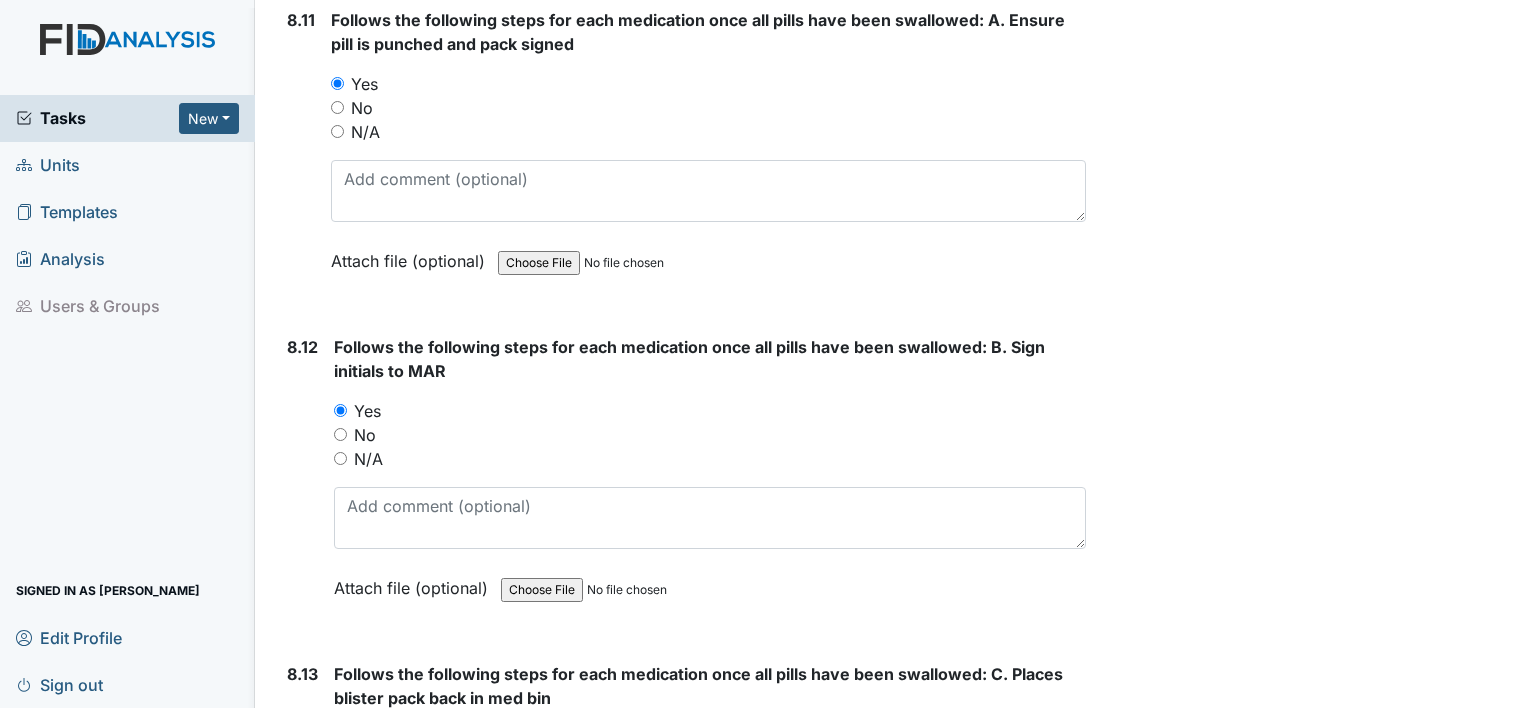 click on "Yes" at bounding box center (340, 737) 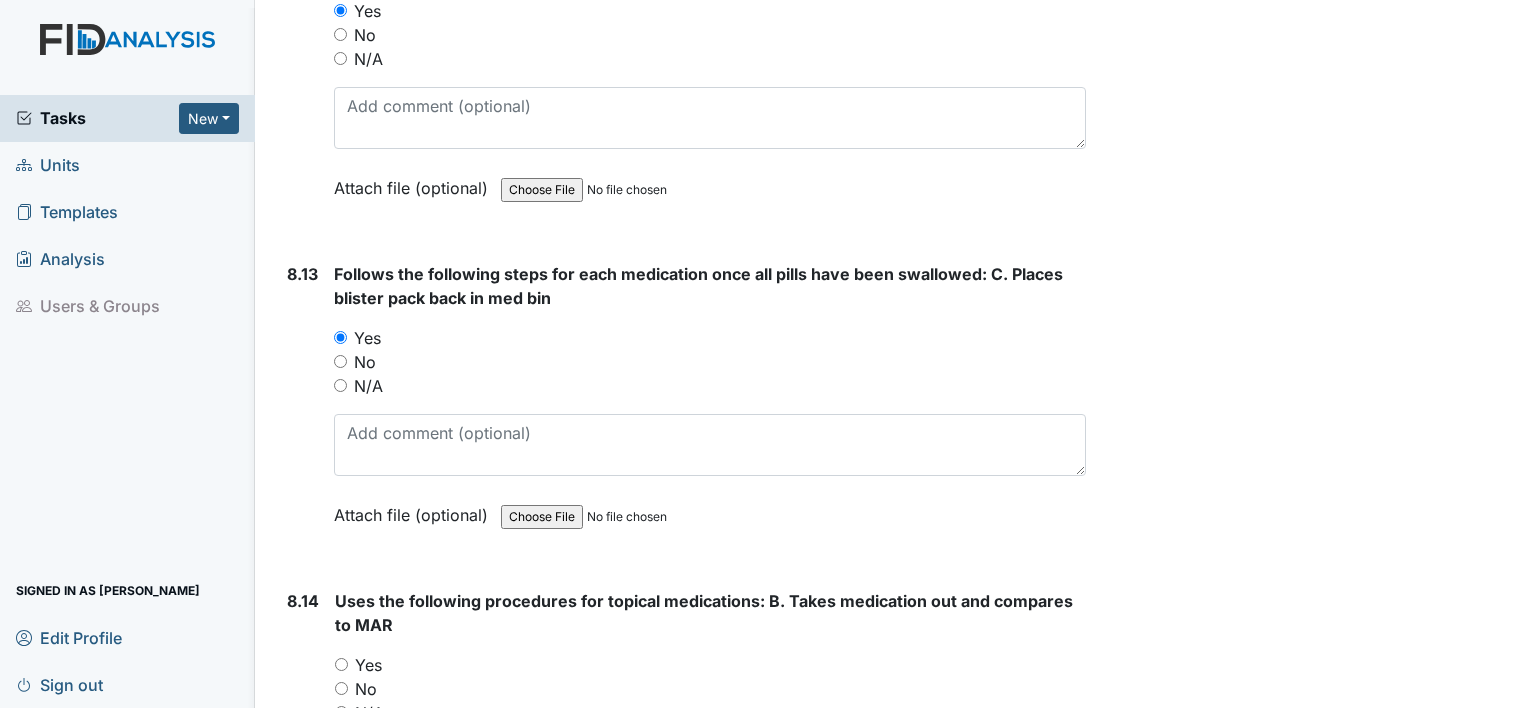 scroll, scrollTop: 19844, scrollLeft: 0, axis: vertical 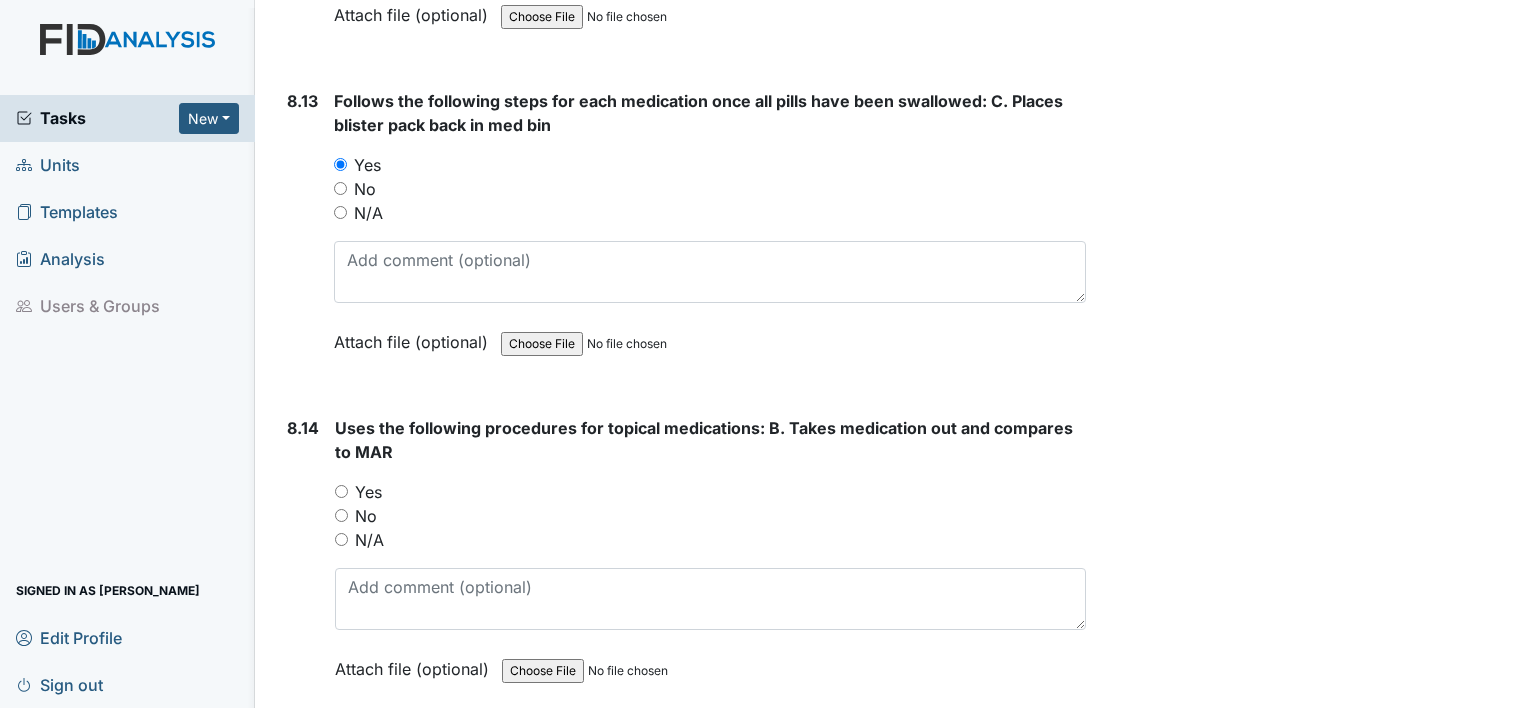 click on "8.14
Uses the following procedures for topical medications: B. Takes medication out and compares to MAR
You must select one of the below options.
Yes
No
N/A
Attach file (optional)
You can upload .pdf, .txt, .jpg, .jpeg, .png, .csv, .xls, or .doc files under 100MB." at bounding box center [682, 563] 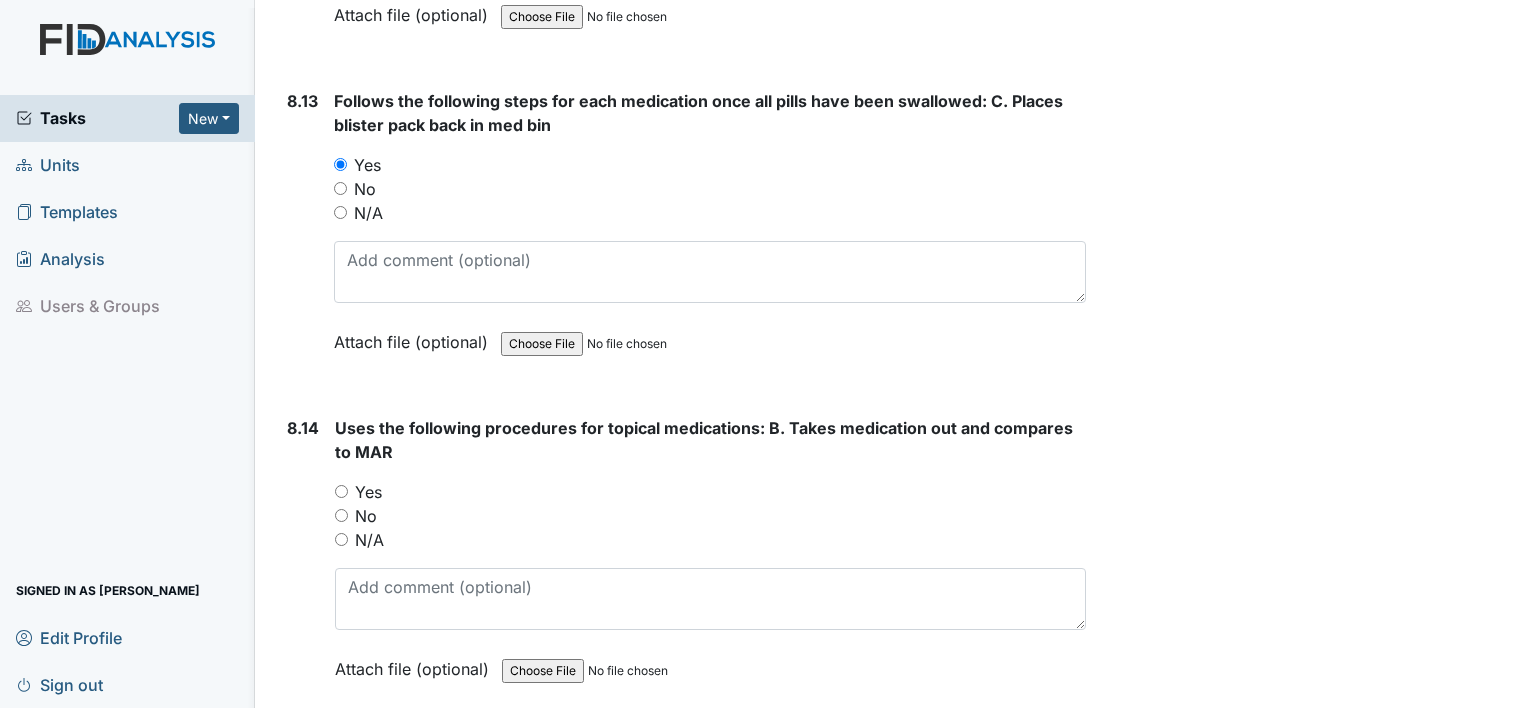 click on "Yes" at bounding box center (341, 491) 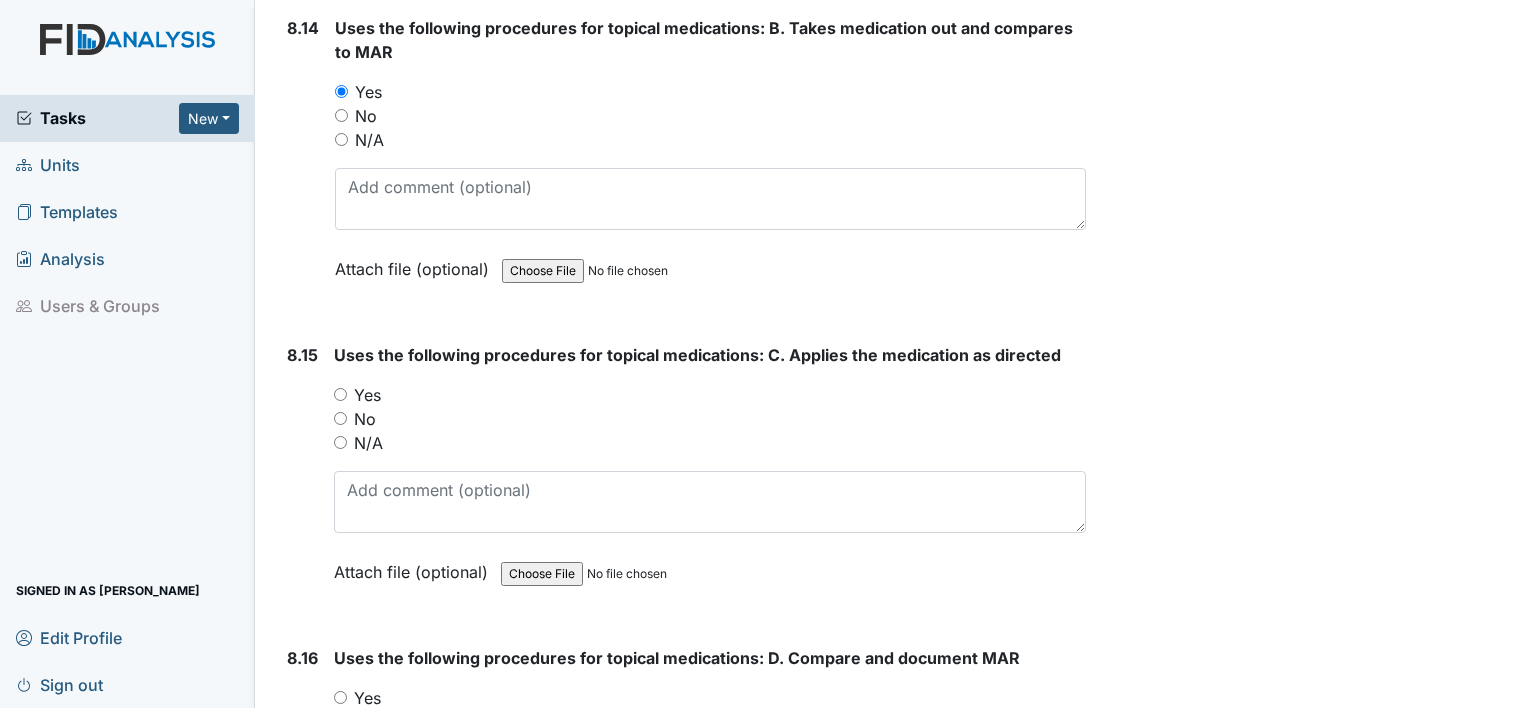 scroll, scrollTop: 20376, scrollLeft: 0, axis: vertical 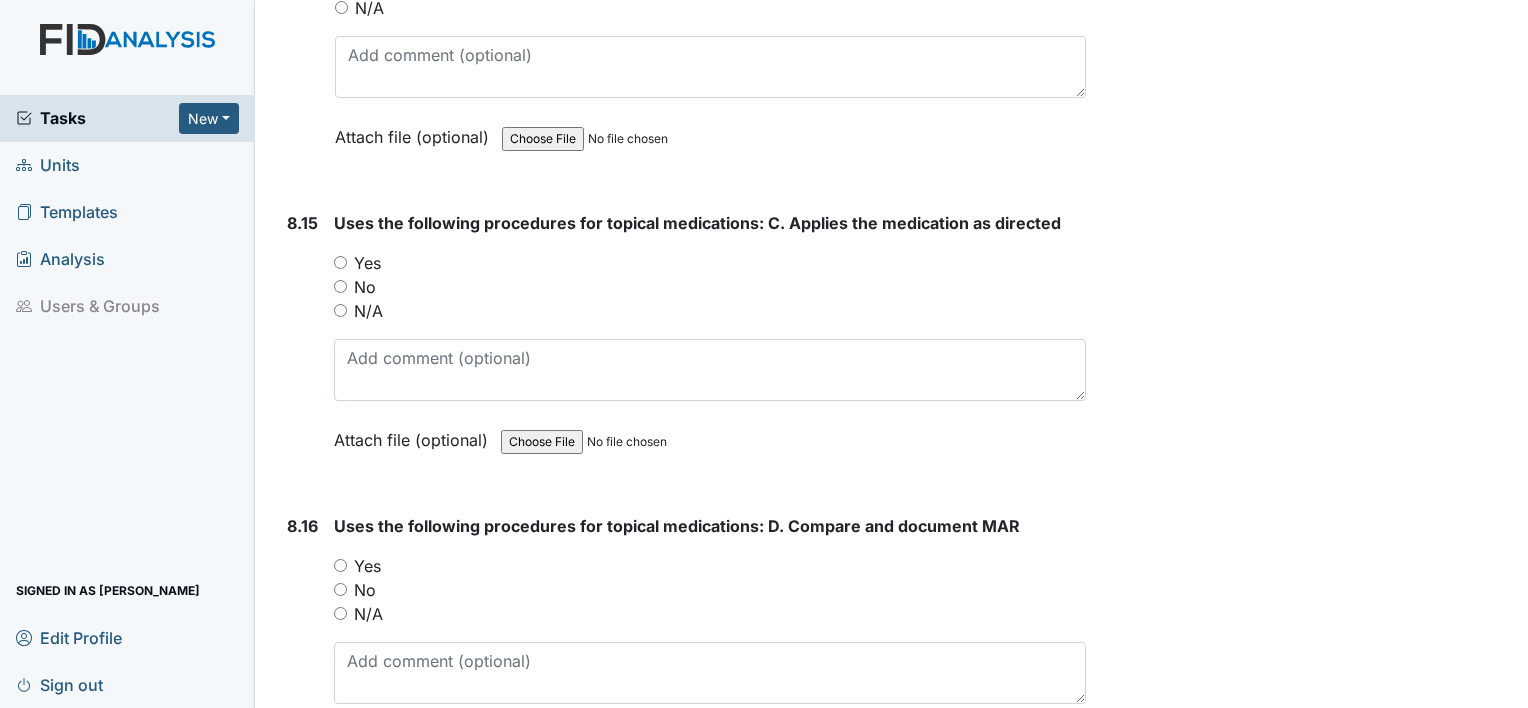 click on "Yes" at bounding box center [710, 263] 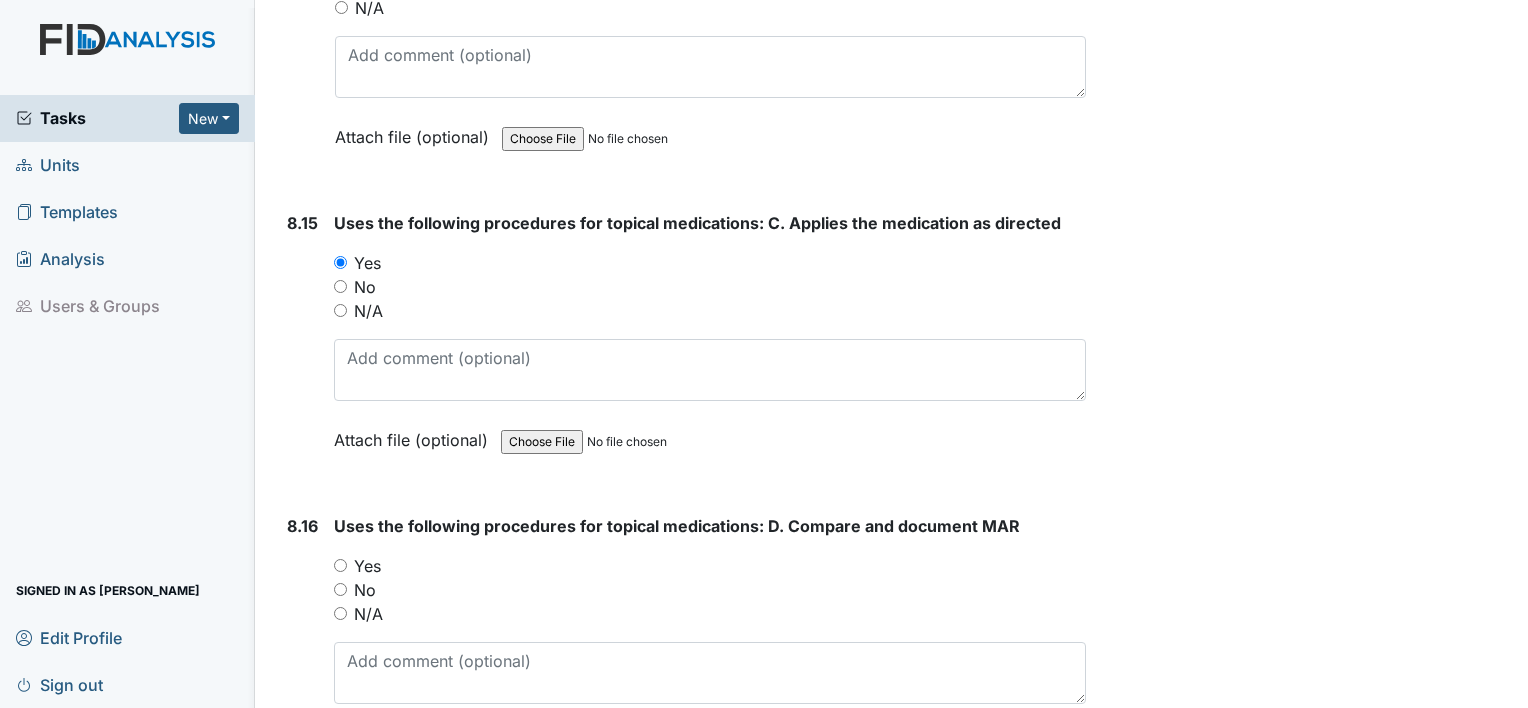 click on "Yes" at bounding box center [710, 566] 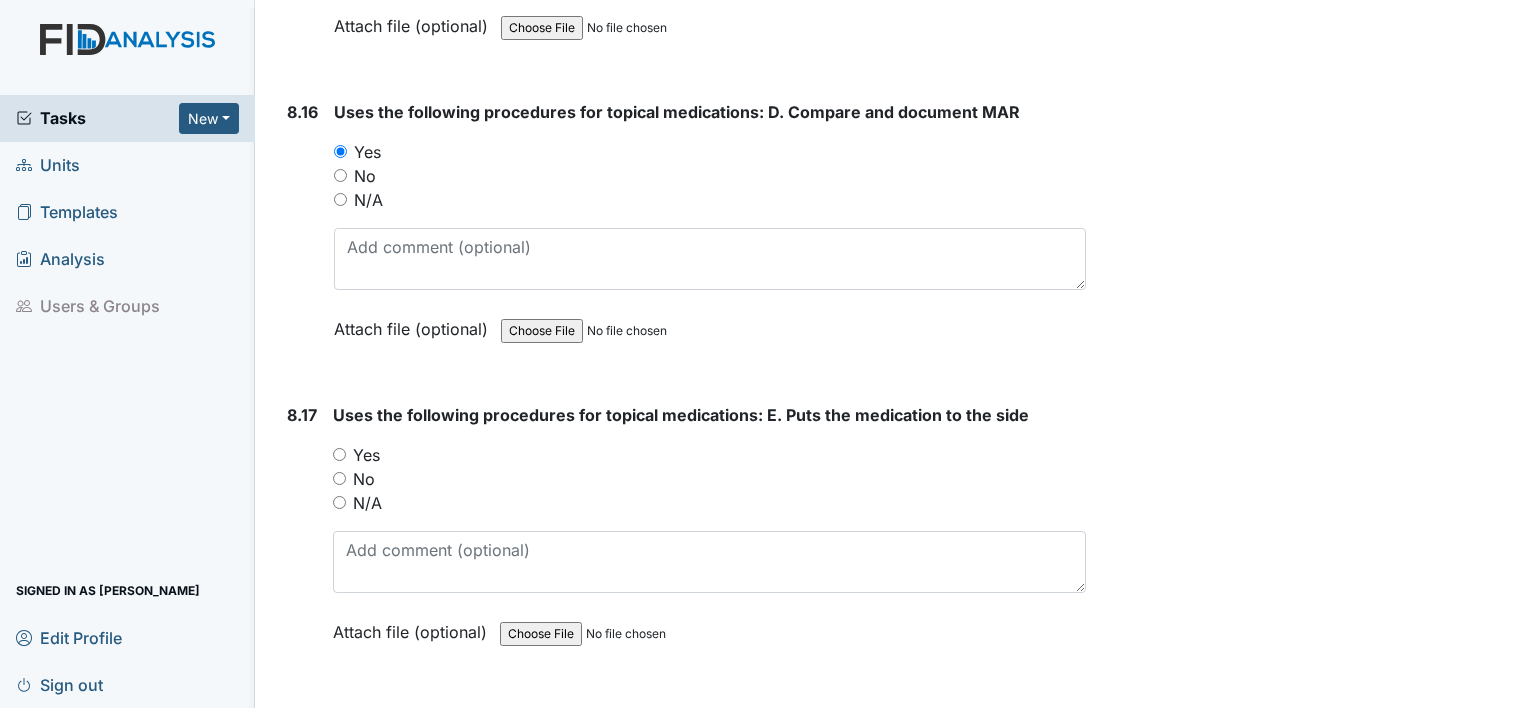 scroll, scrollTop: 20870, scrollLeft: 0, axis: vertical 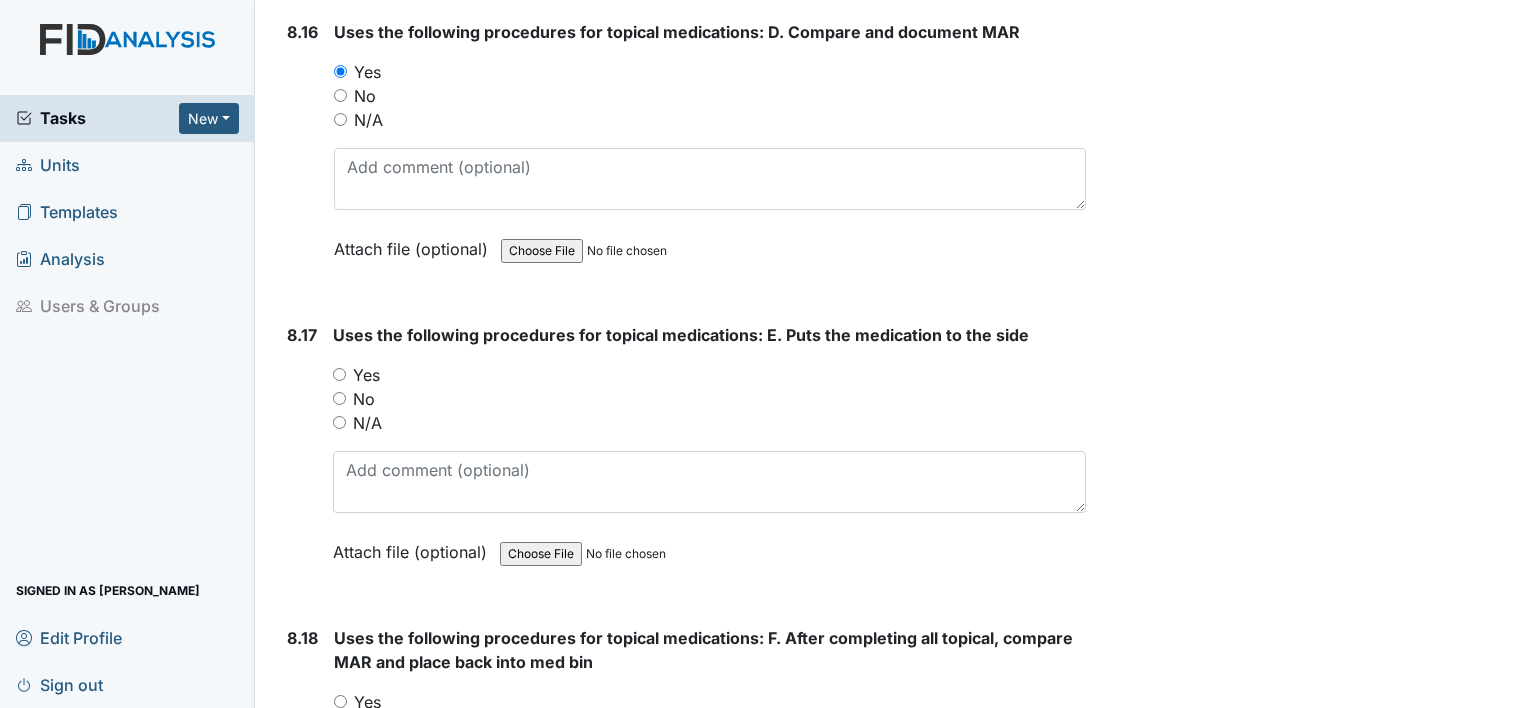 click on "Yes" at bounding box center [339, 374] 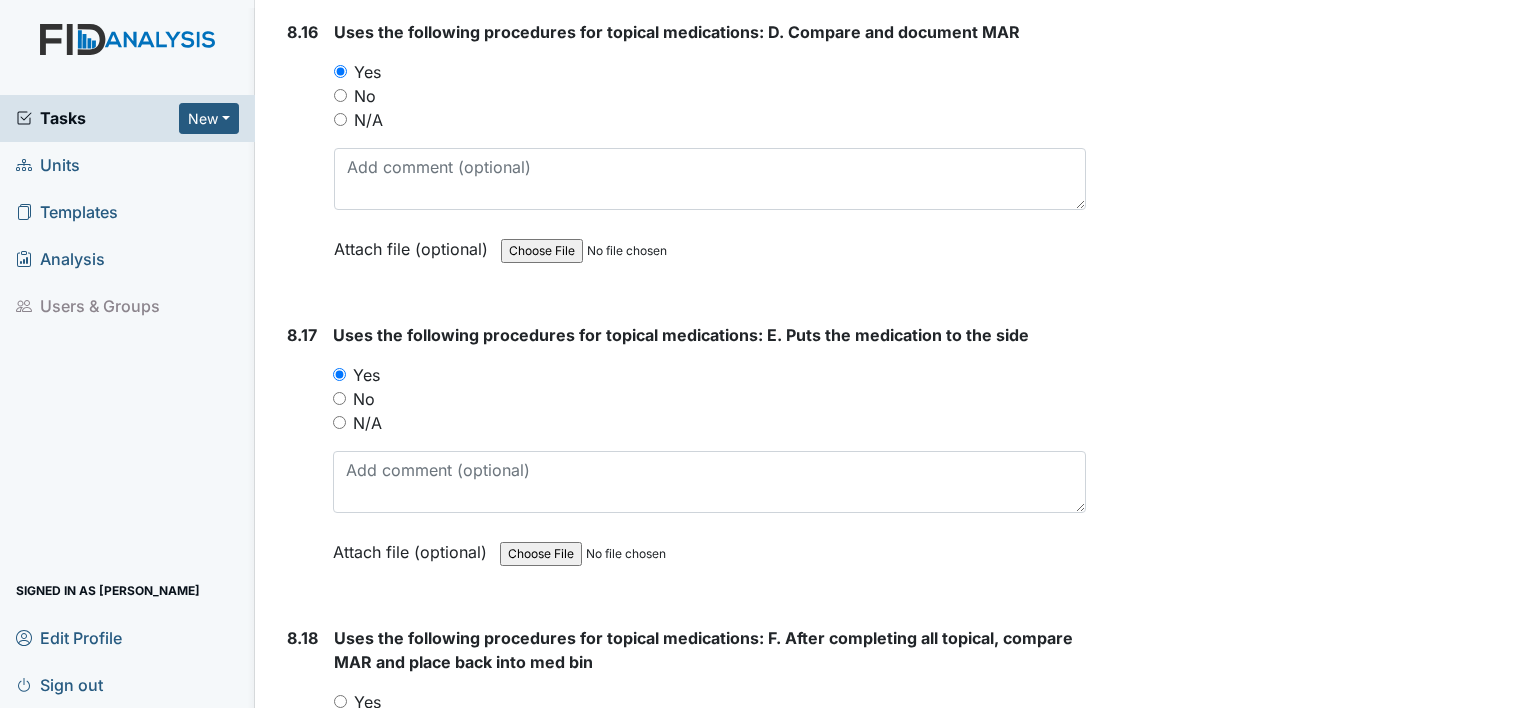 click on "Yes" at bounding box center [340, 701] 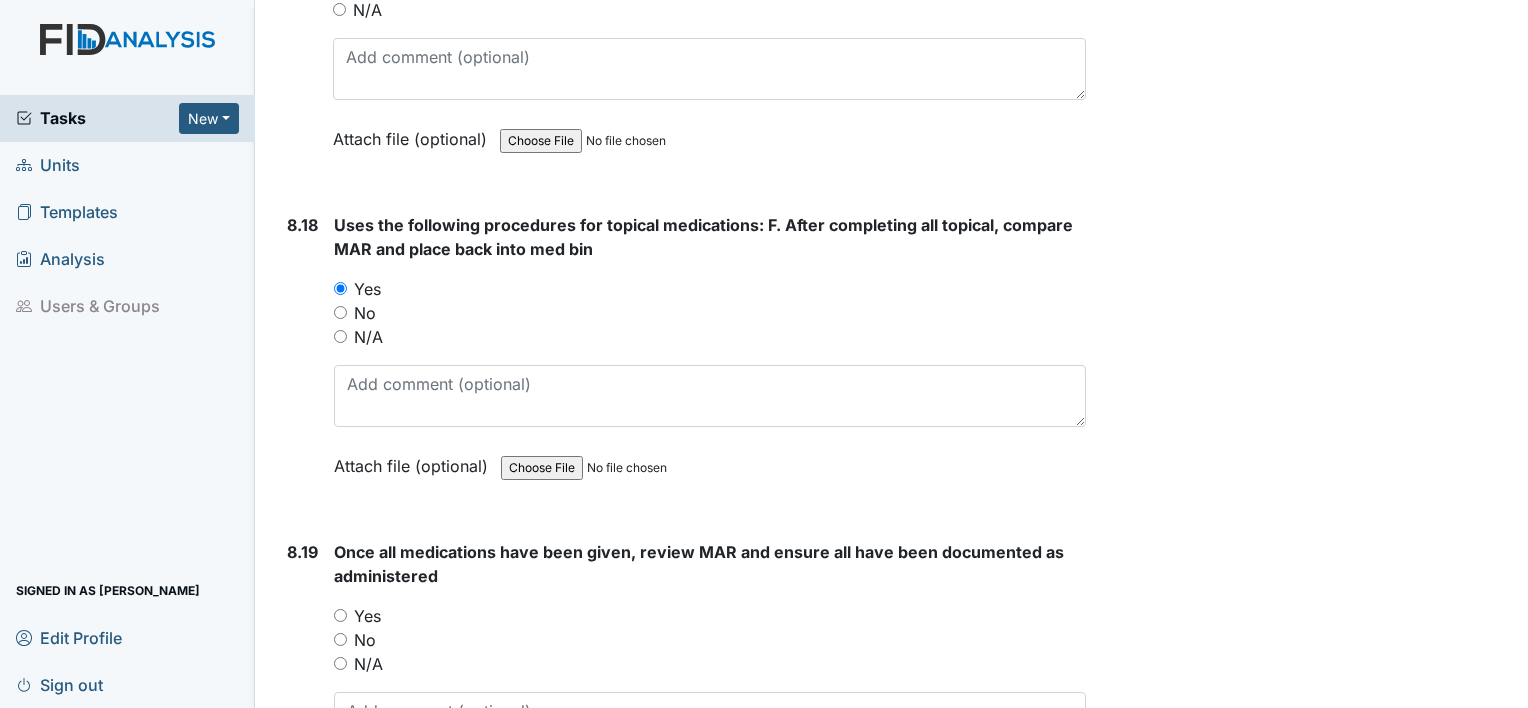 scroll, scrollTop: 21429, scrollLeft: 0, axis: vertical 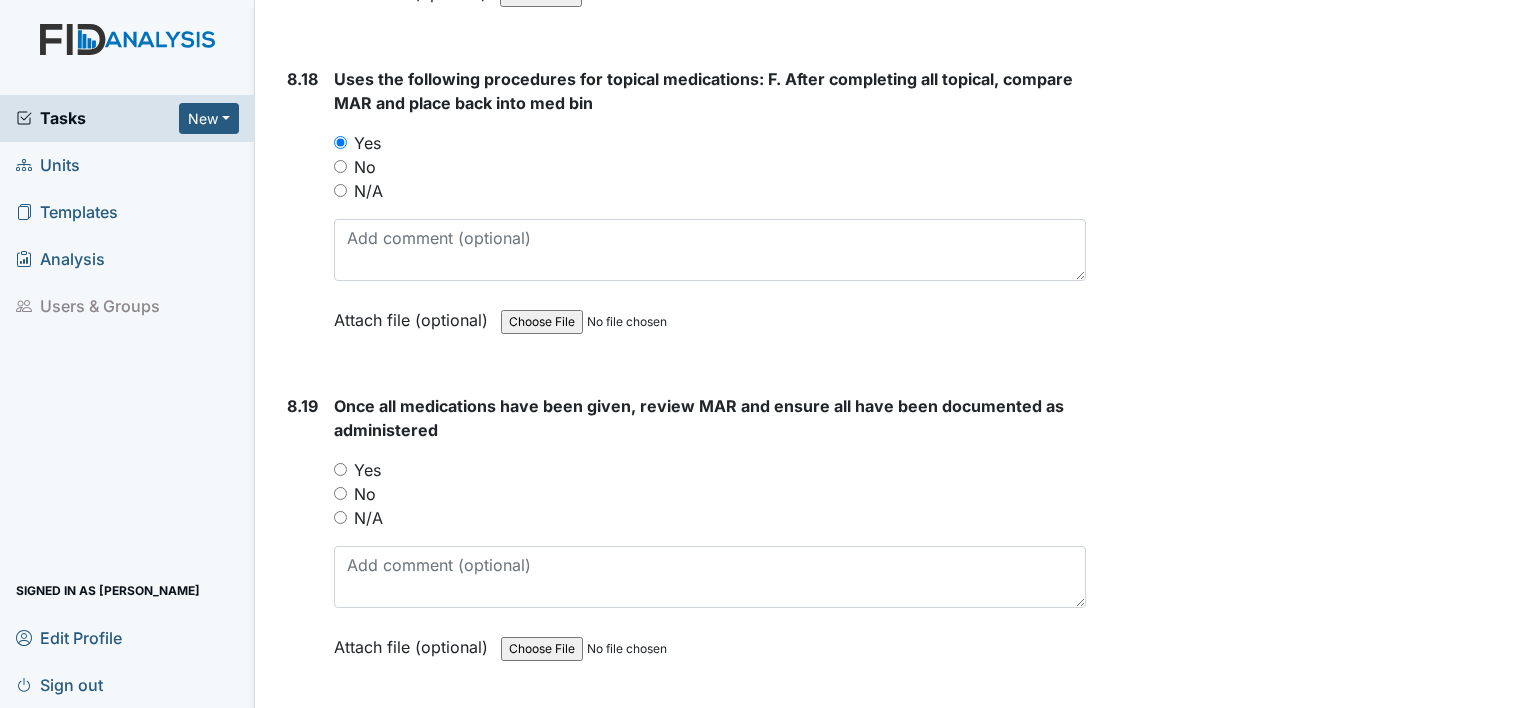 click on "Yes" at bounding box center (340, 469) 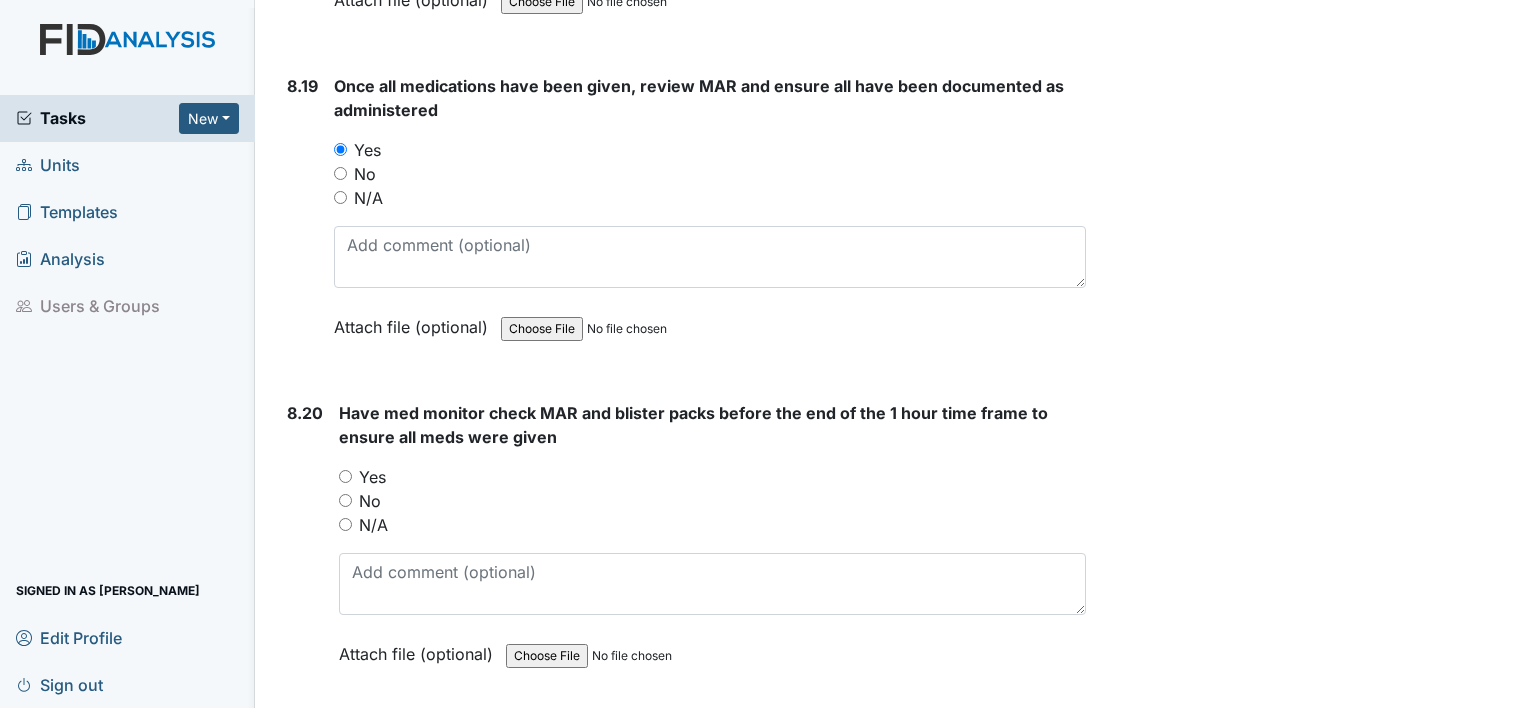 scroll, scrollTop: 21789, scrollLeft: 0, axis: vertical 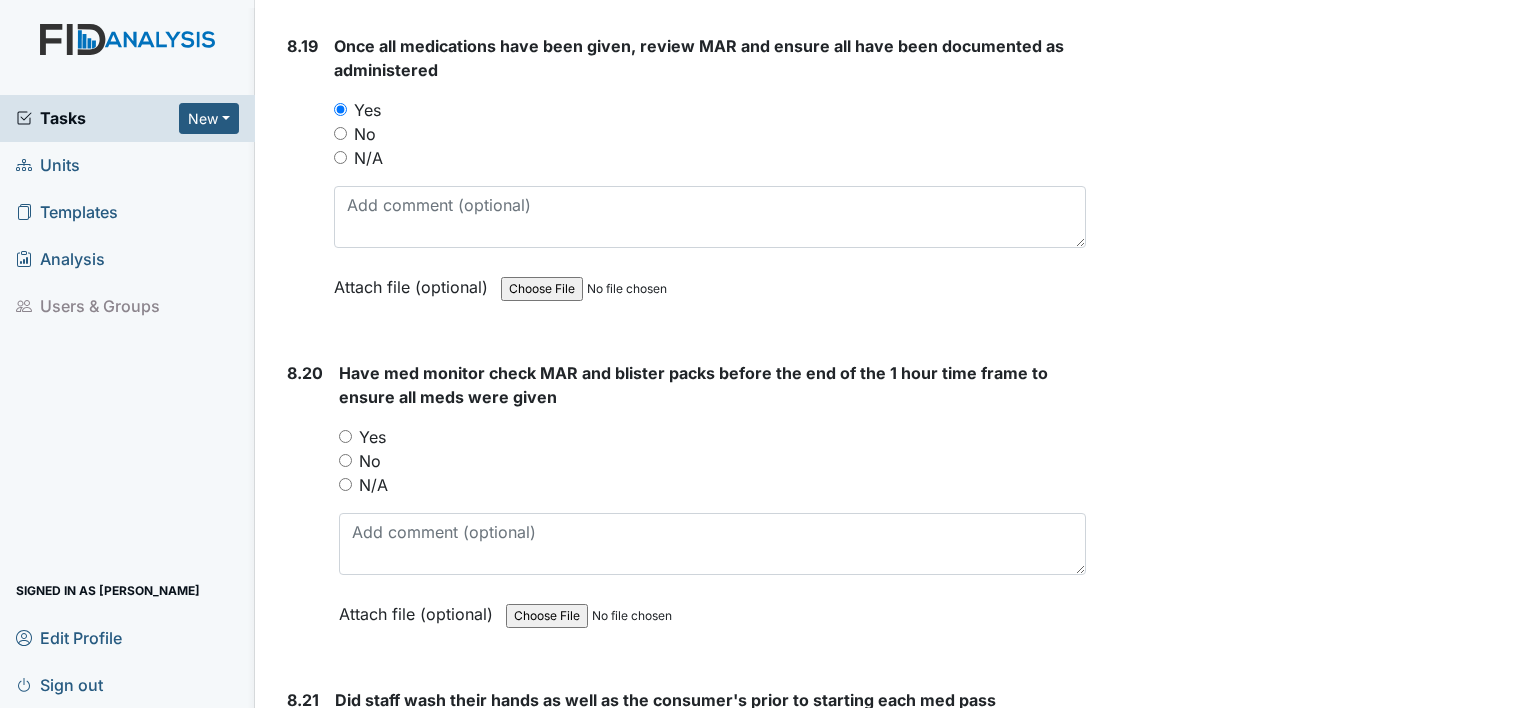 click on "Yes" at bounding box center (345, 436) 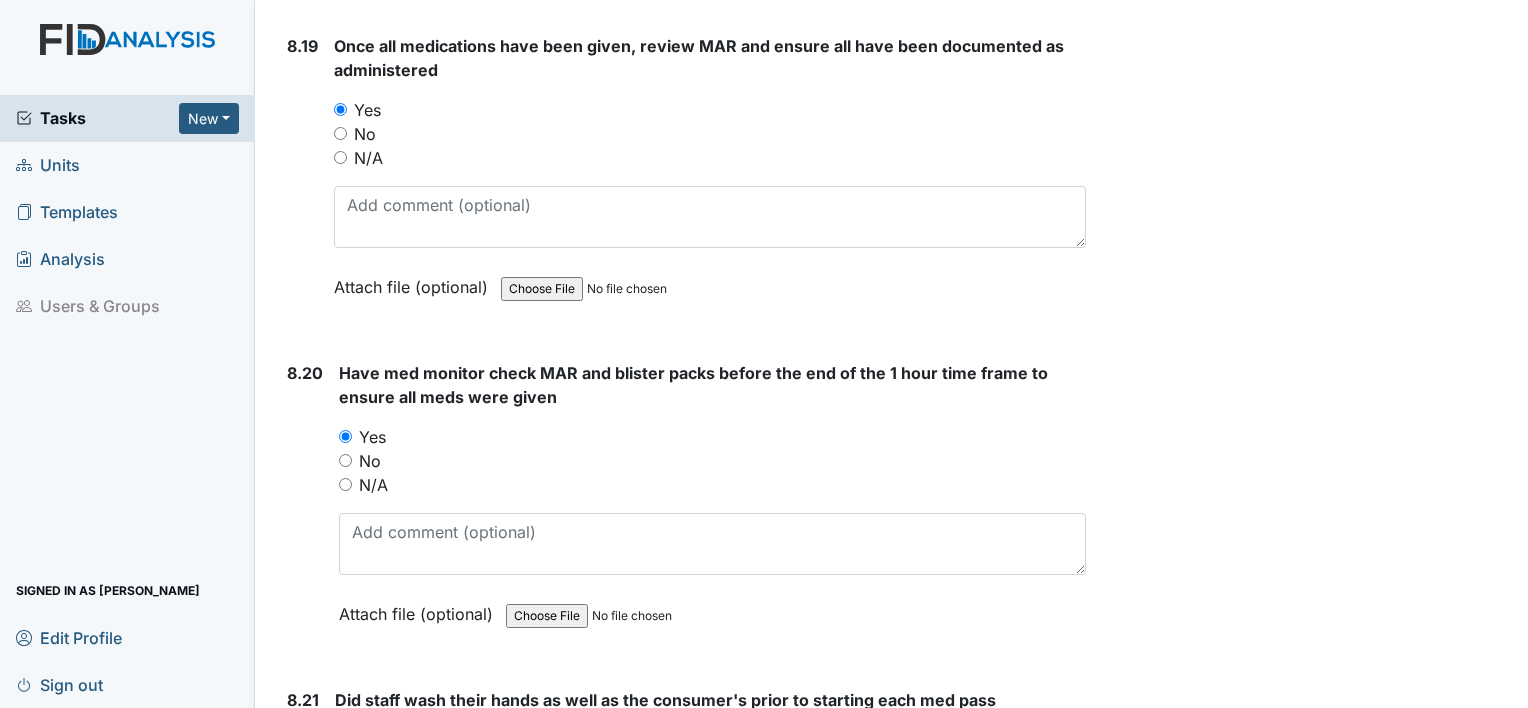 click on "Yes" at bounding box center [341, 739] 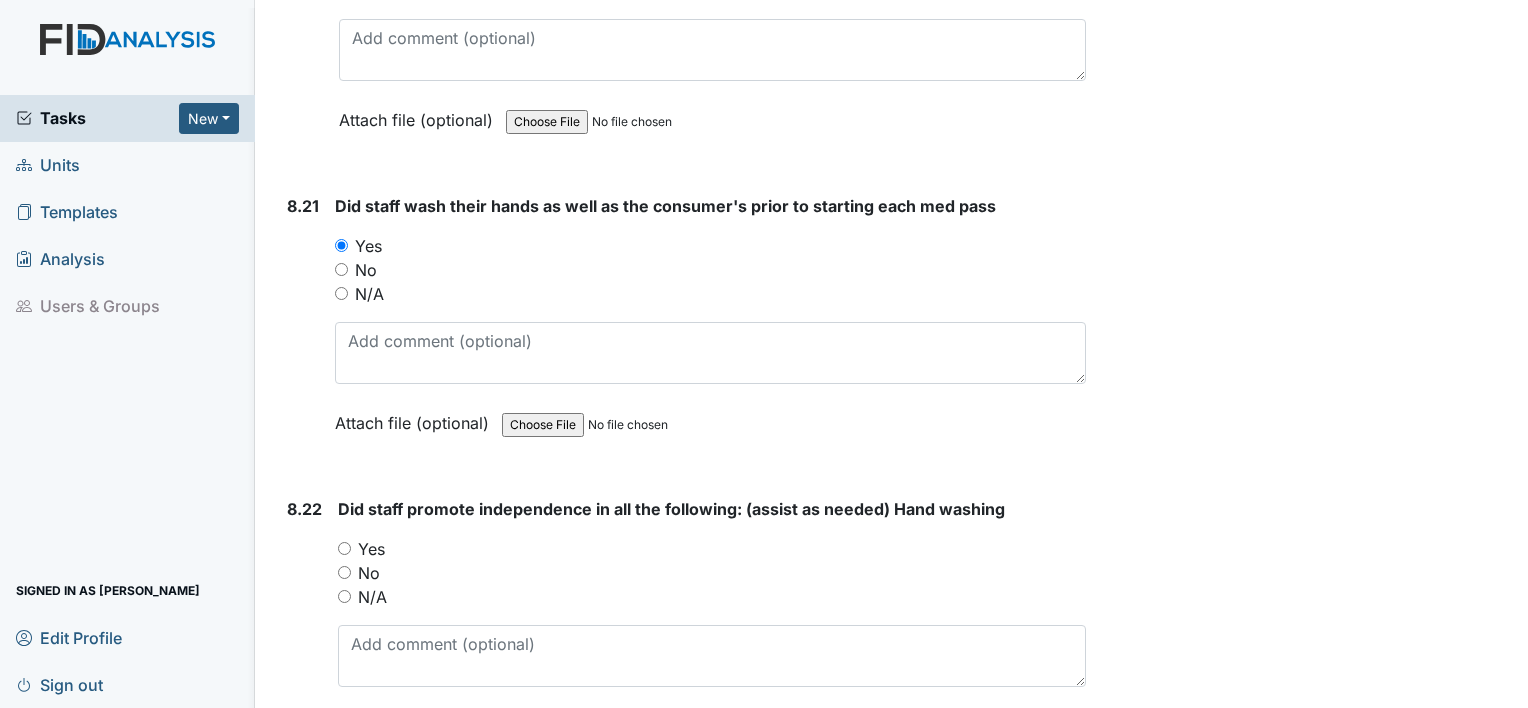 scroll, scrollTop: 22323, scrollLeft: 0, axis: vertical 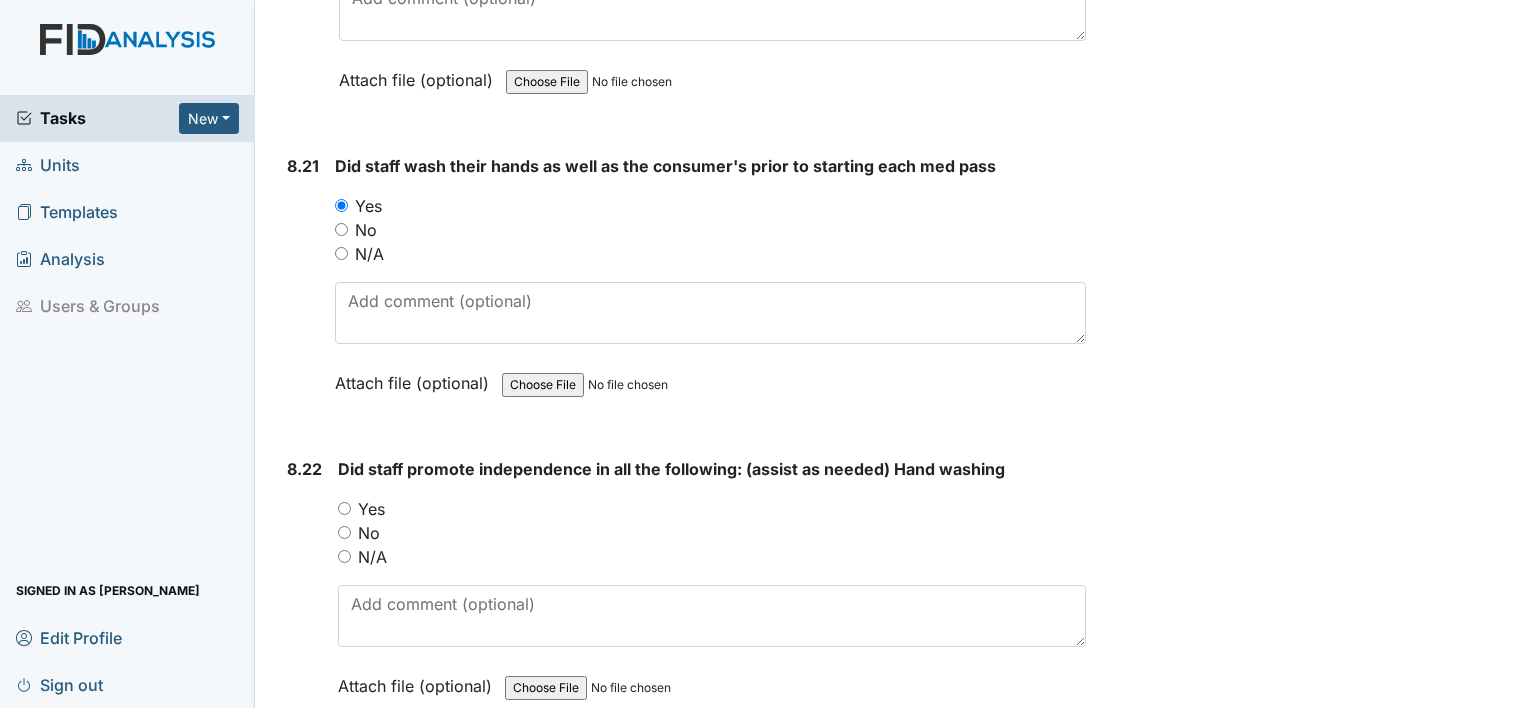 click on "Yes" at bounding box center (344, 508) 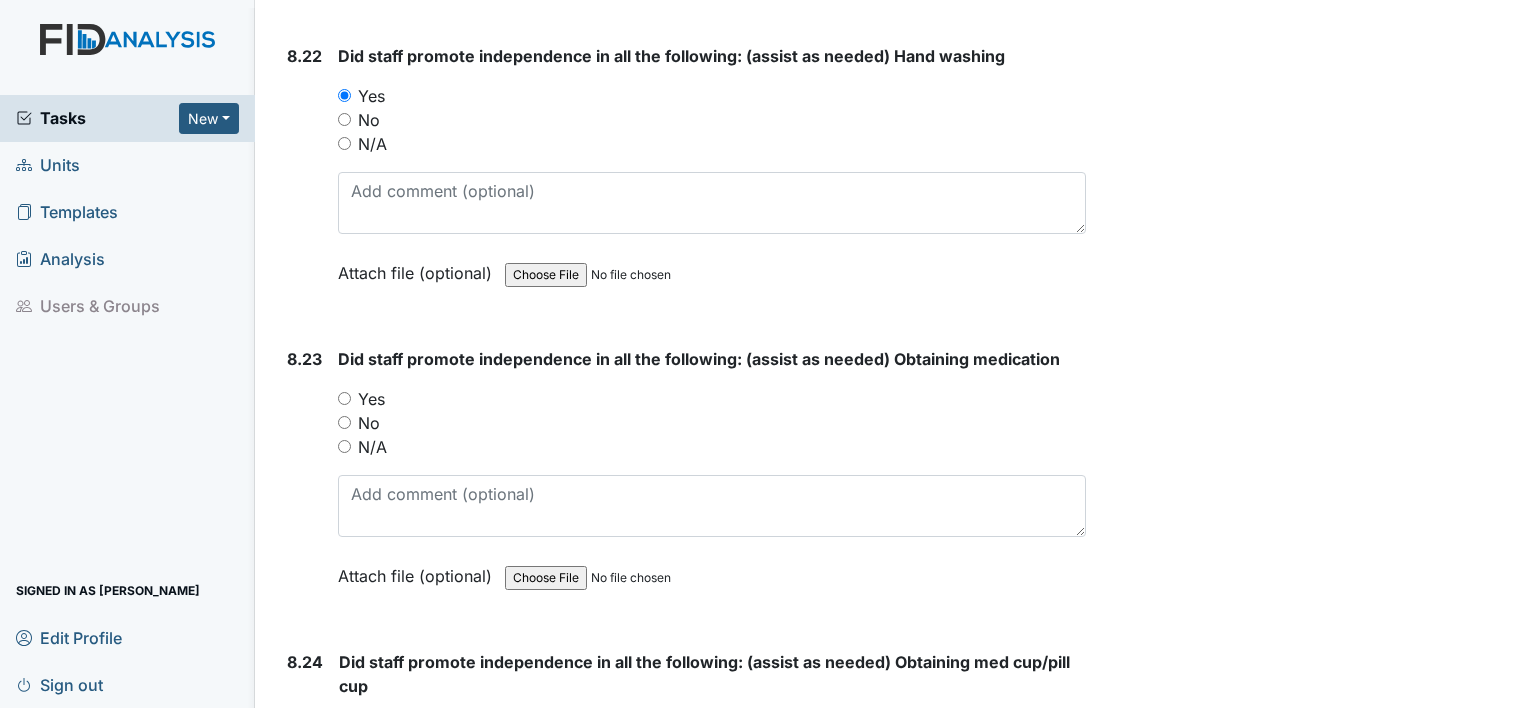 scroll, scrollTop: 22749, scrollLeft: 0, axis: vertical 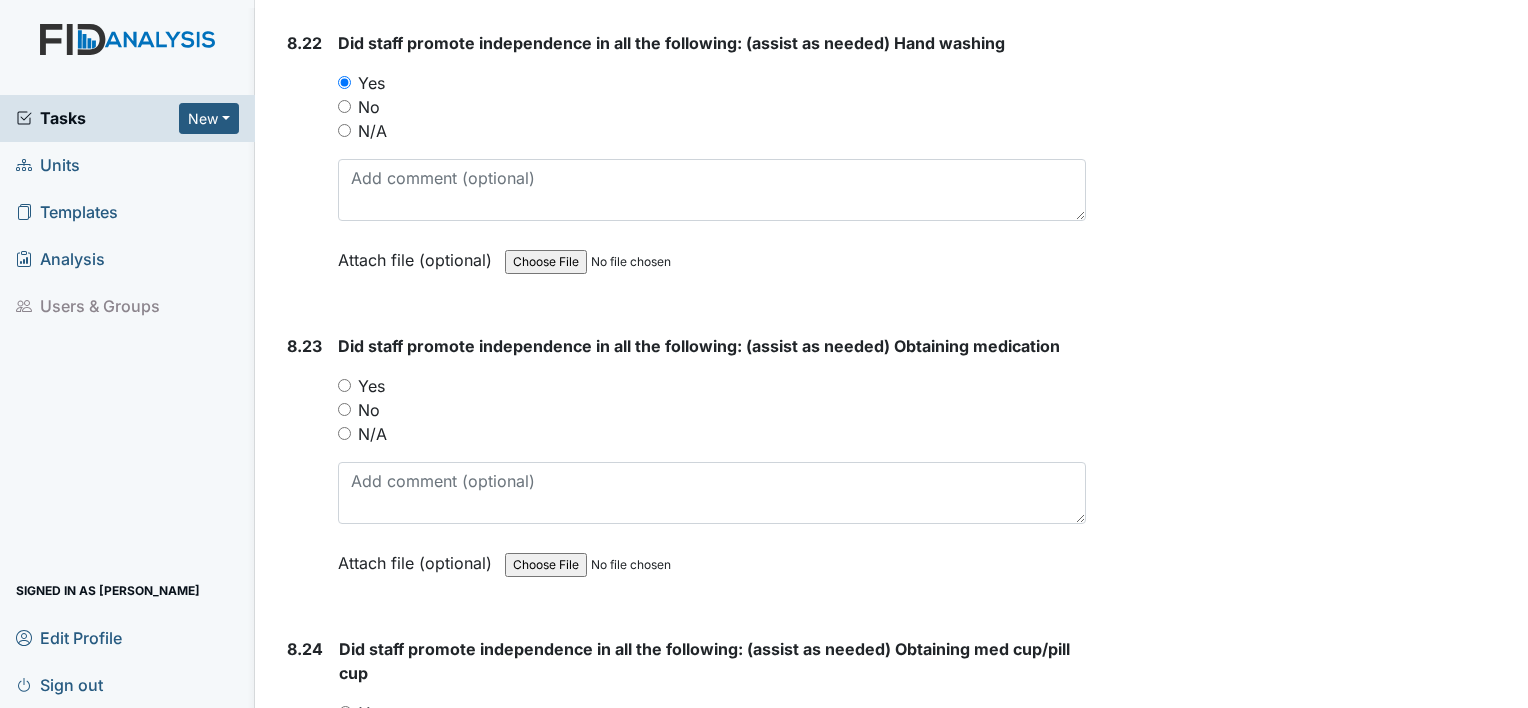 click on "Yes" at bounding box center (712, 386) 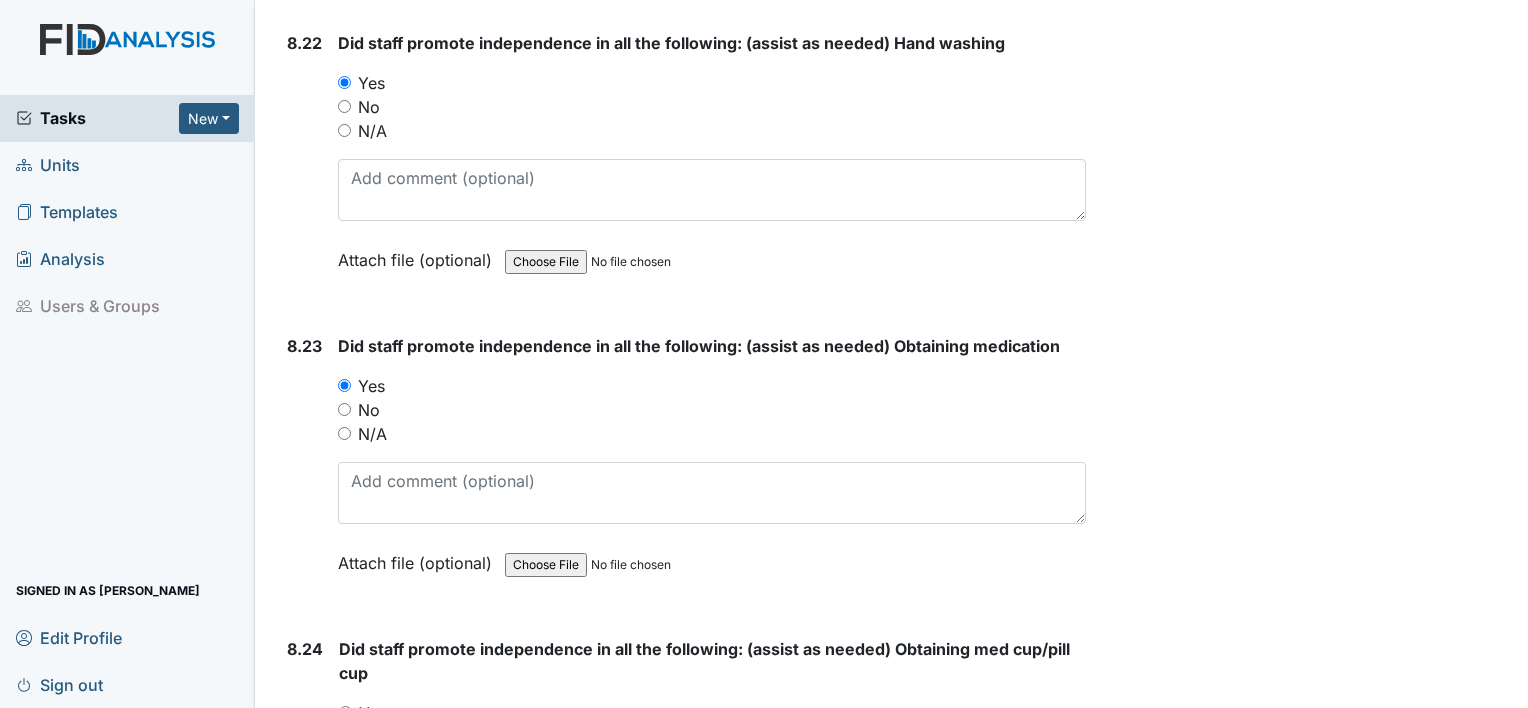 click on "Yes" at bounding box center (345, 712) 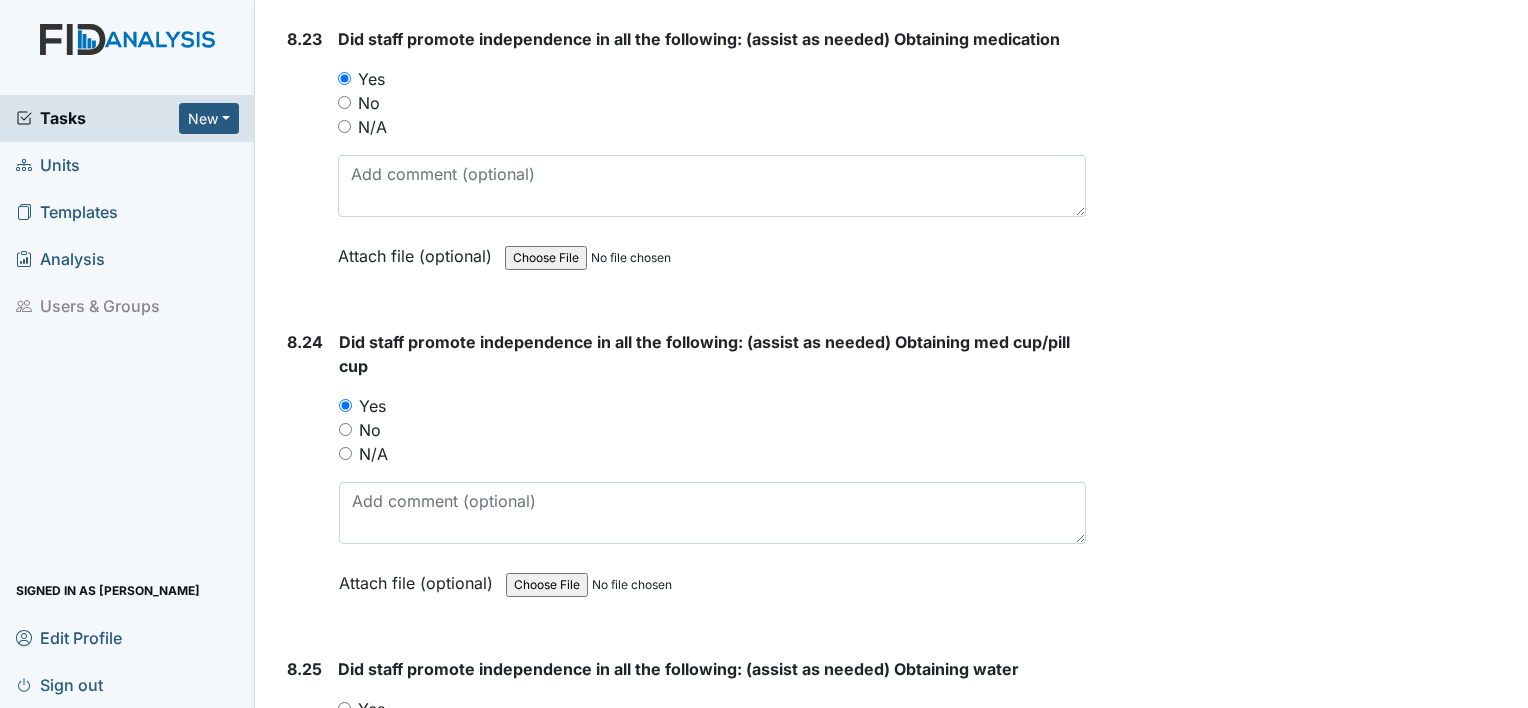 scroll, scrollTop: 23149, scrollLeft: 0, axis: vertical 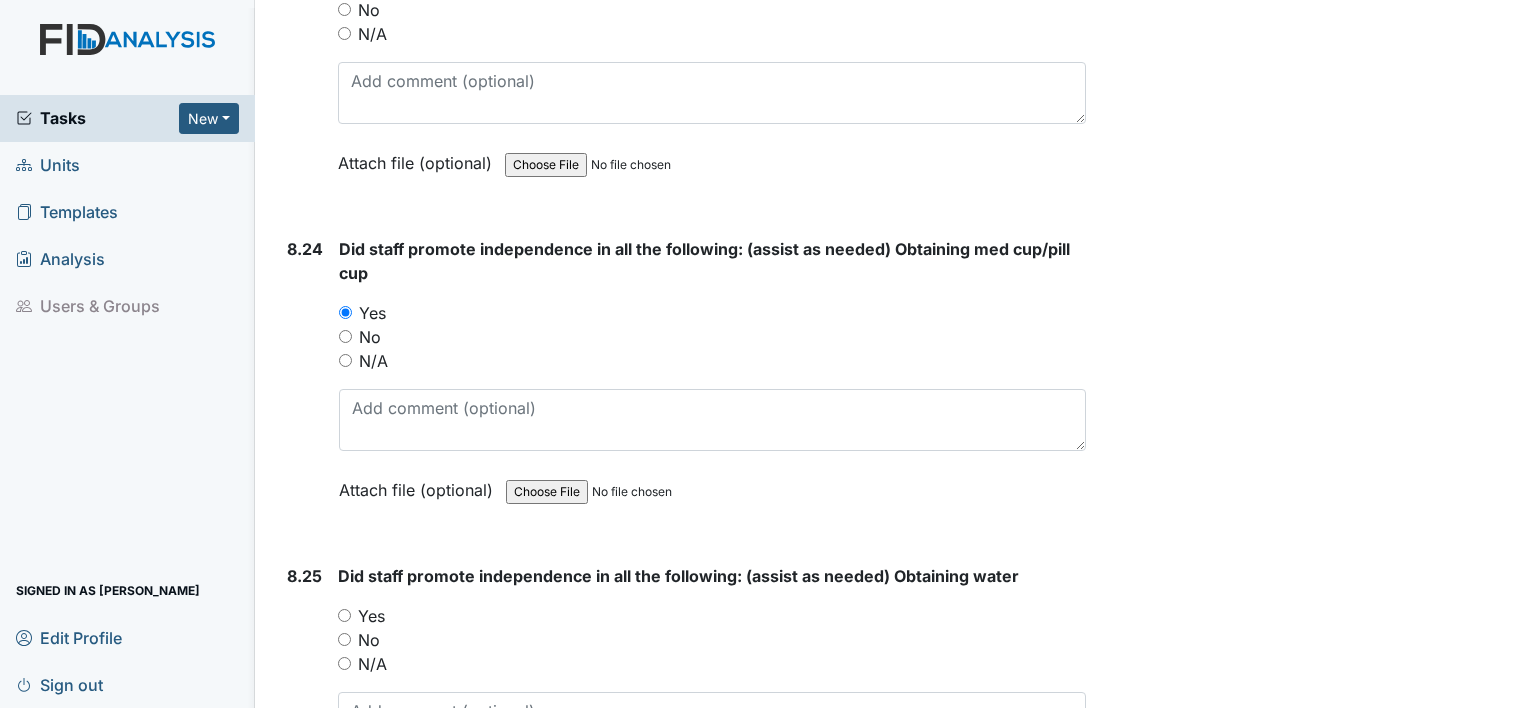 click on "Yes" at bounding box center [344, 615] 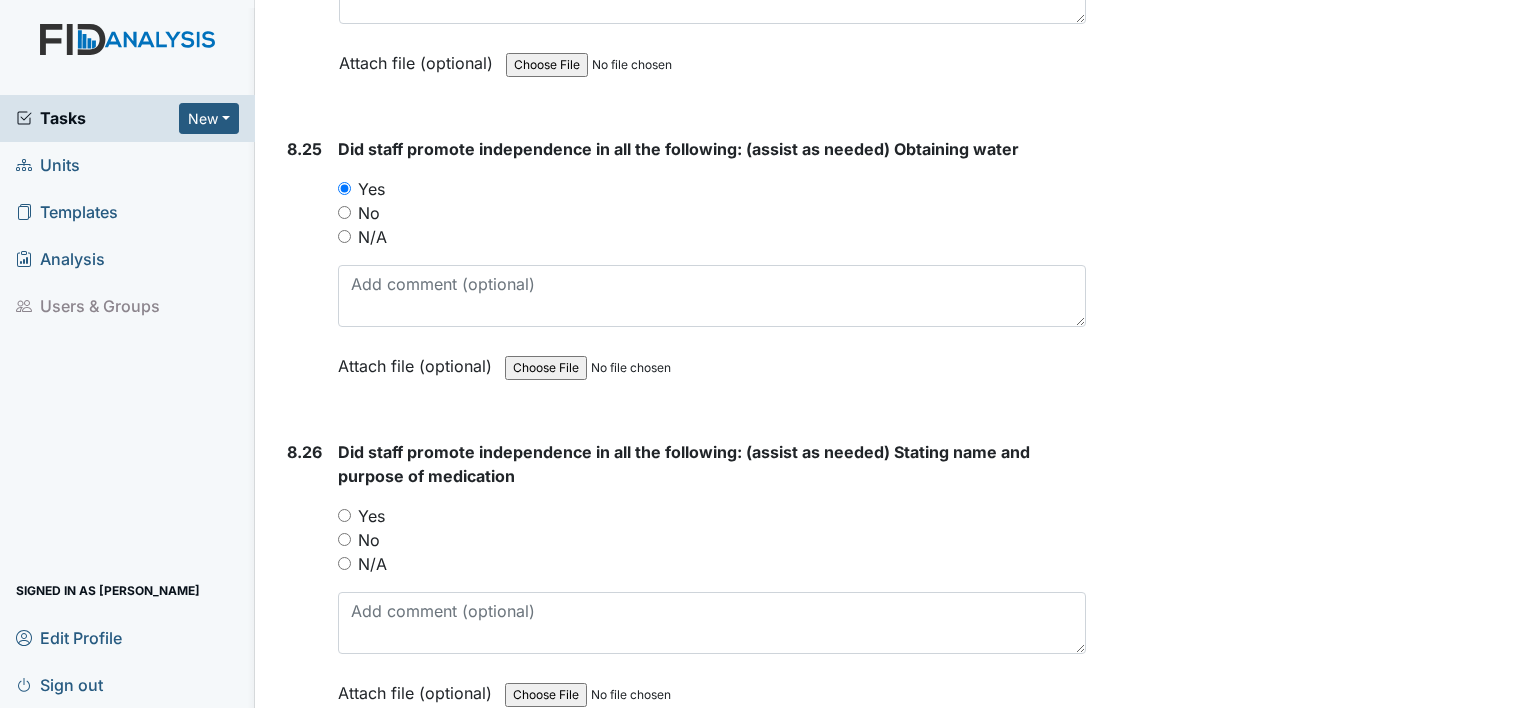 scroll, scrollTop: 23629, scrollLeft: 0, axis: vertical 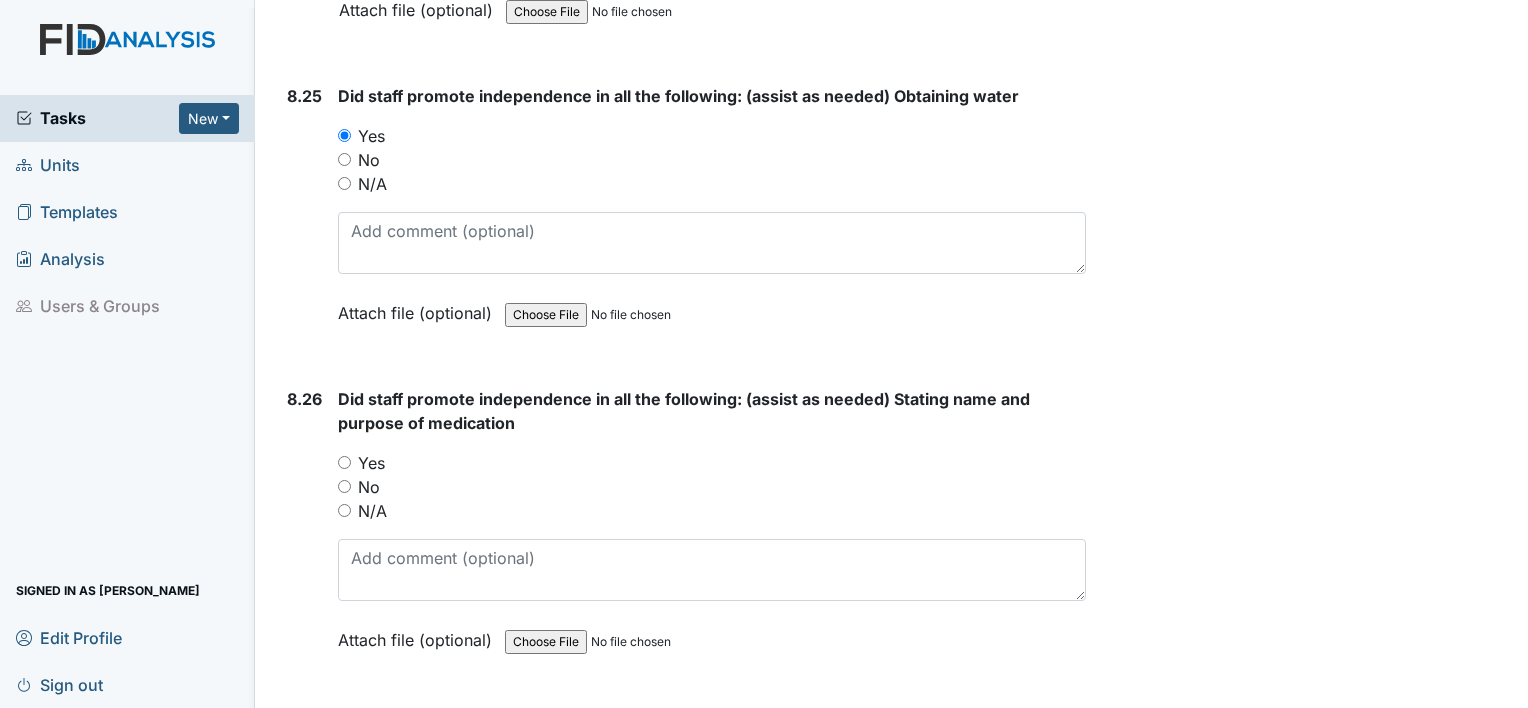 click on "Yes" at bounding box center [344, 462] 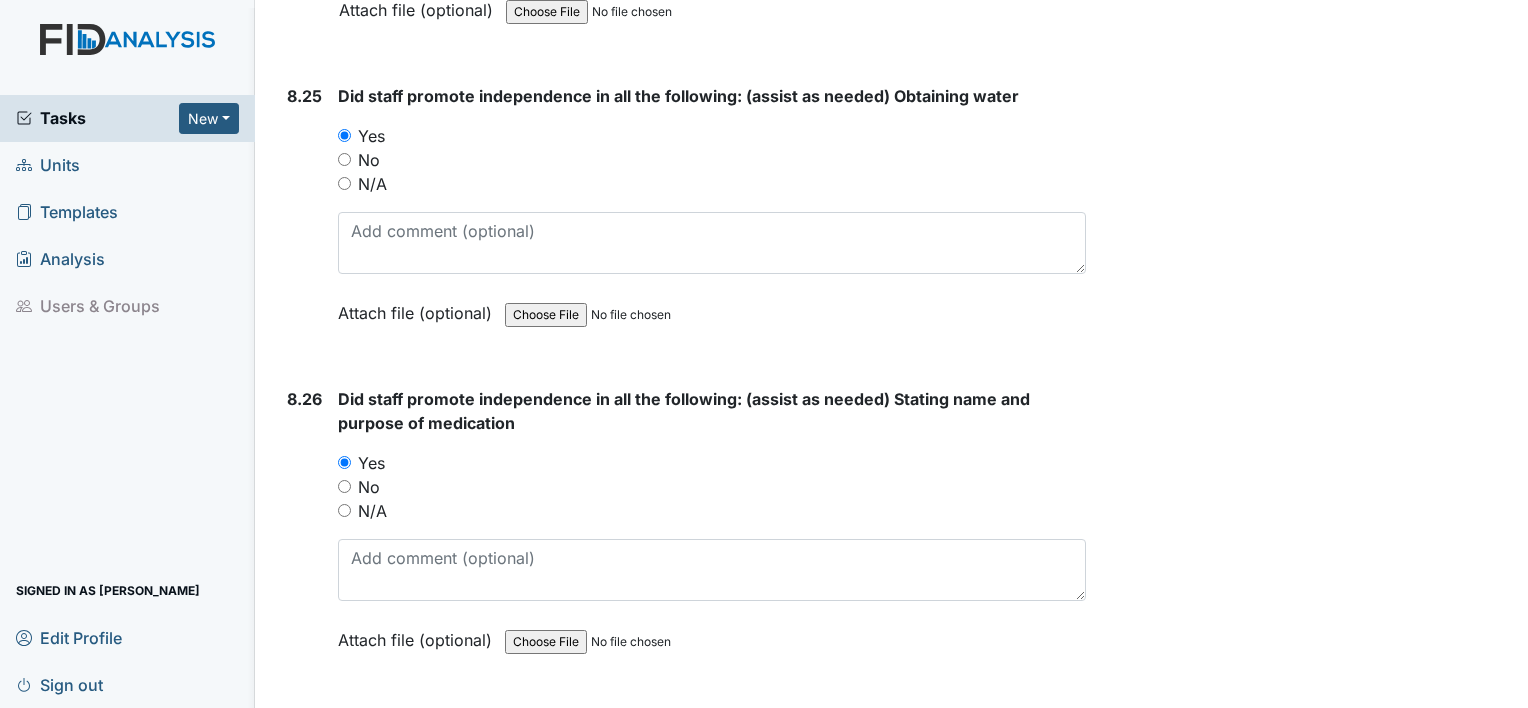 click on "Yes" at bounding box center (343, 765) 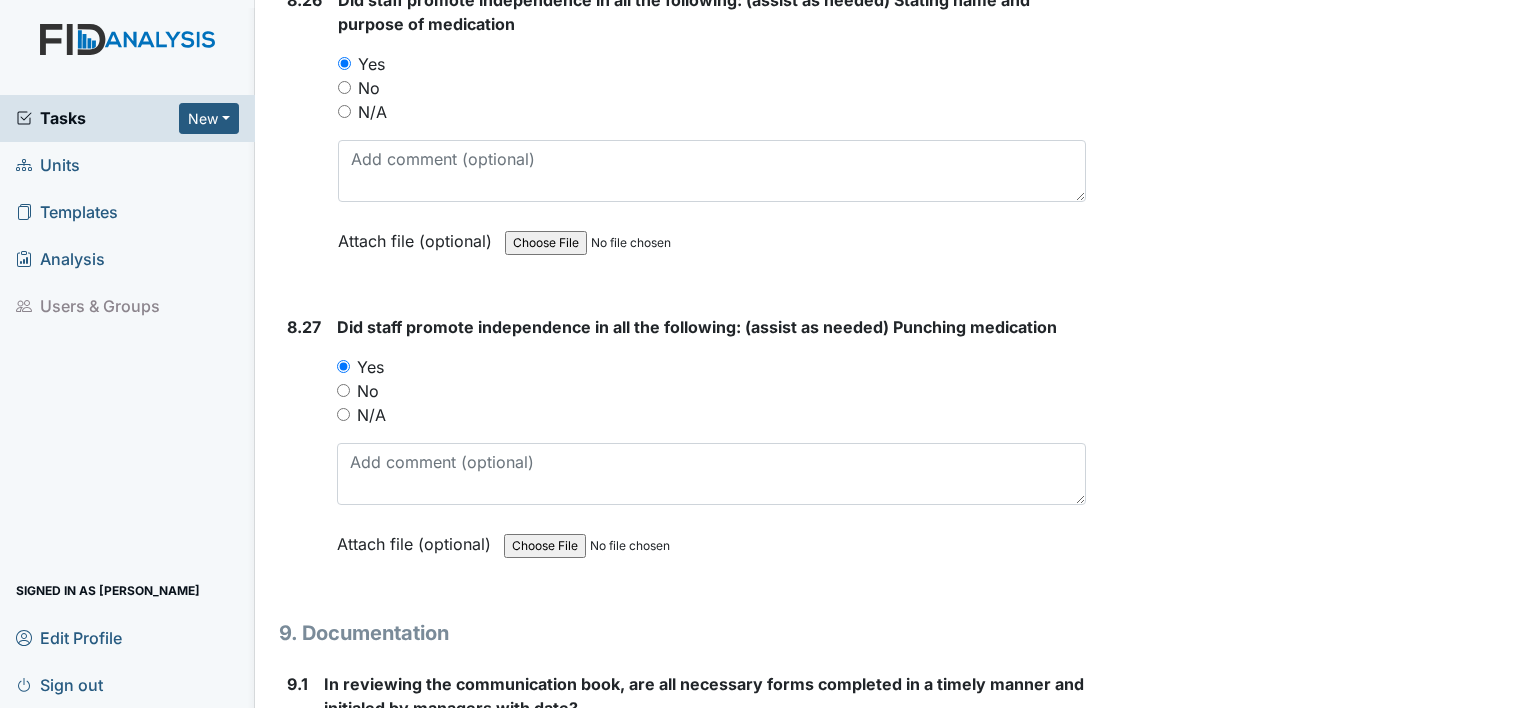 scroll, scrollTop: 24188, scrollLeft: 0, axis: vertical 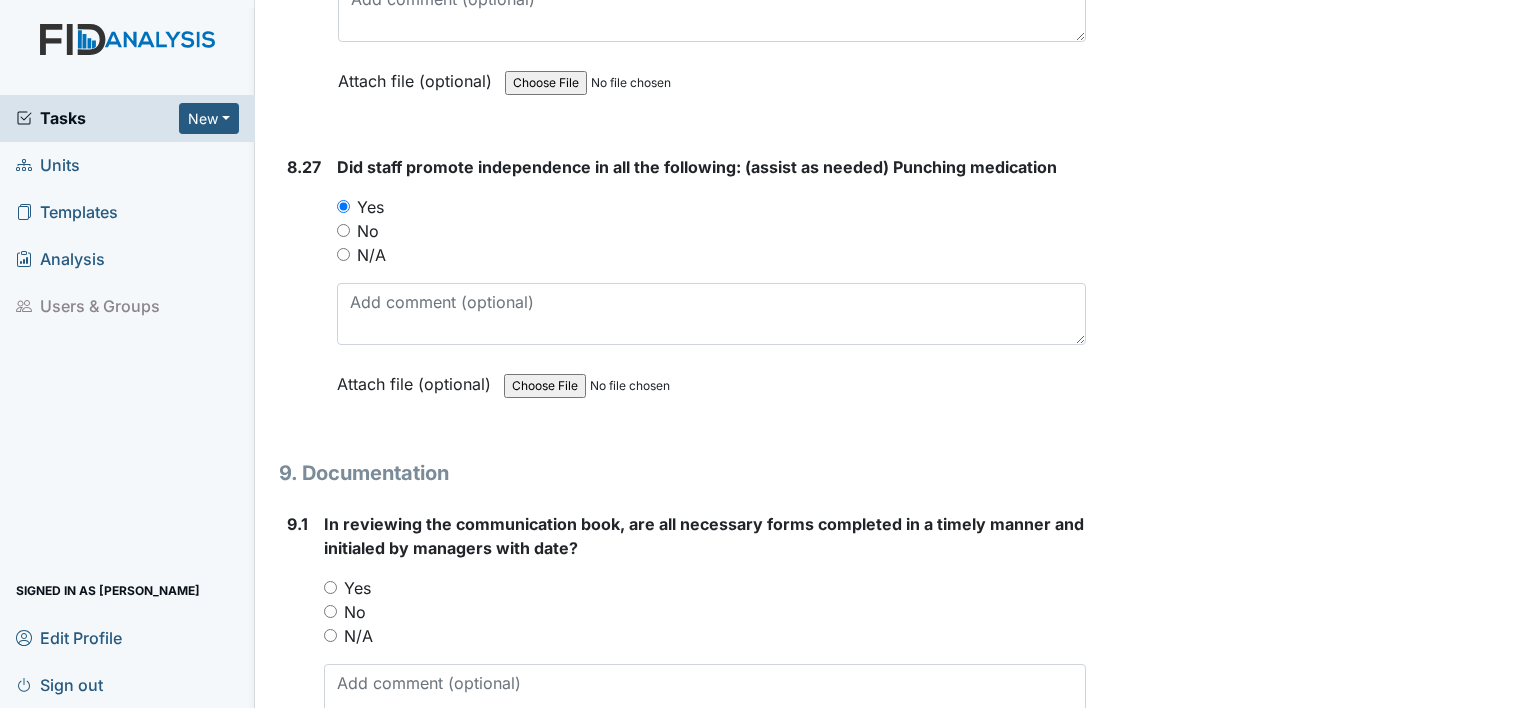 click on "Yes" at bounding box center (330, 587) 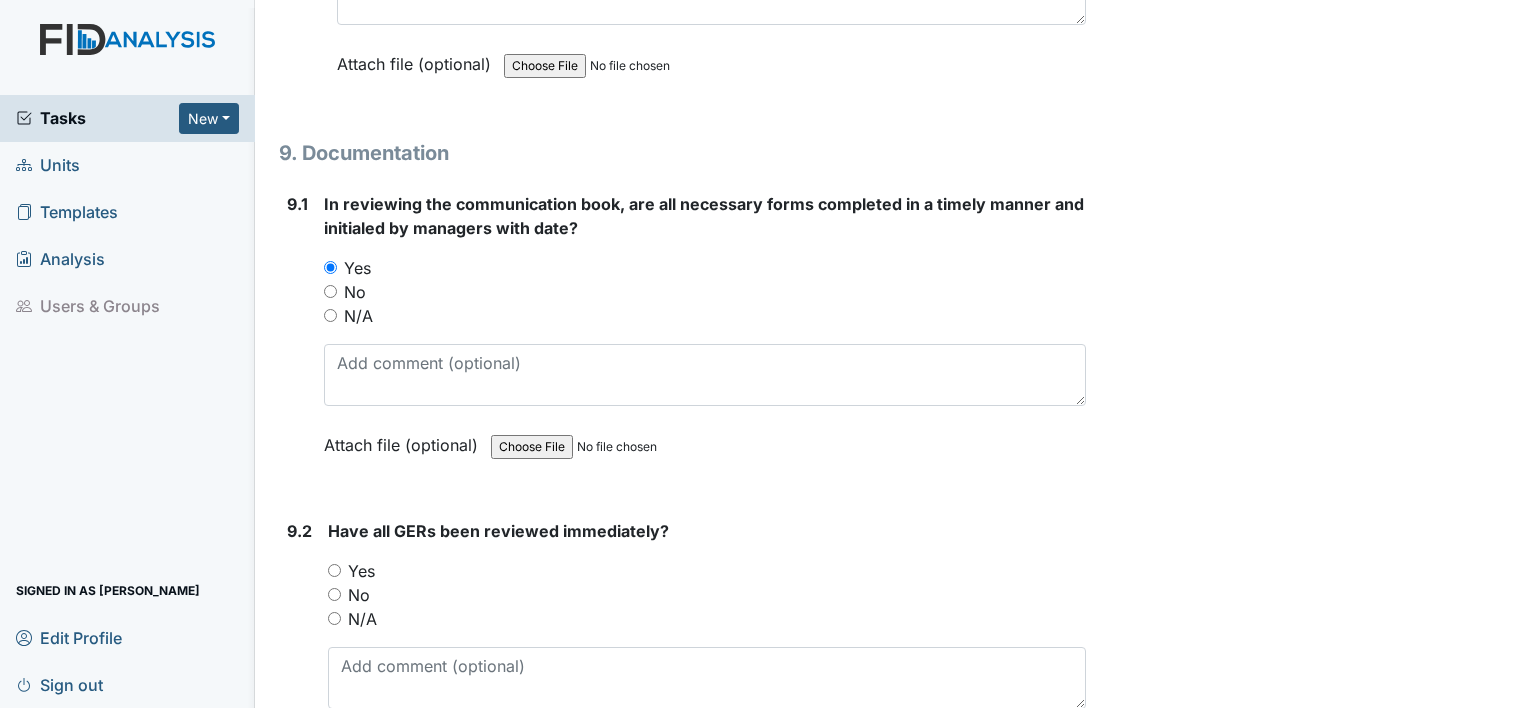 scroll, scrollTop: 24536, scrollLeft: 0, axis: vertical 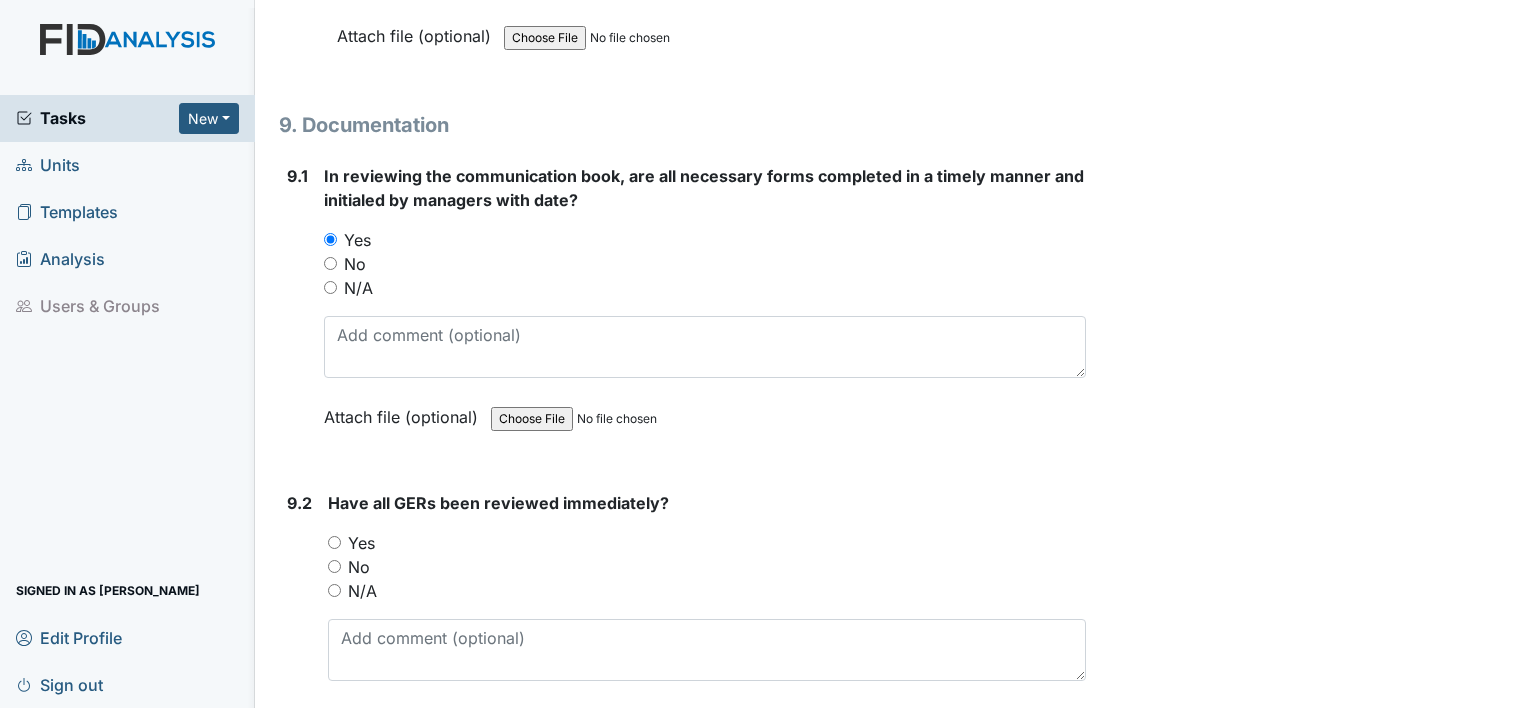 click on "Yes" at bounding box center [334, 542] 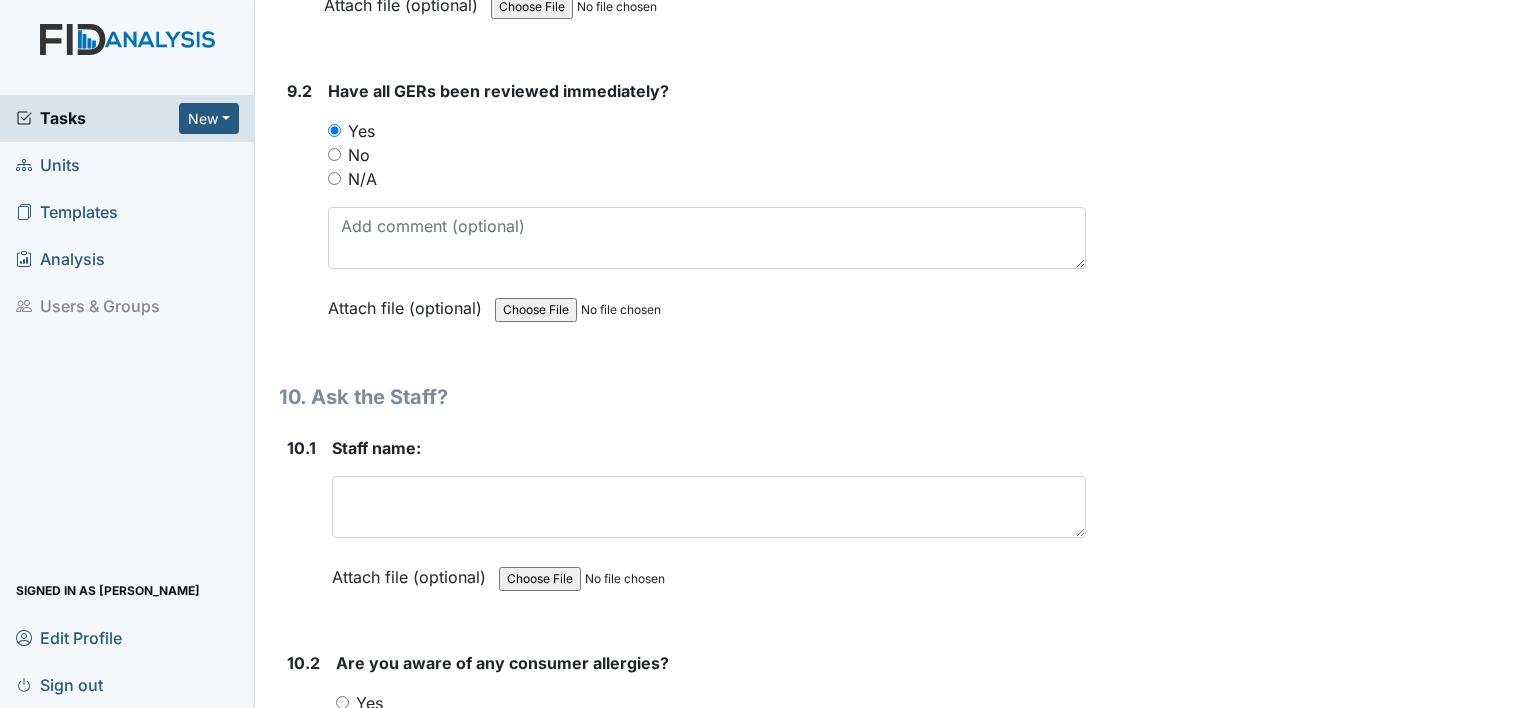 scroll, scrollTop: 25015, scrollLeft: 0, axis: vertical 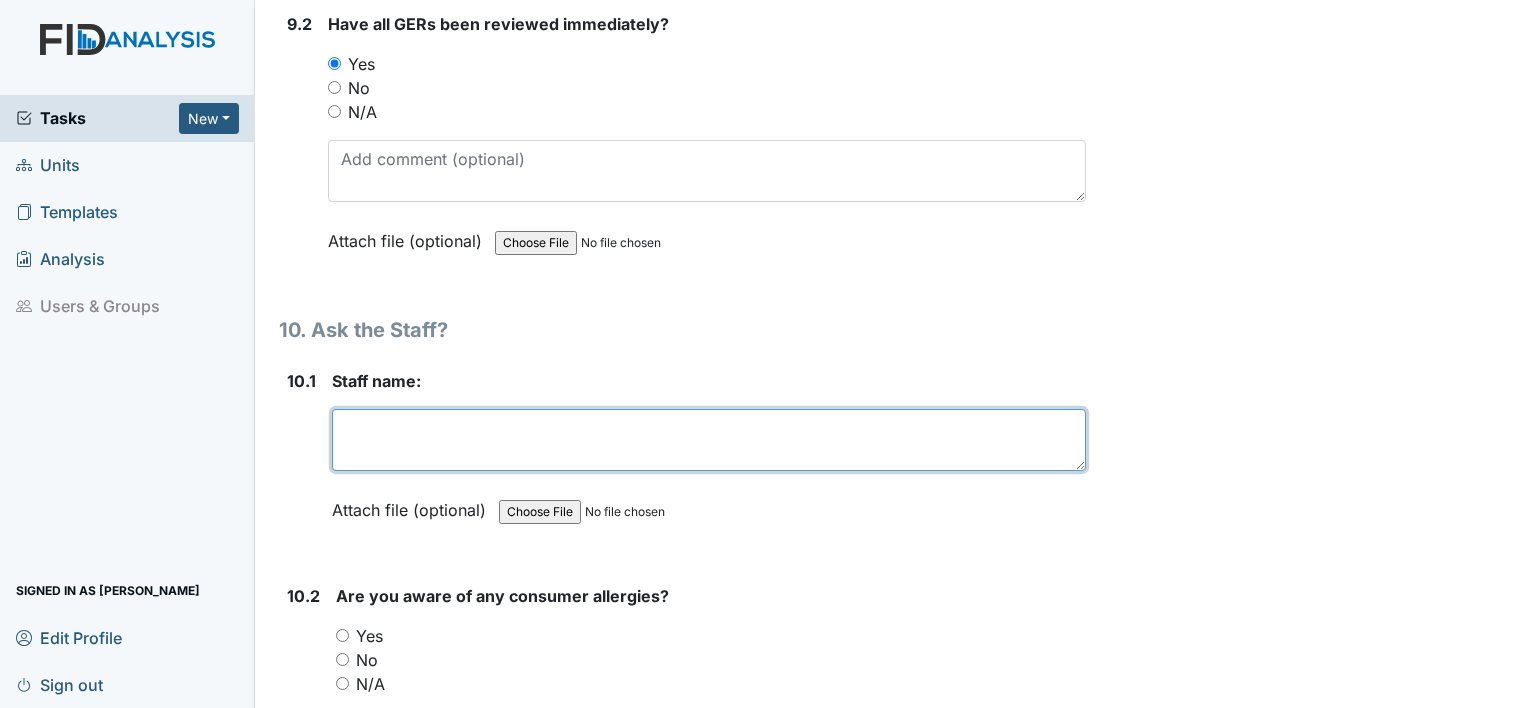 click at bounding box center [709, 440] 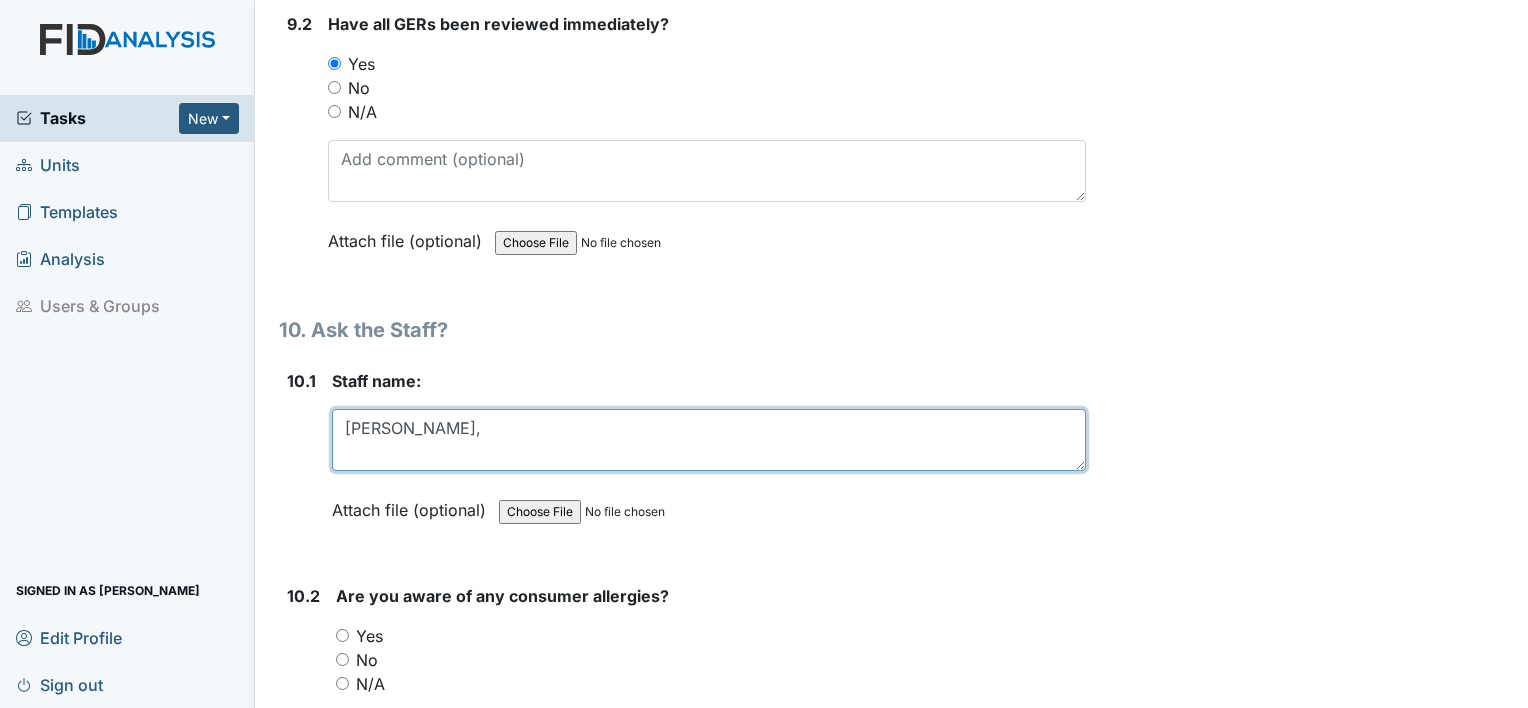 type on "Latoya," 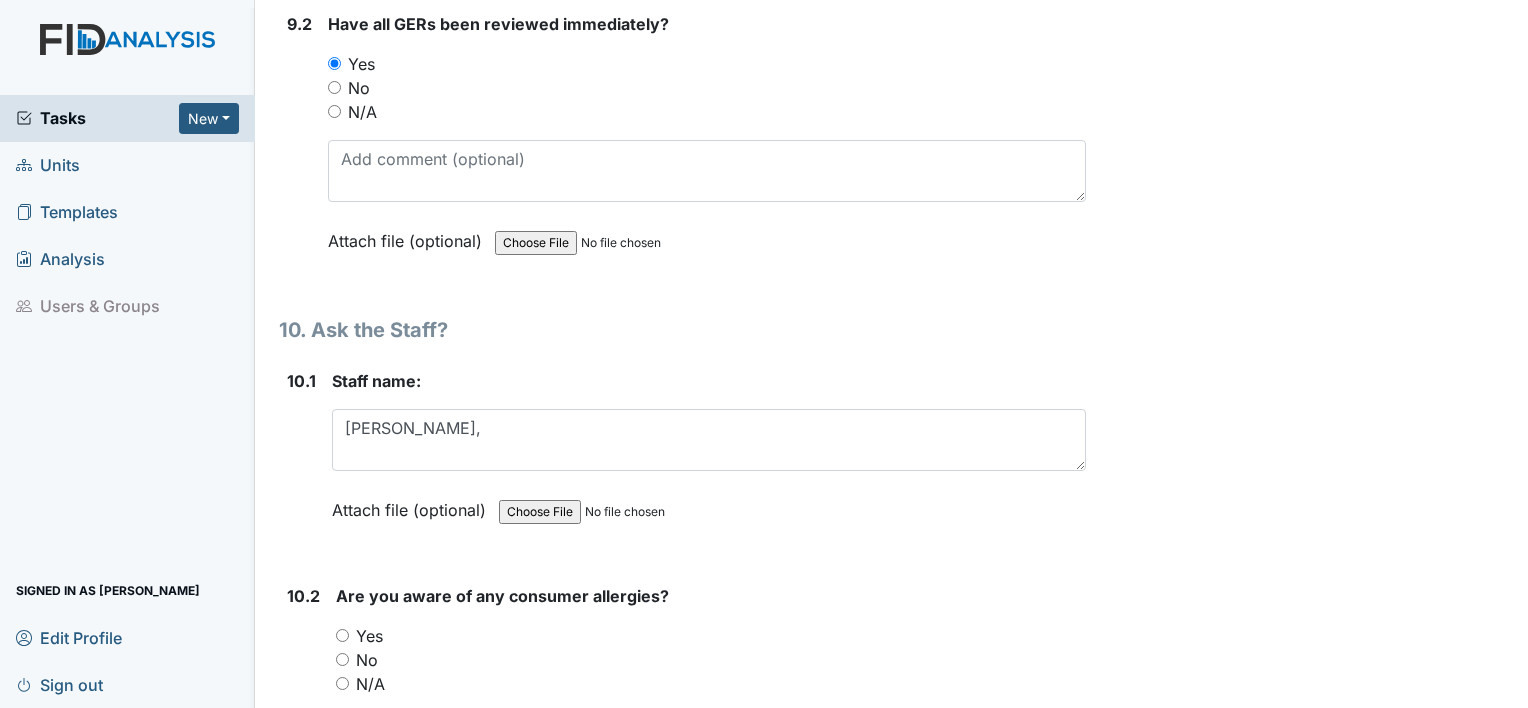 click on "Yes" at bounding box center [342, 635] 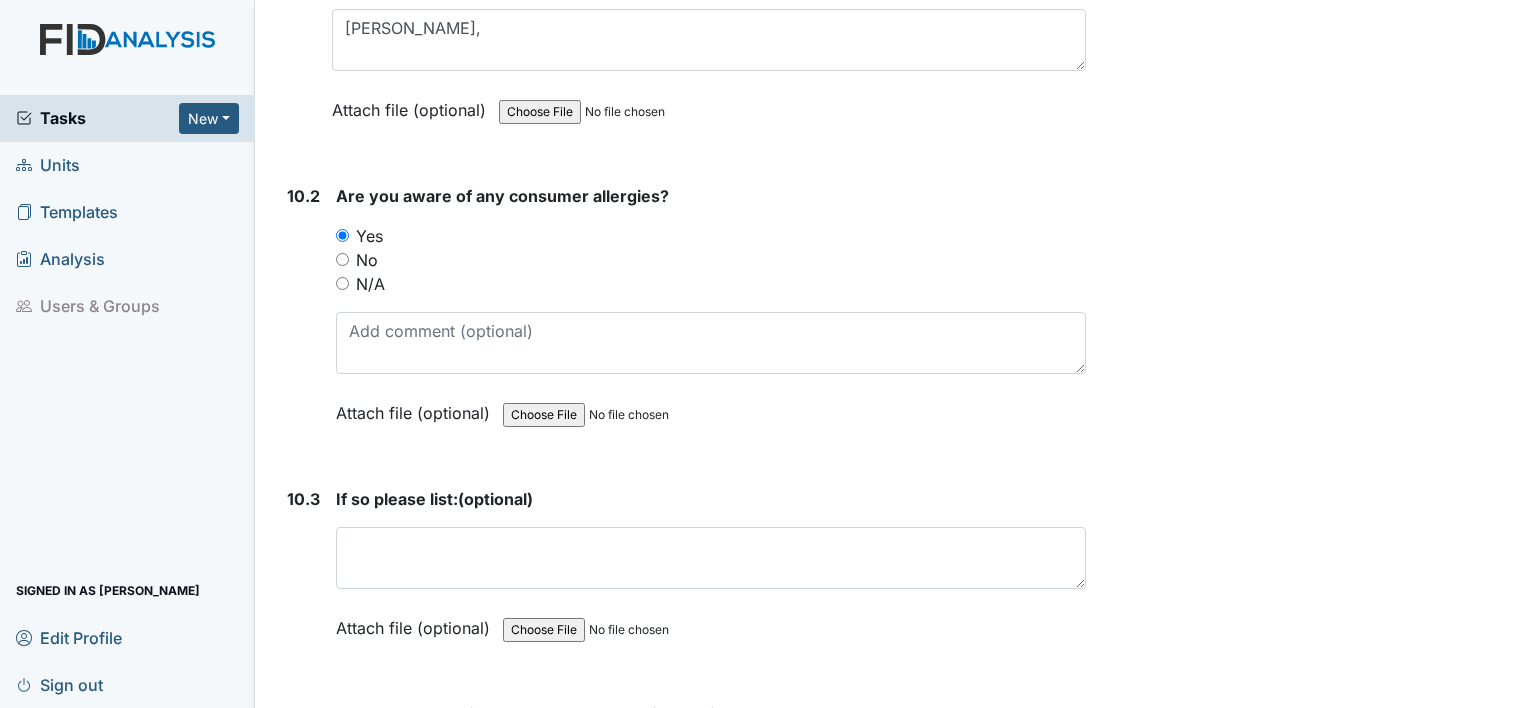 scroll, scrollTop: 25468, scrollLeft: 0, axis: vertical 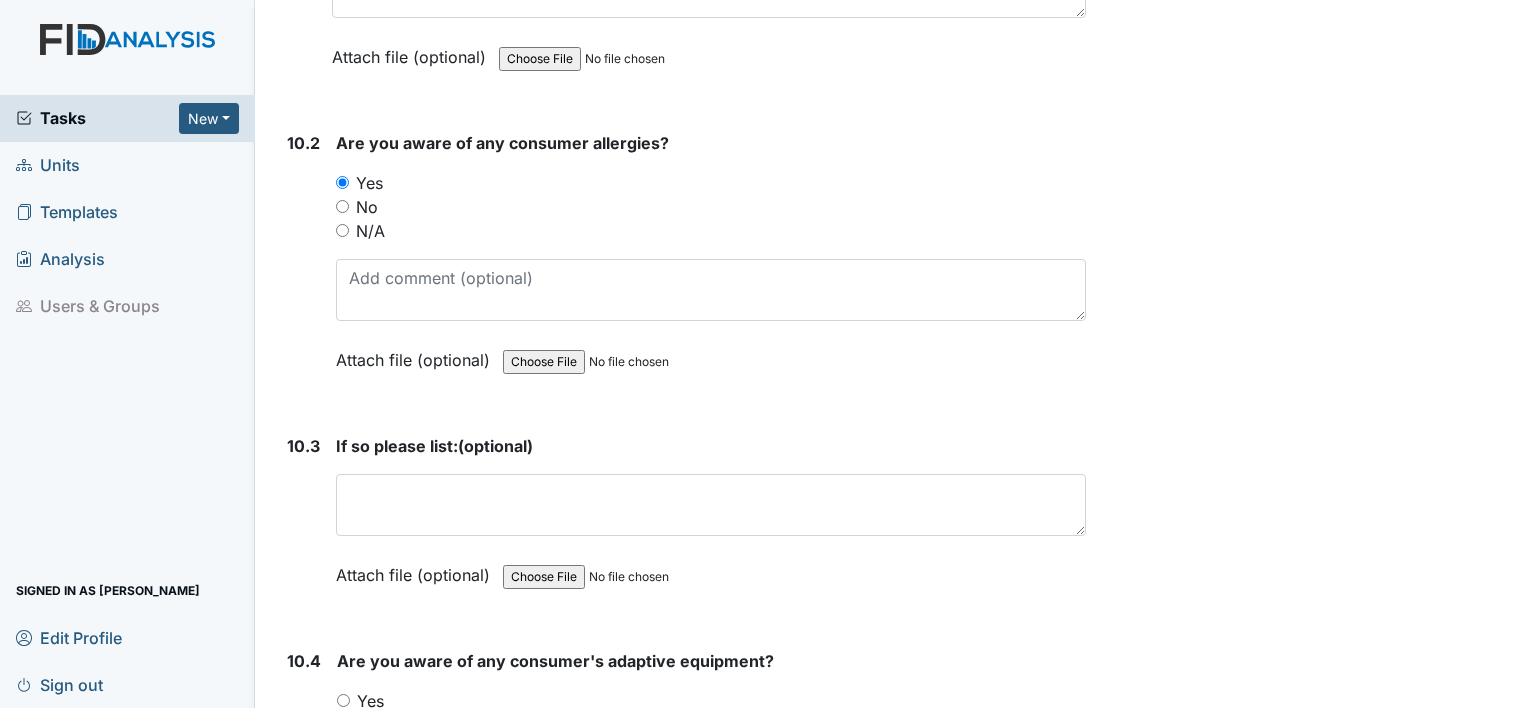 click on "Yes" at bounding box center (711, 701) 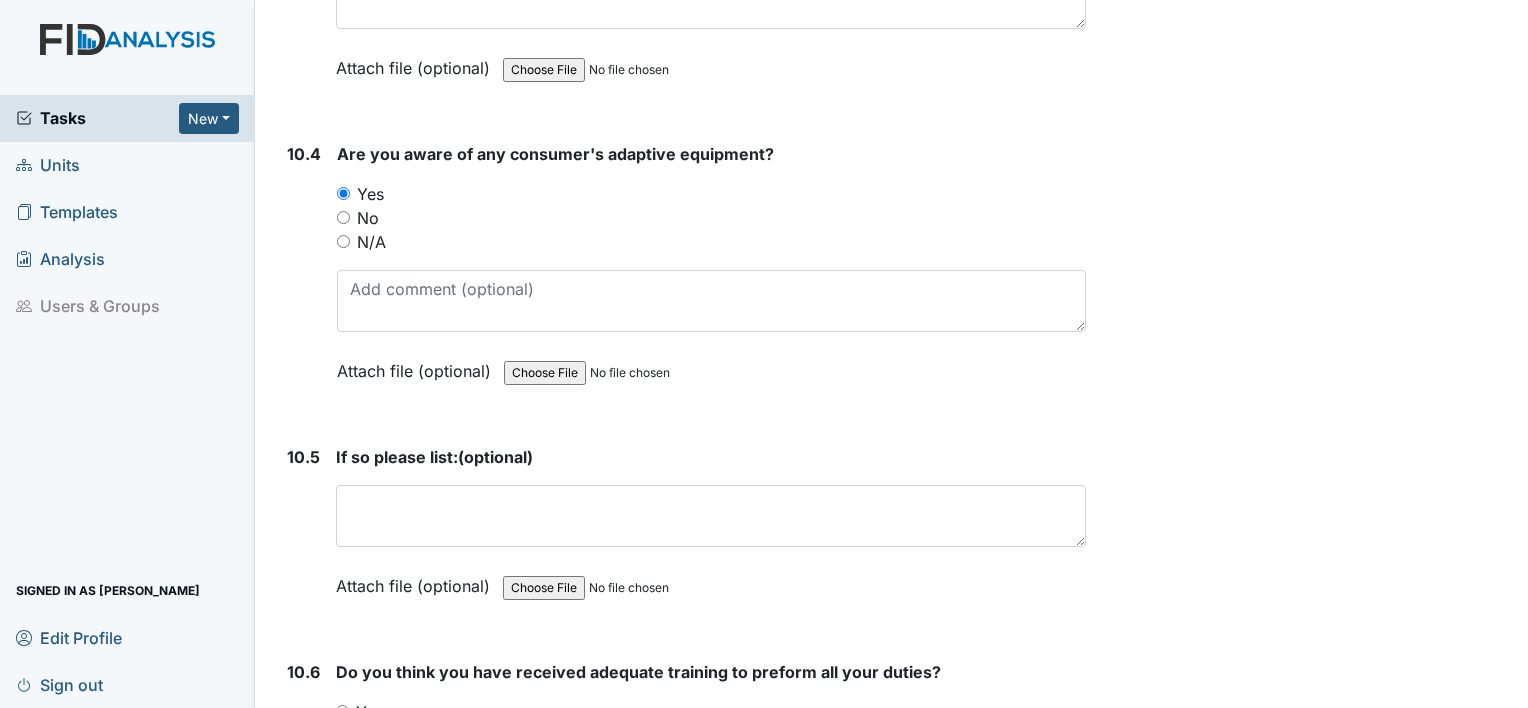 scroll, scrollTop: 26041, scrollLeft: 0, axis: vertical 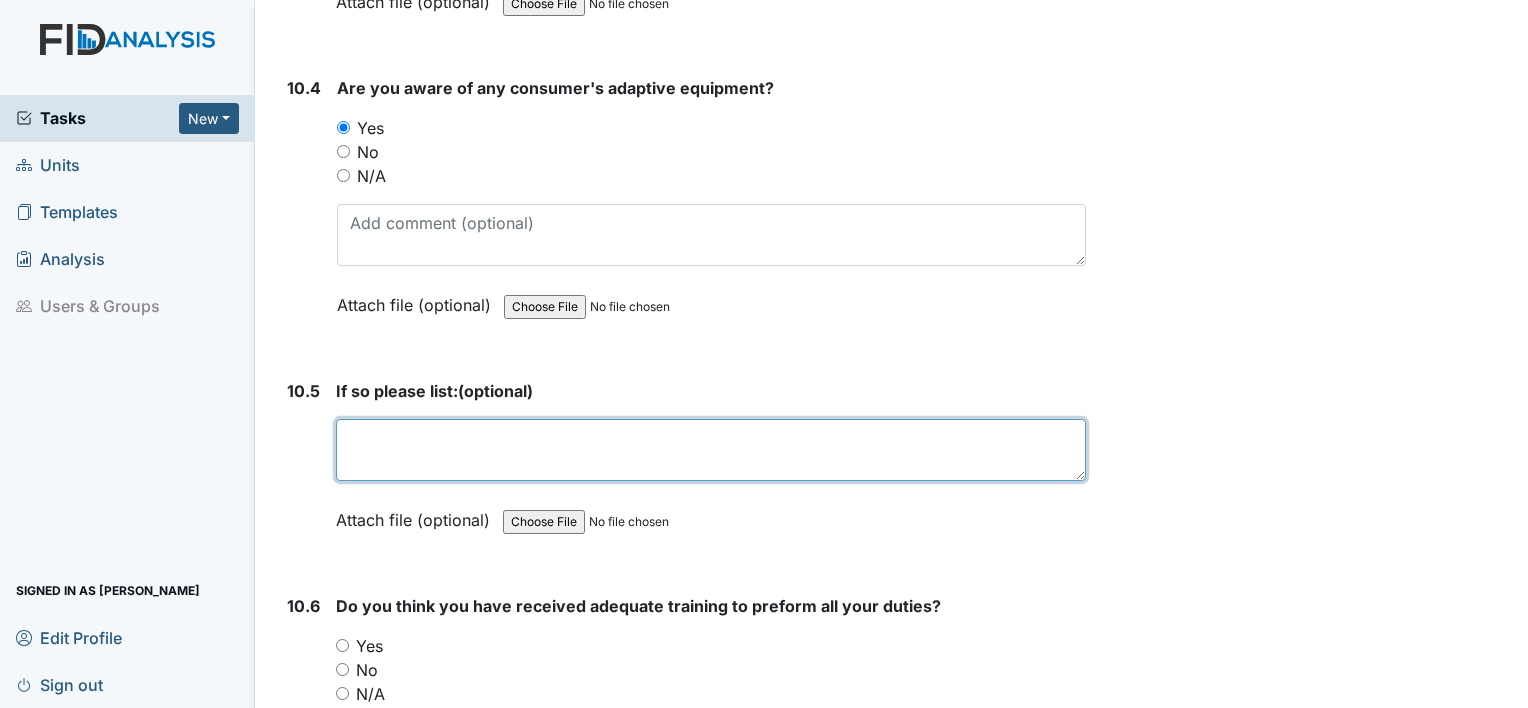 click at bounding box center (711, 450) 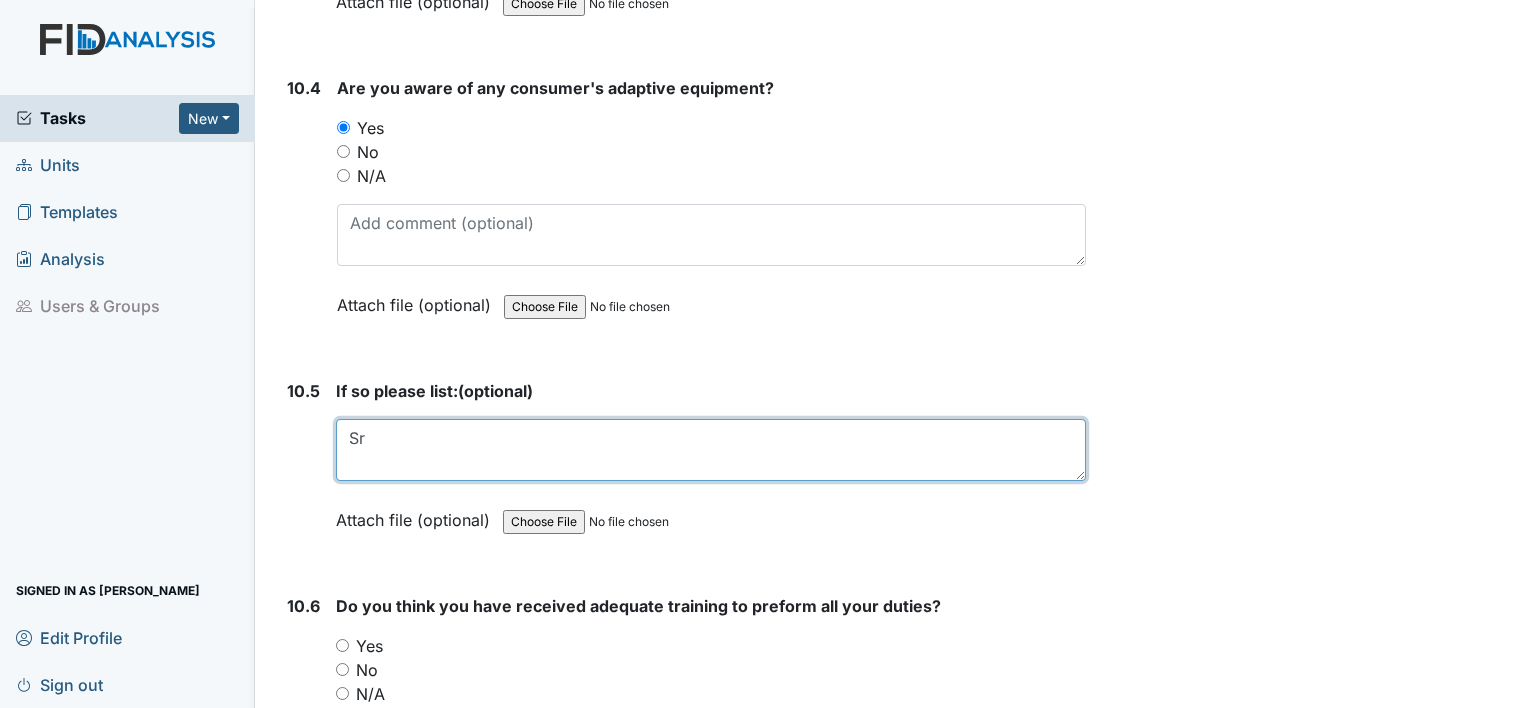 click on "Sr" at bounding box center [711, 450] 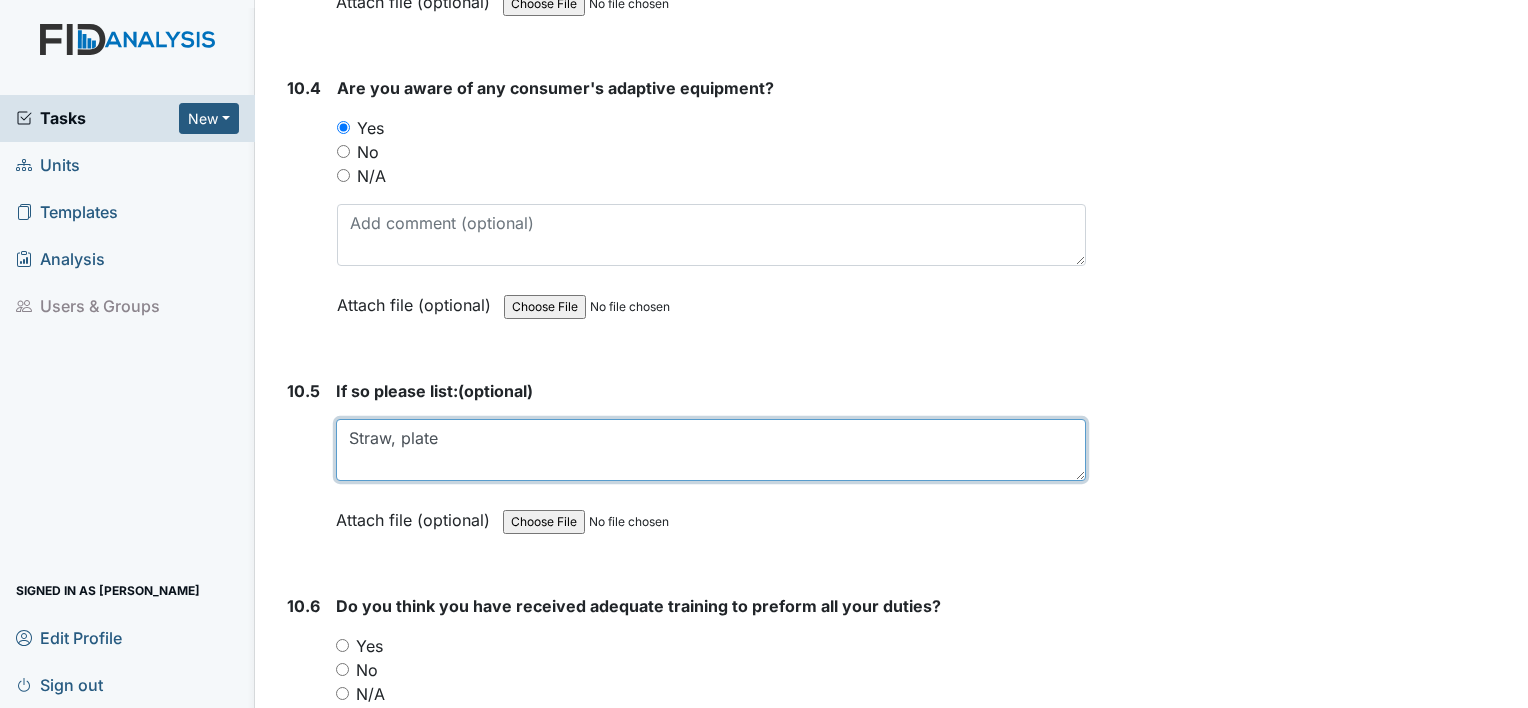 type on "Straw, plate" 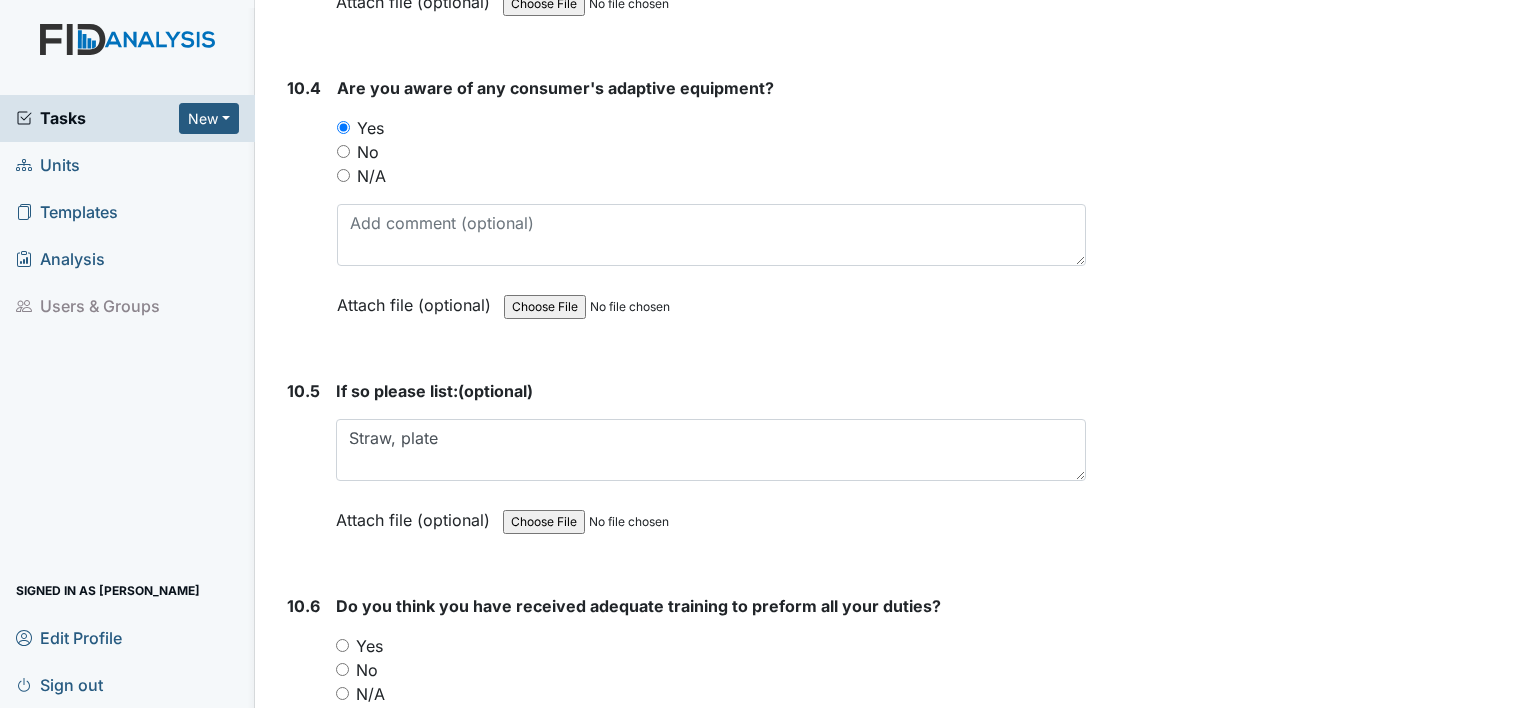 click on "Yes" at bounding box center (342, 645) 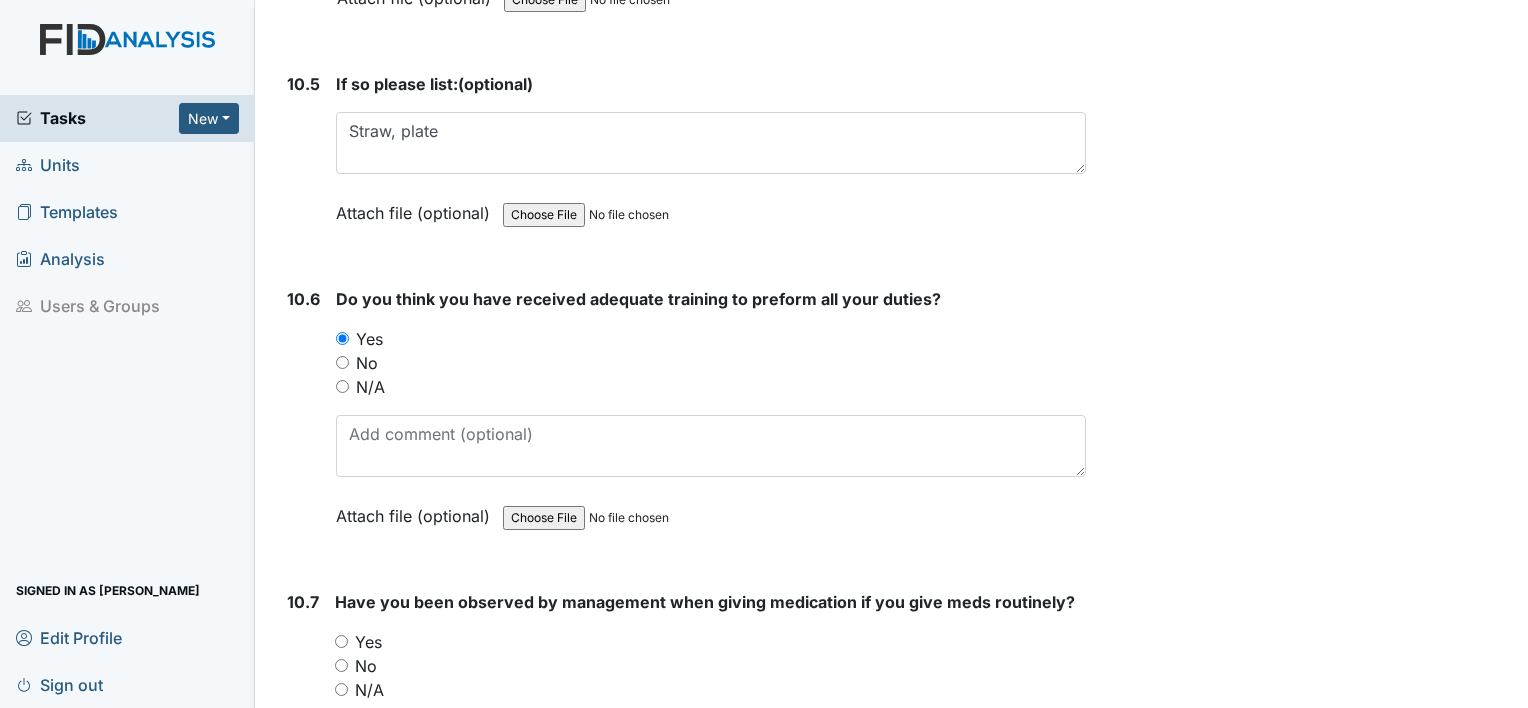 scroll, scrollTop: 26401, scrollLeft: 0, axis: vertical 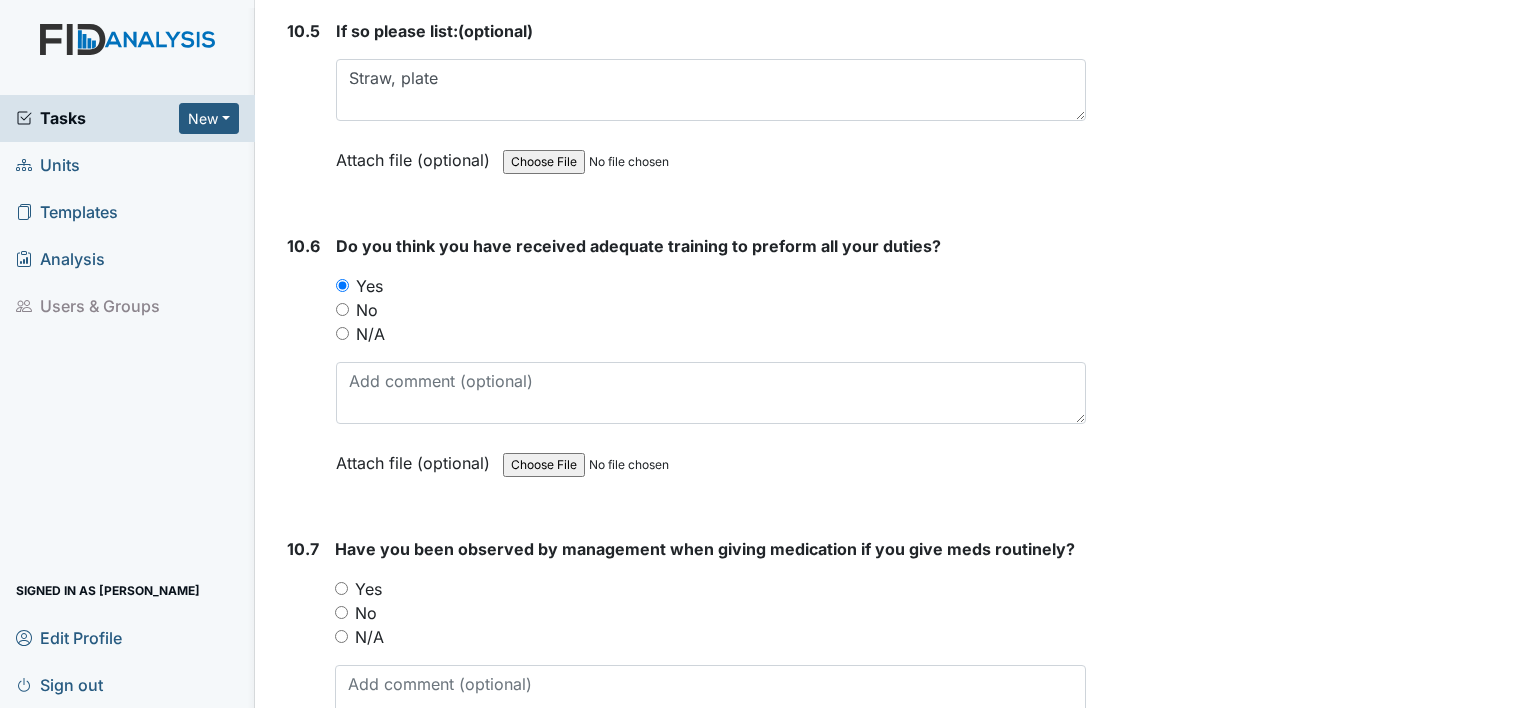 click on "Yes" at bounding box center (341, 588) 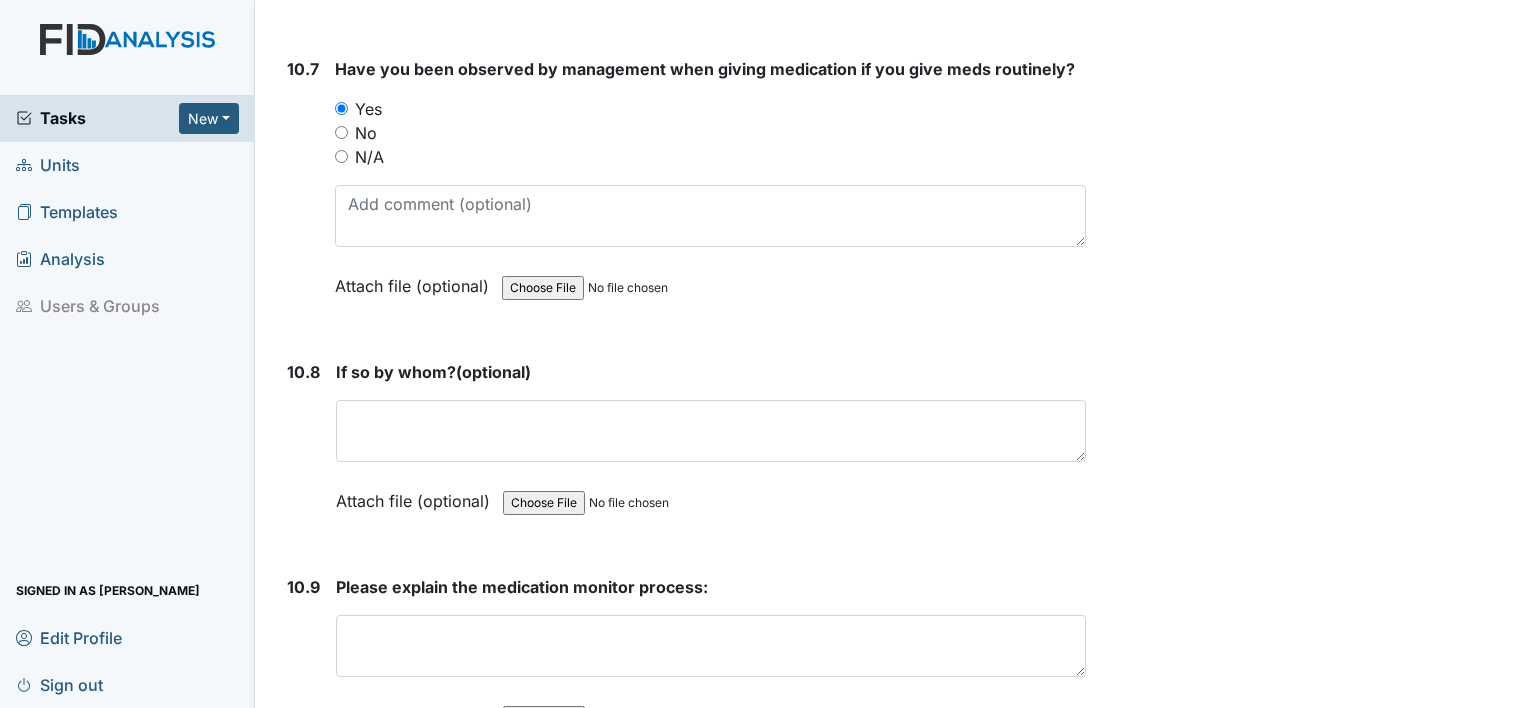 scroll, scrollTop: 26925, scrollLeft: 0, axis: vertical 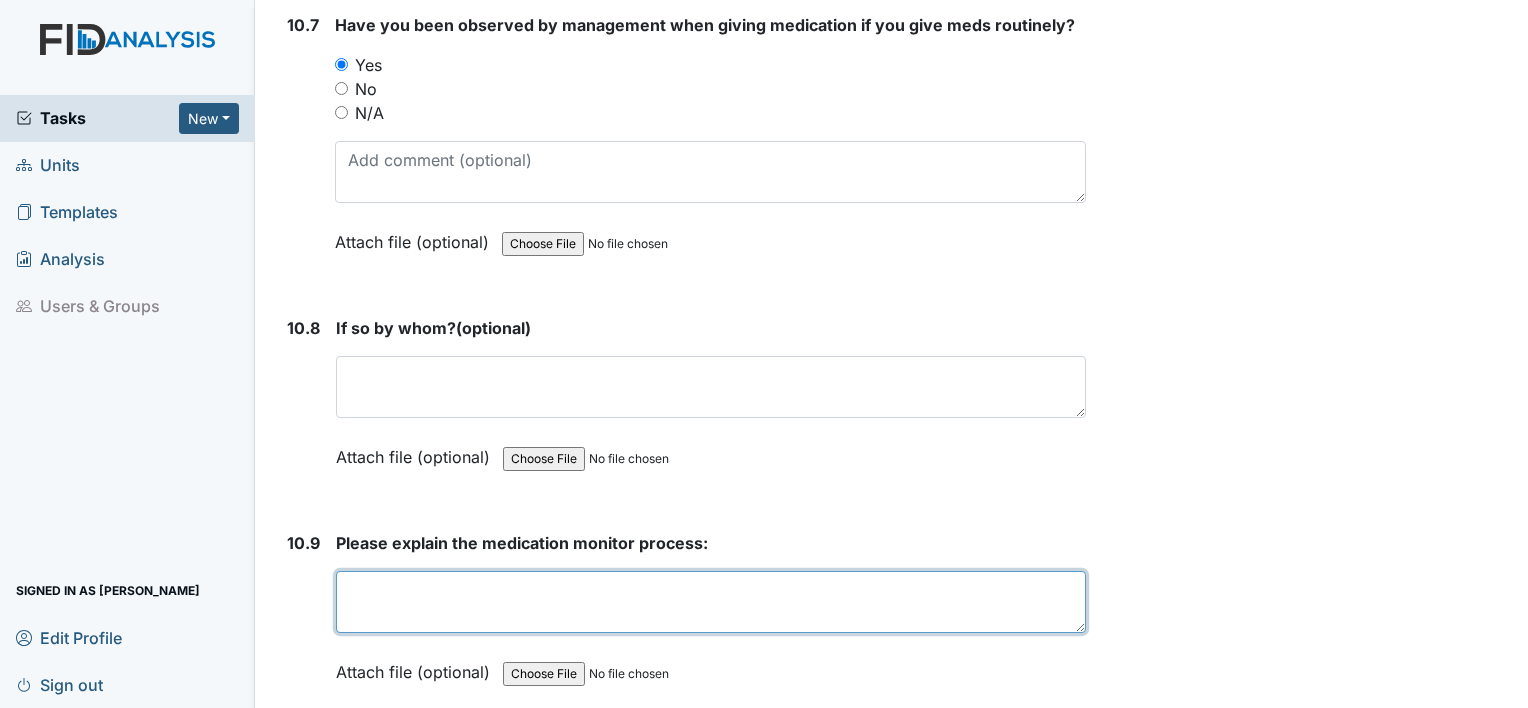 click at bounding box center (711, 602) 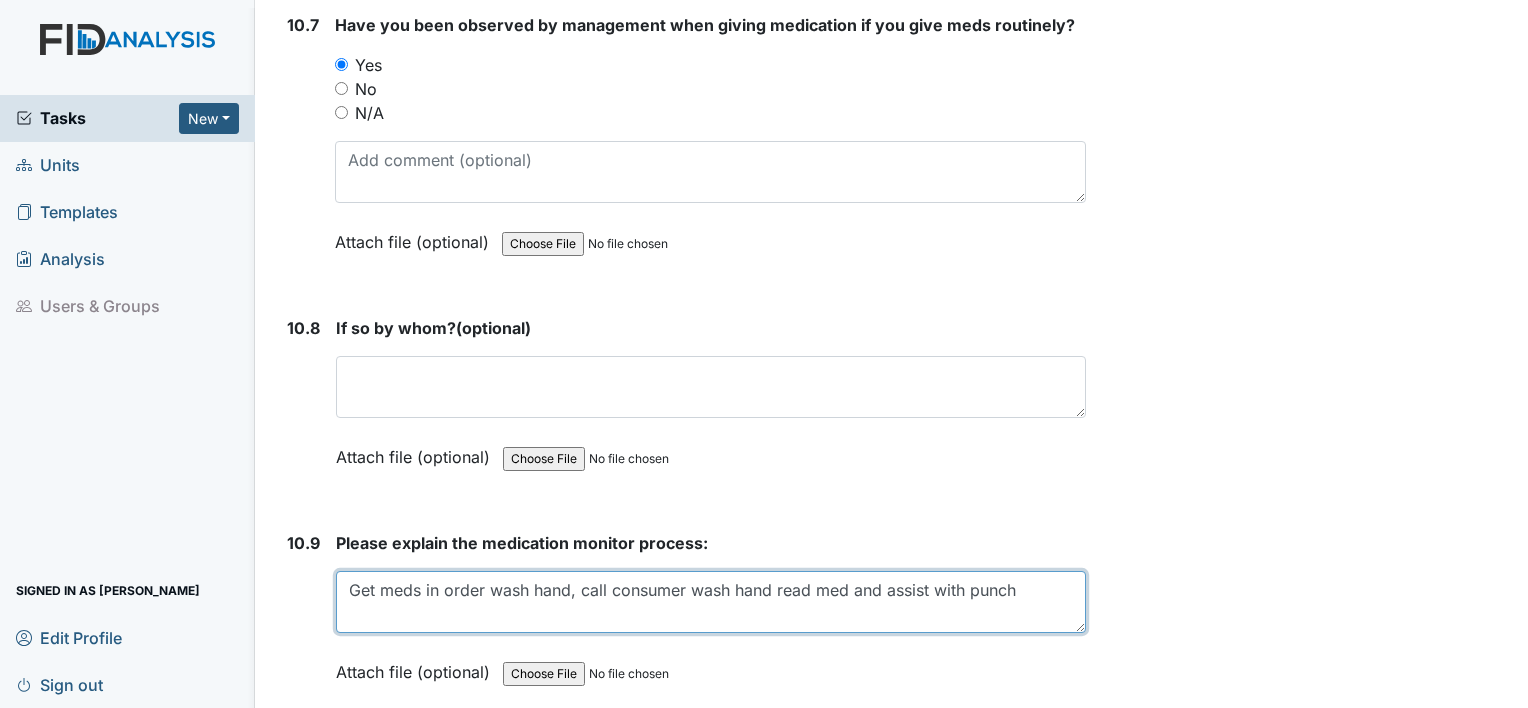 type on "Get meds in order wash hand, call consumer wash hand read med and assist with punch" 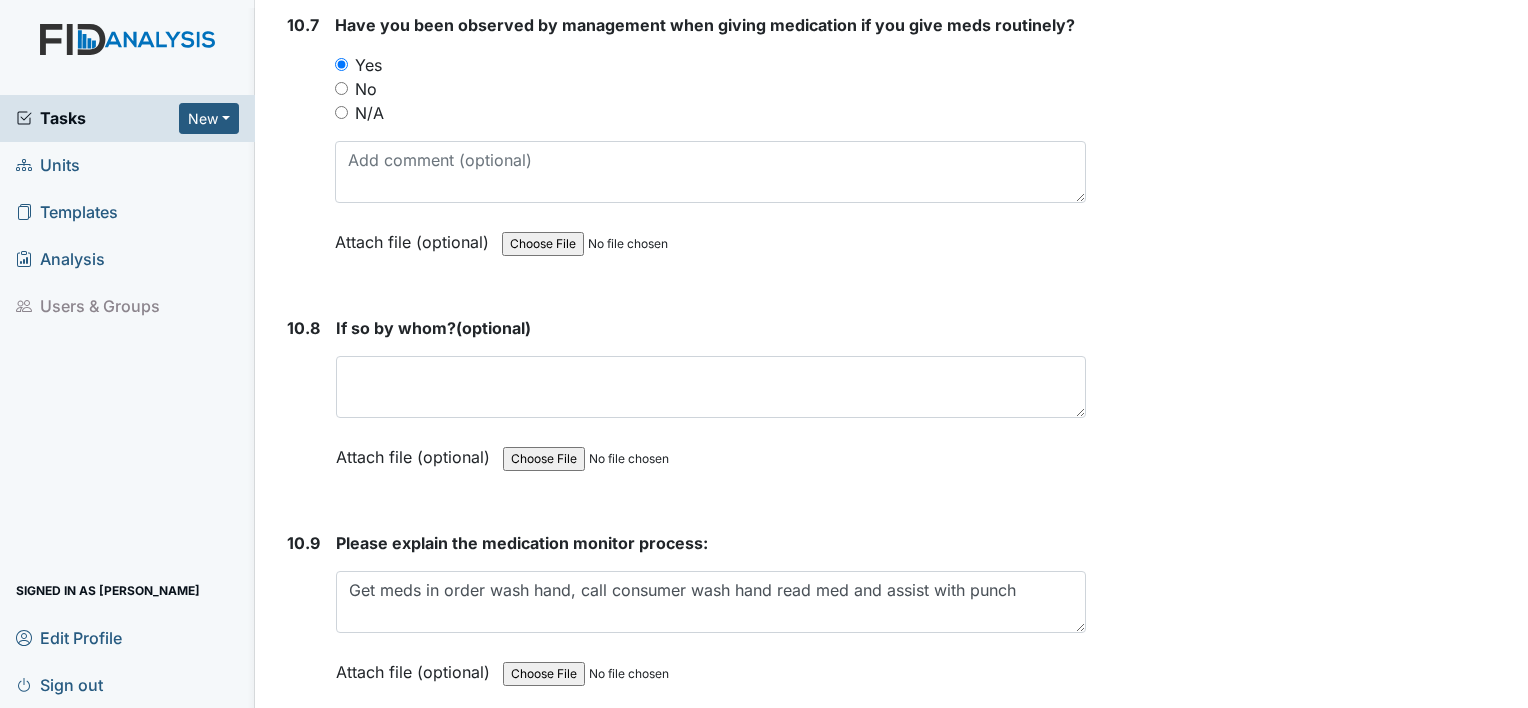 click on "Submit" at bounding box center (330, 765) 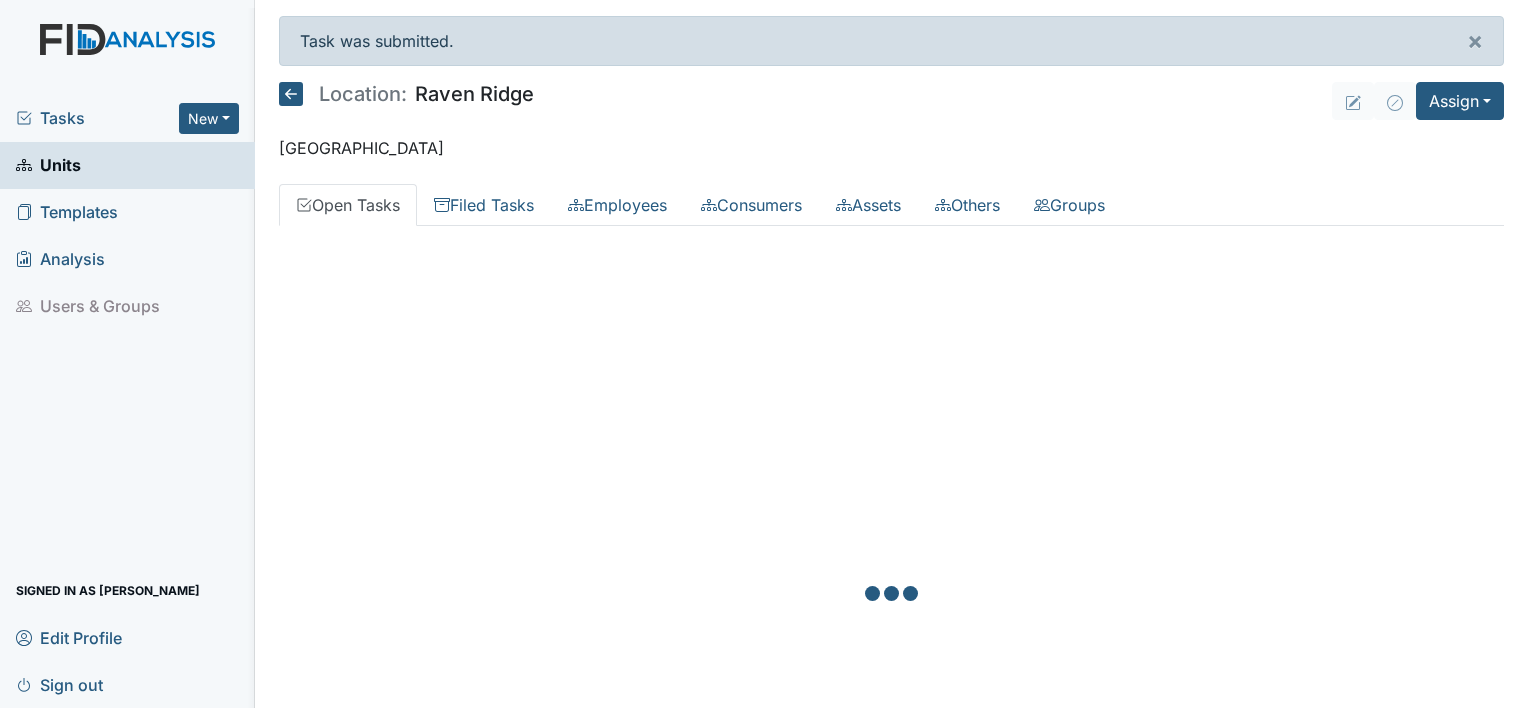scroll, scrollTop: 0, scrollLeft: 0, axis: both 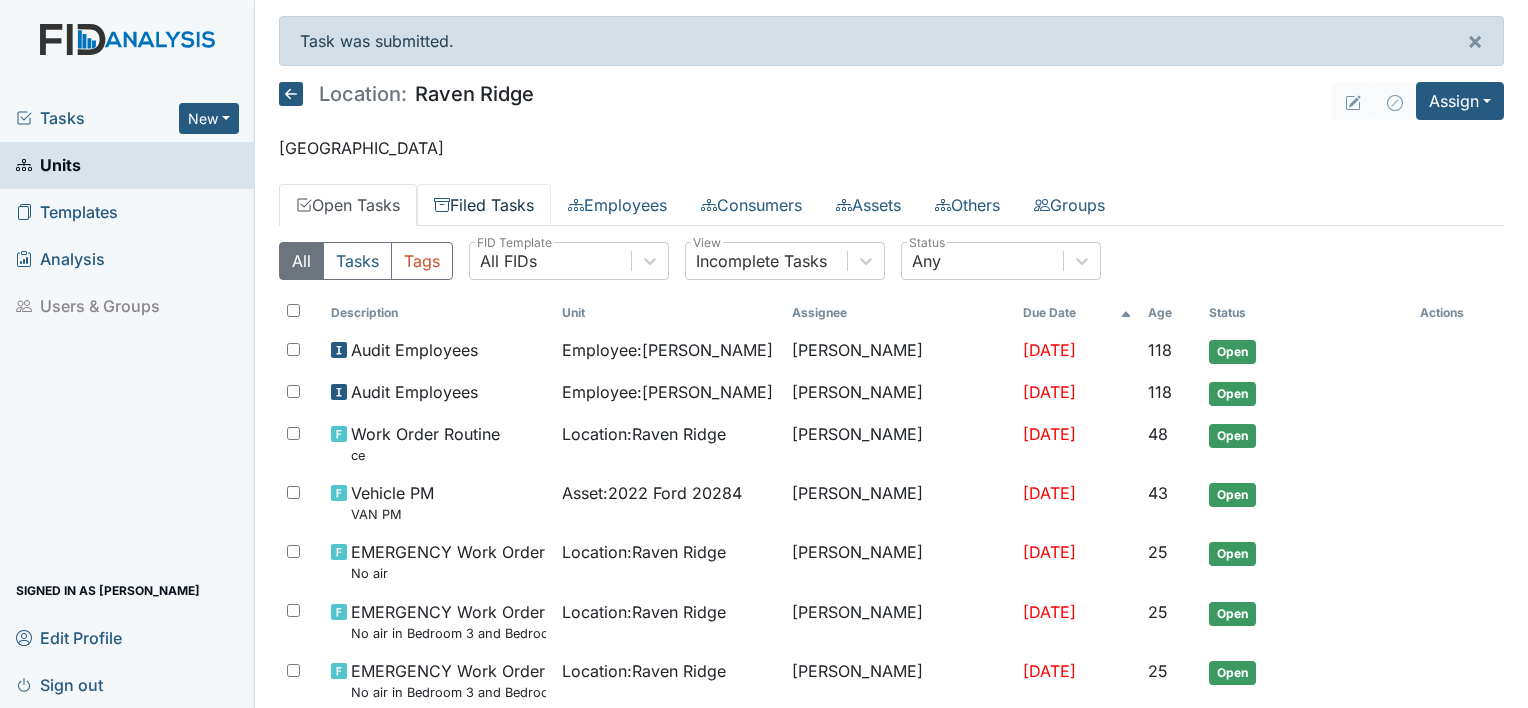 click on "Filed Tasks" at bounding box center [484, 205] 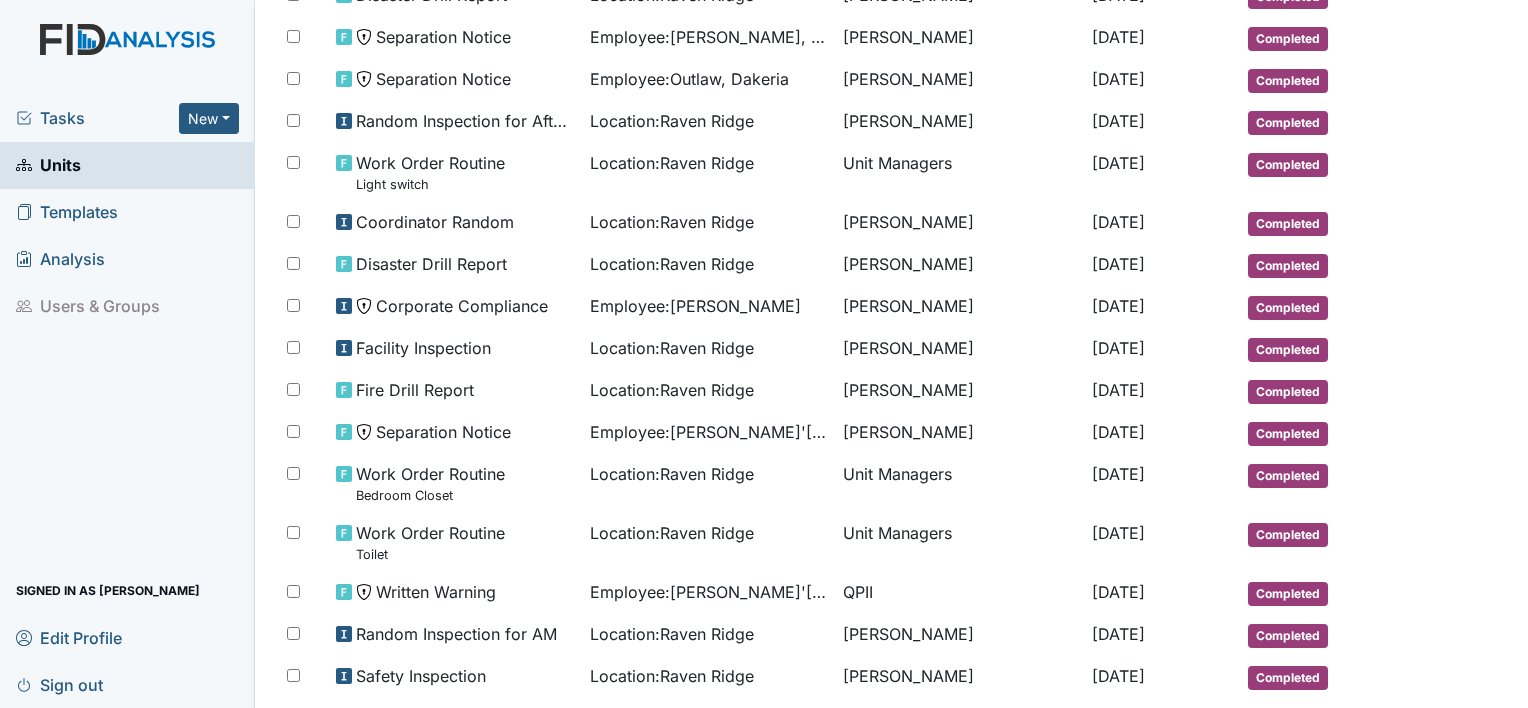 scroll, scrollTop: 1084, scrollLeft: 0, axis: vertical 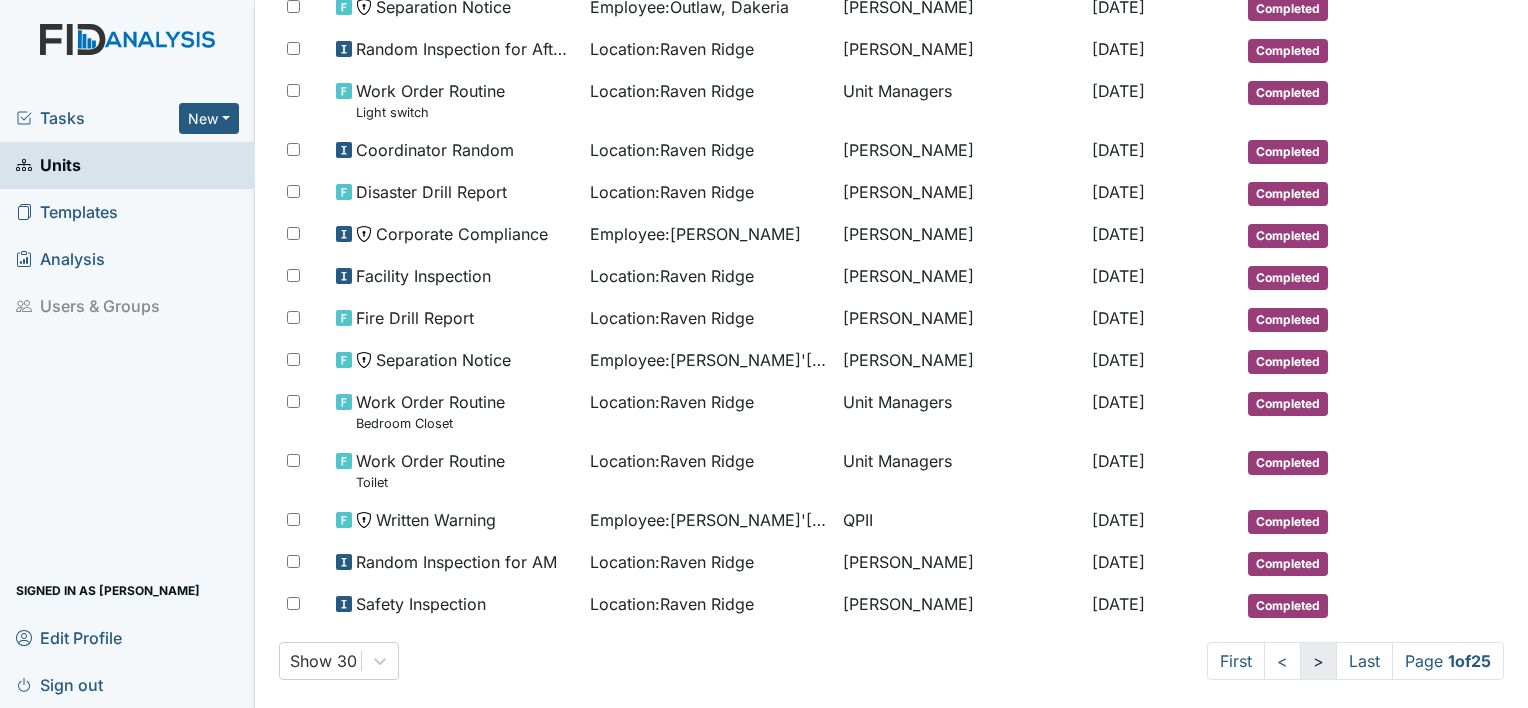 click on ">" at bounding box center (1318, 661) 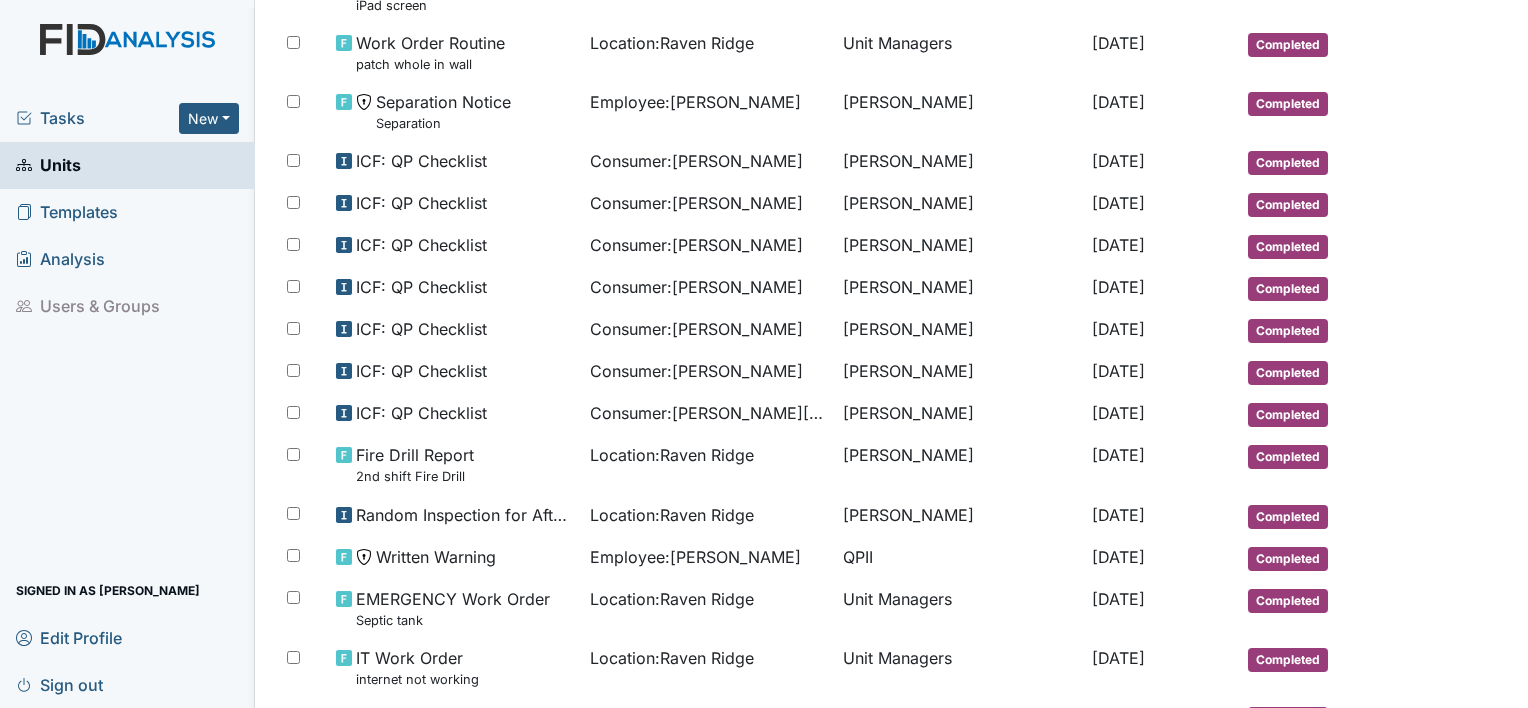 scroll, scrollTop: 1247, scrollLeft: 0, axis: vertical 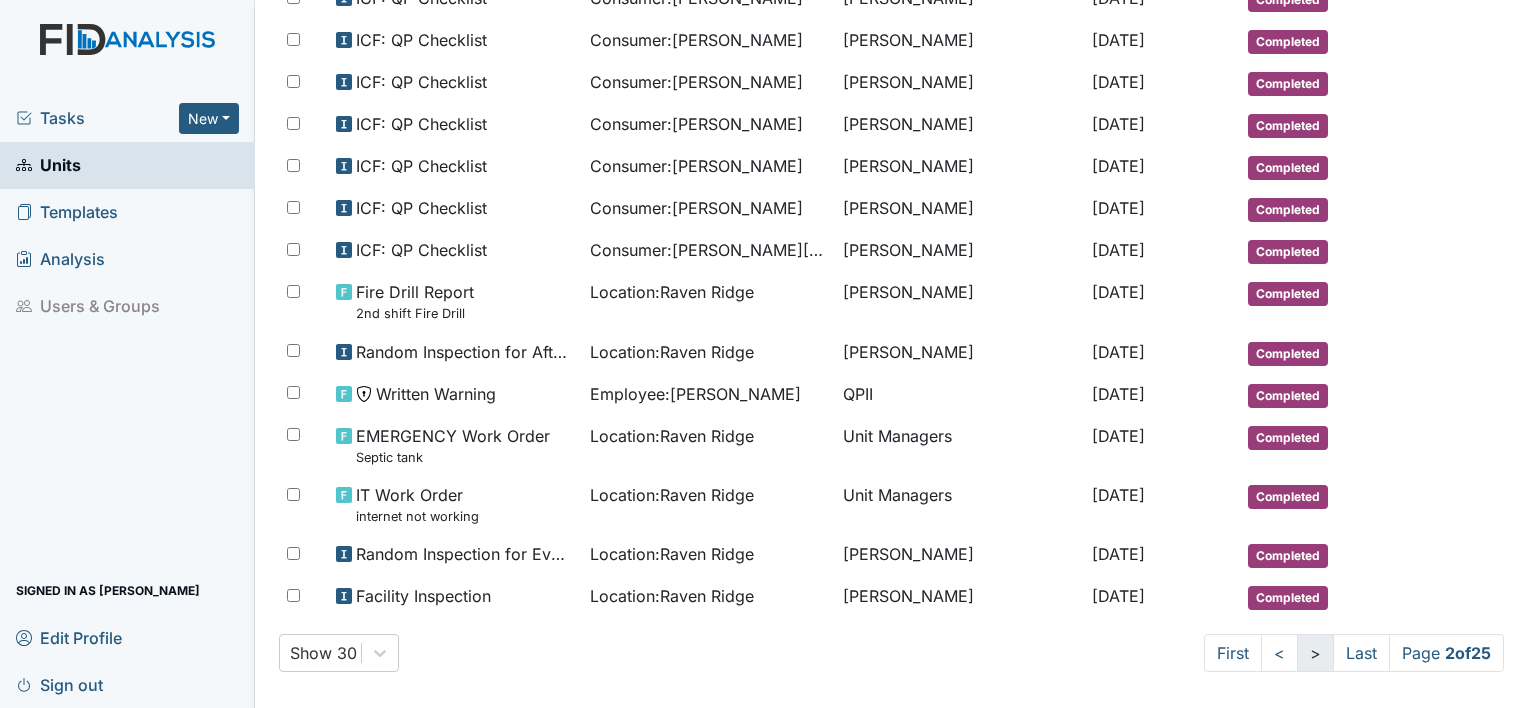 click on ">" at bounding box center [1315, 653] 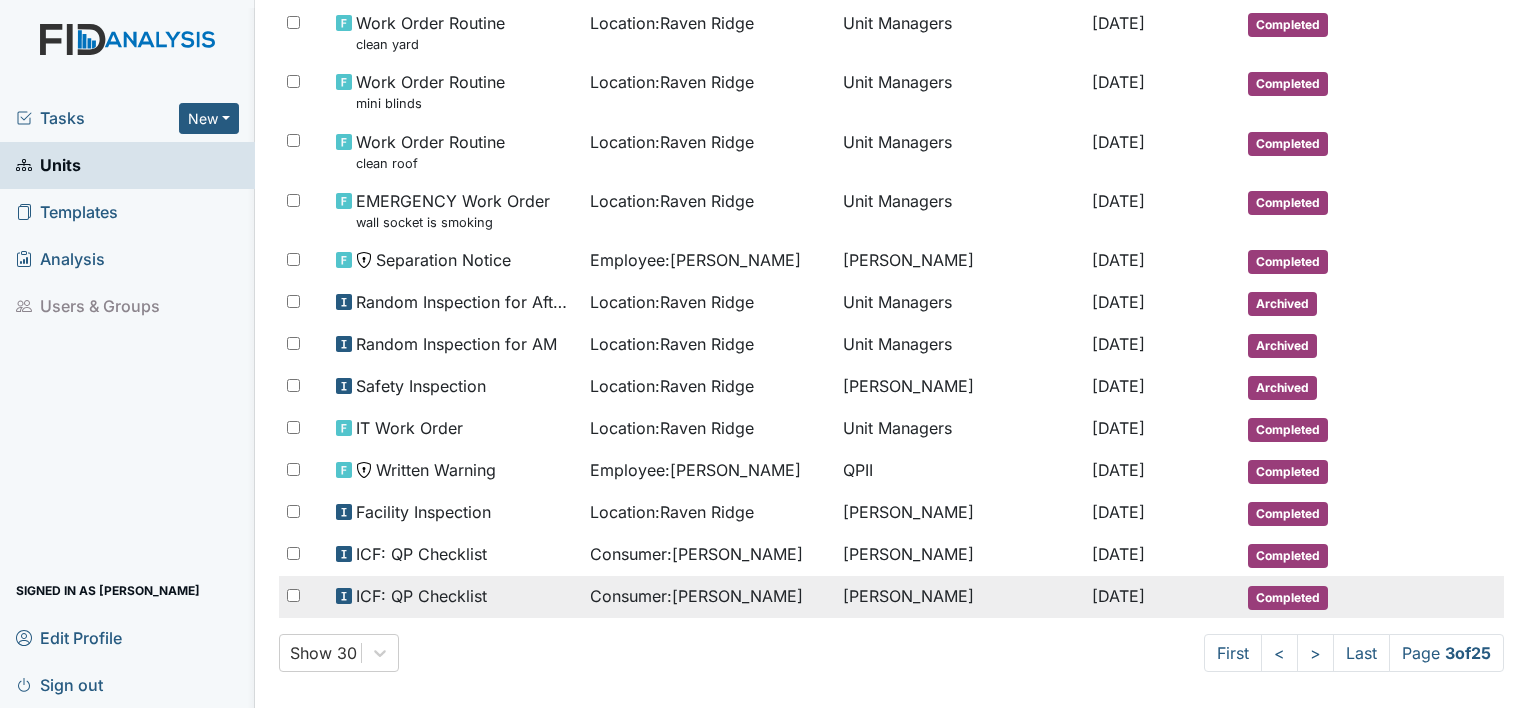 scroll, scrollTop: 1211, scrollLeft: 0, axis: vertical 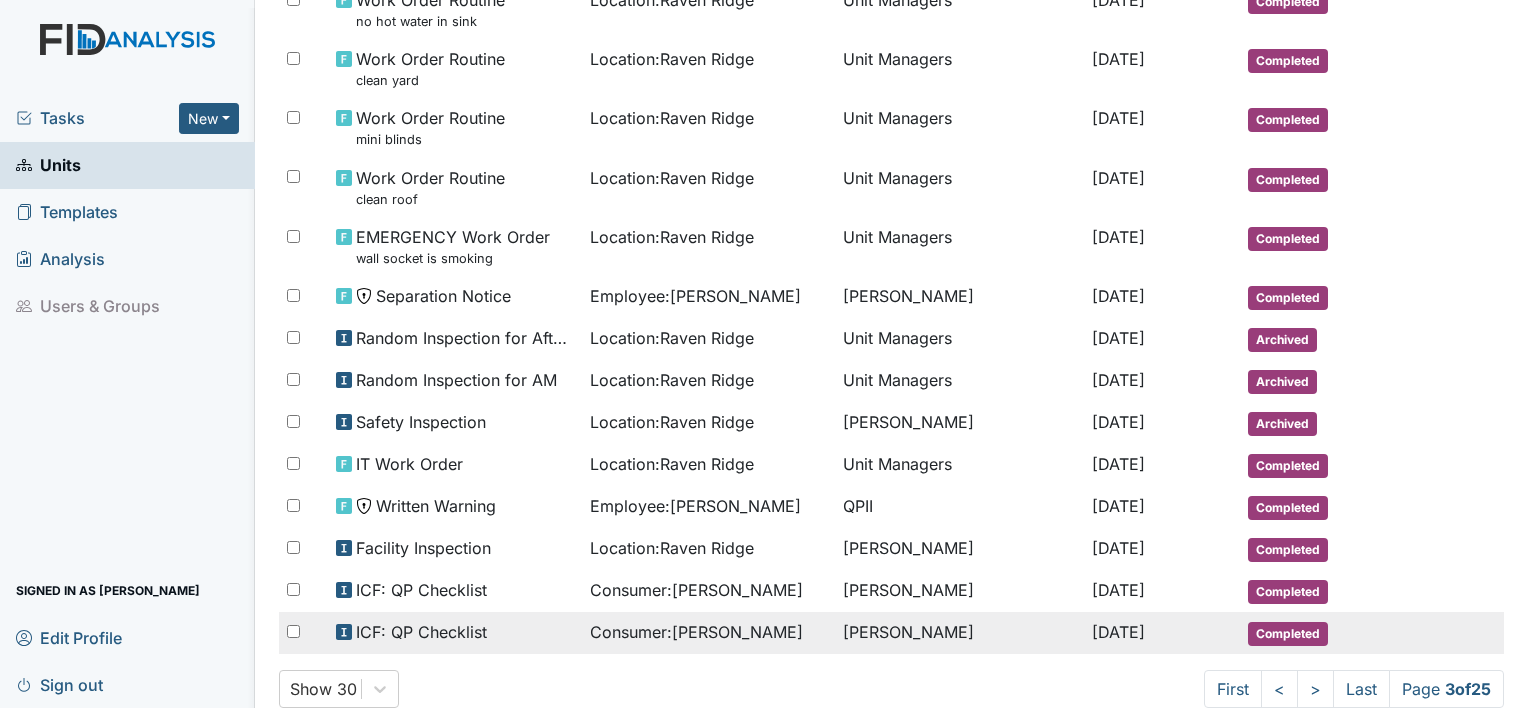 click on "Completed" at bounding box center [1321, 633] 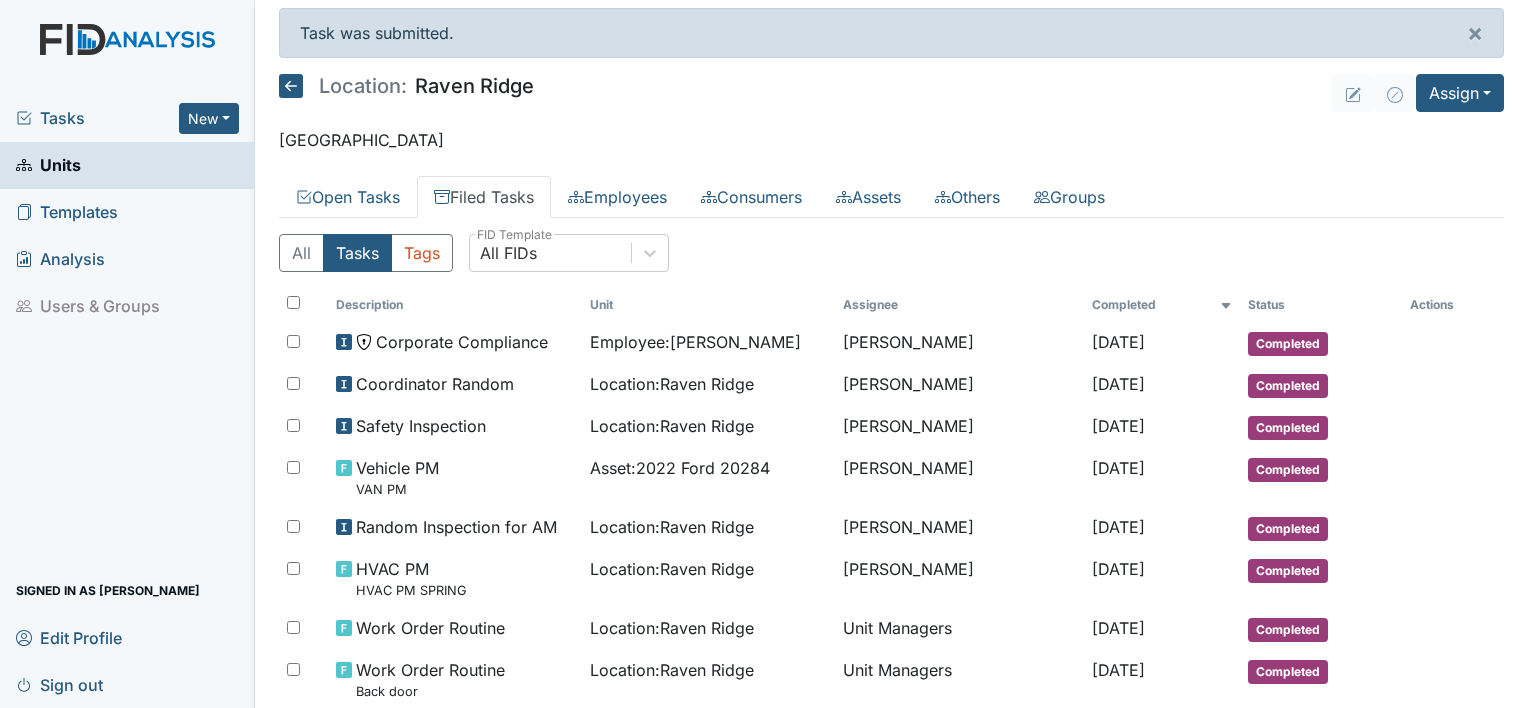 scroll, scrollTop: 0, scrollLeft: 0, axis: both 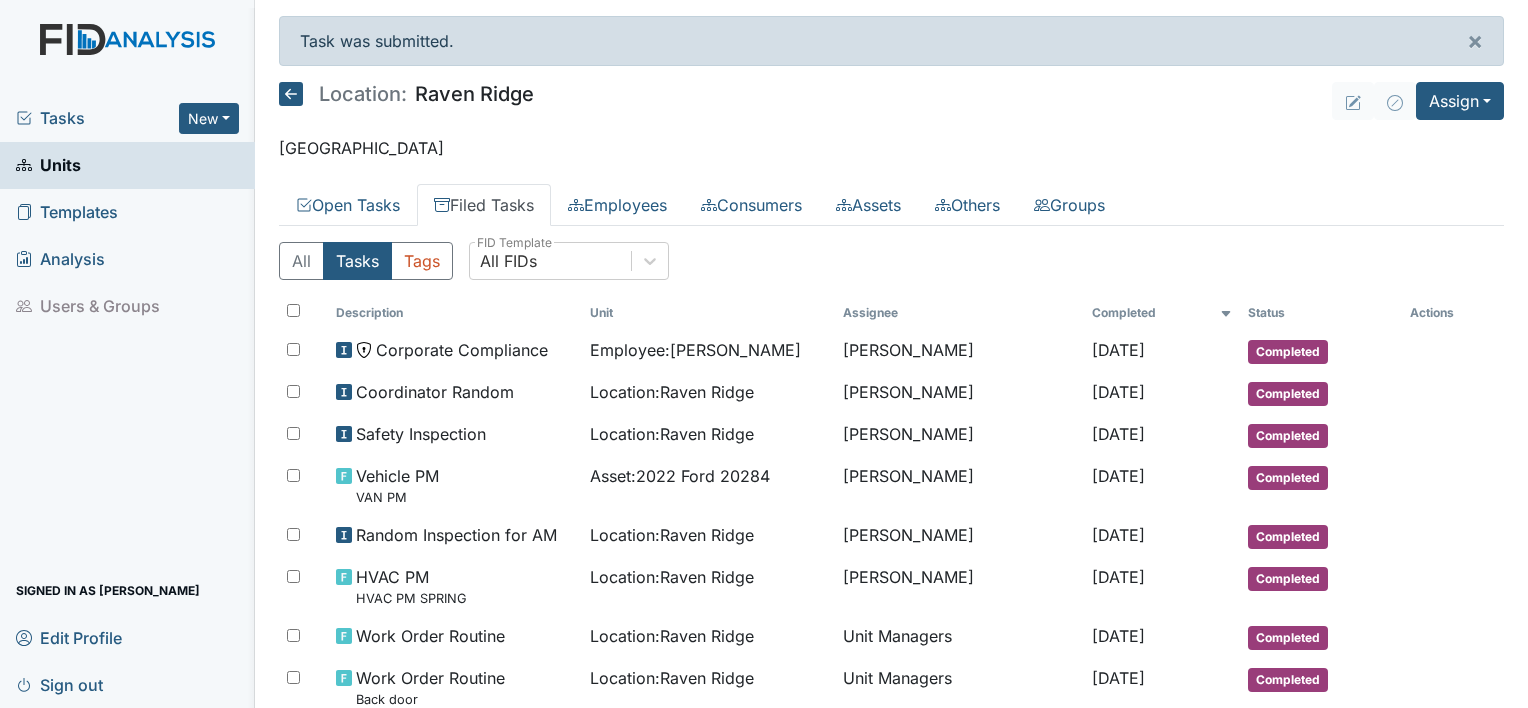 click on "Filed Tasks" at bounding box center [484, 205] 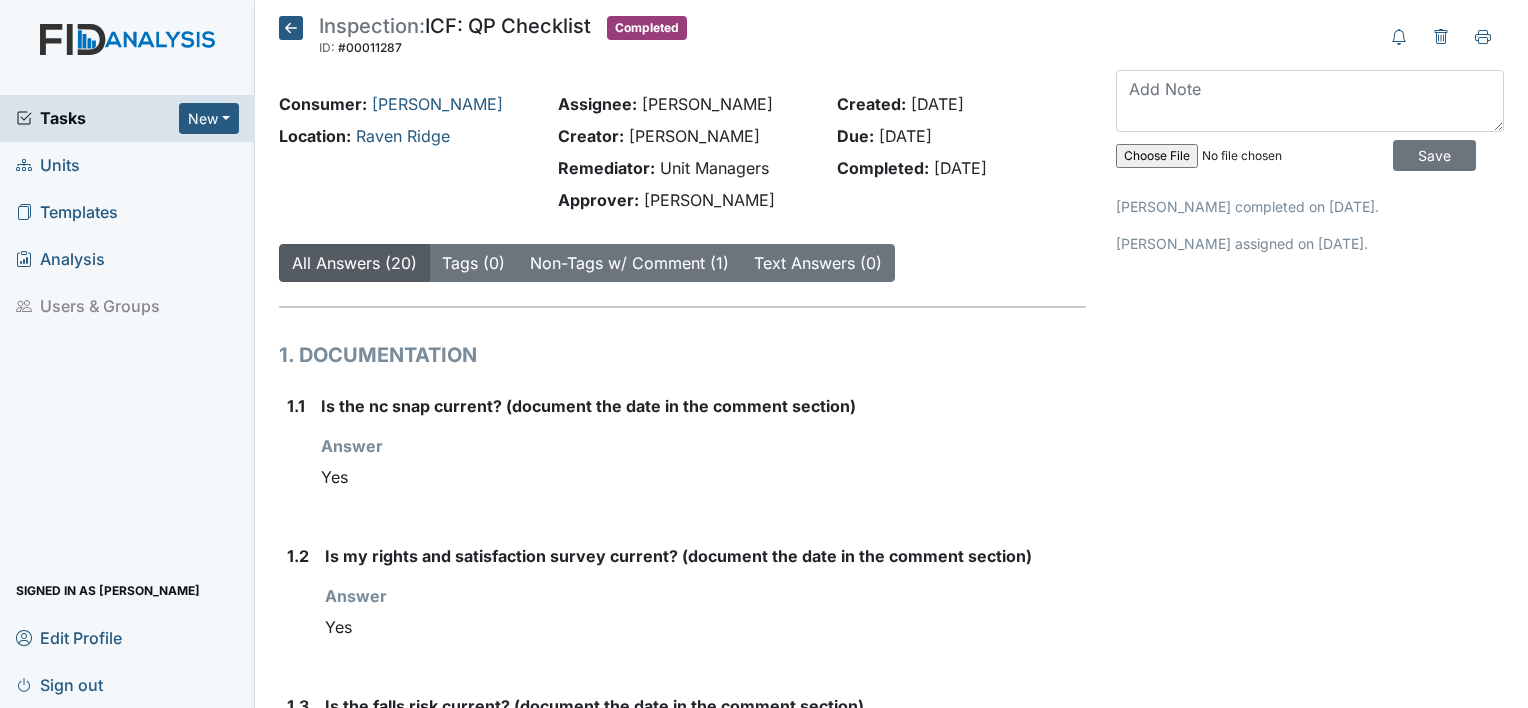 scroll, scrollTop: 0, scrollLeft: 0, axis: both 